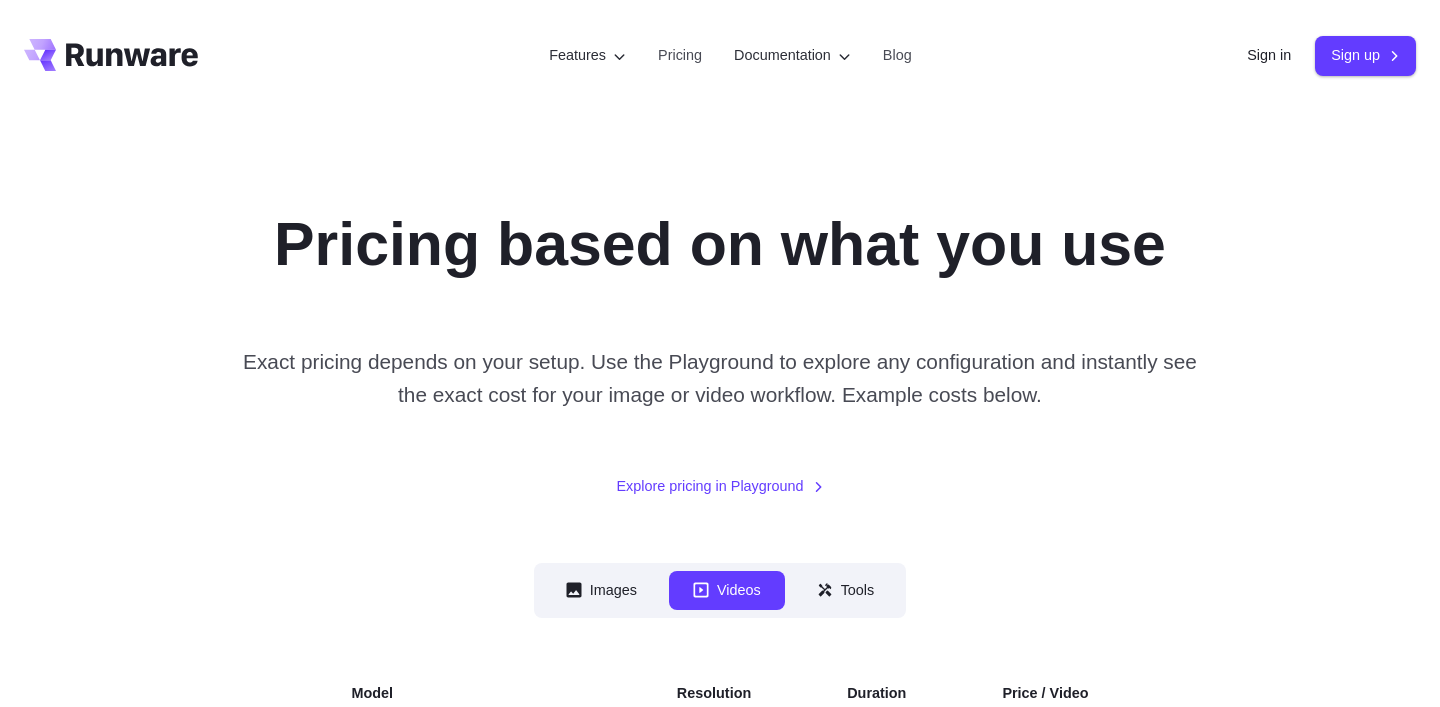 scroll, scrollTop: 0, scrollLeft: 0, axis: both 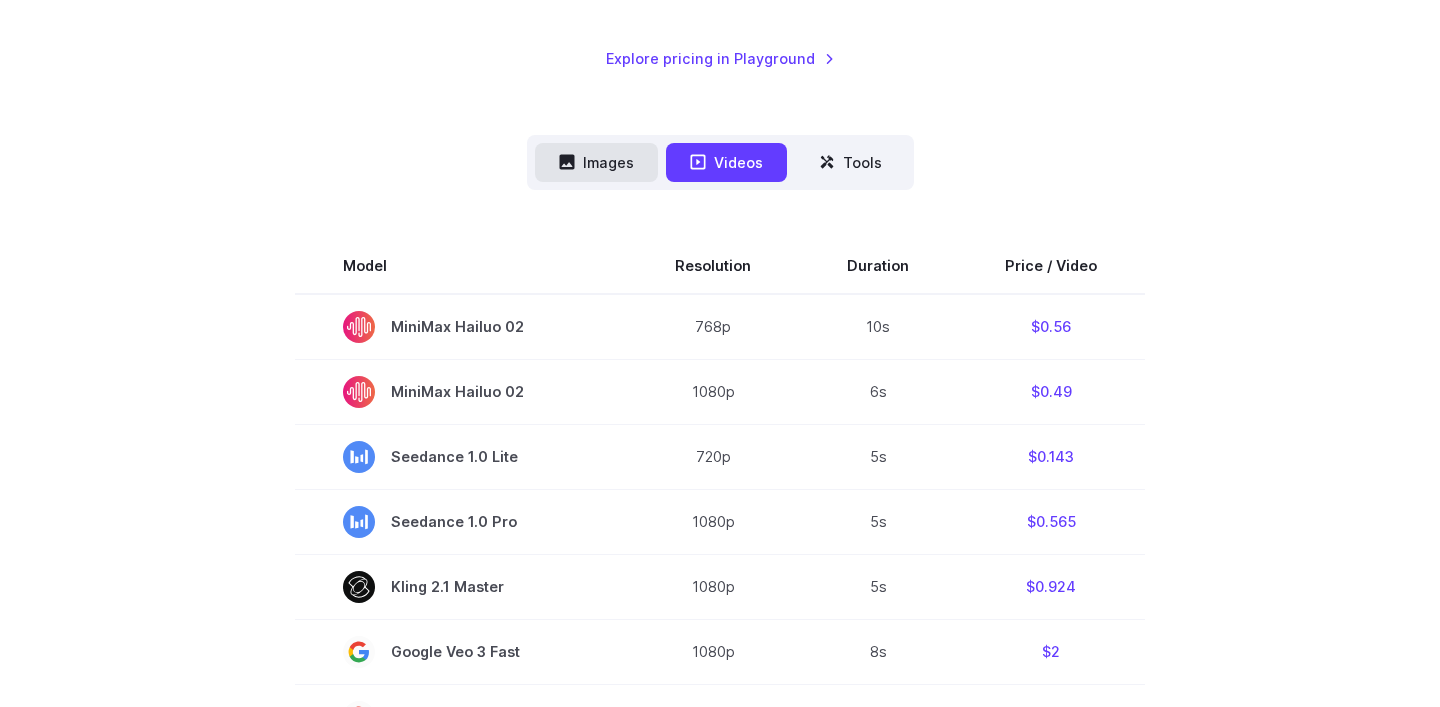 click on "Images" at bounding box center [596, 162] 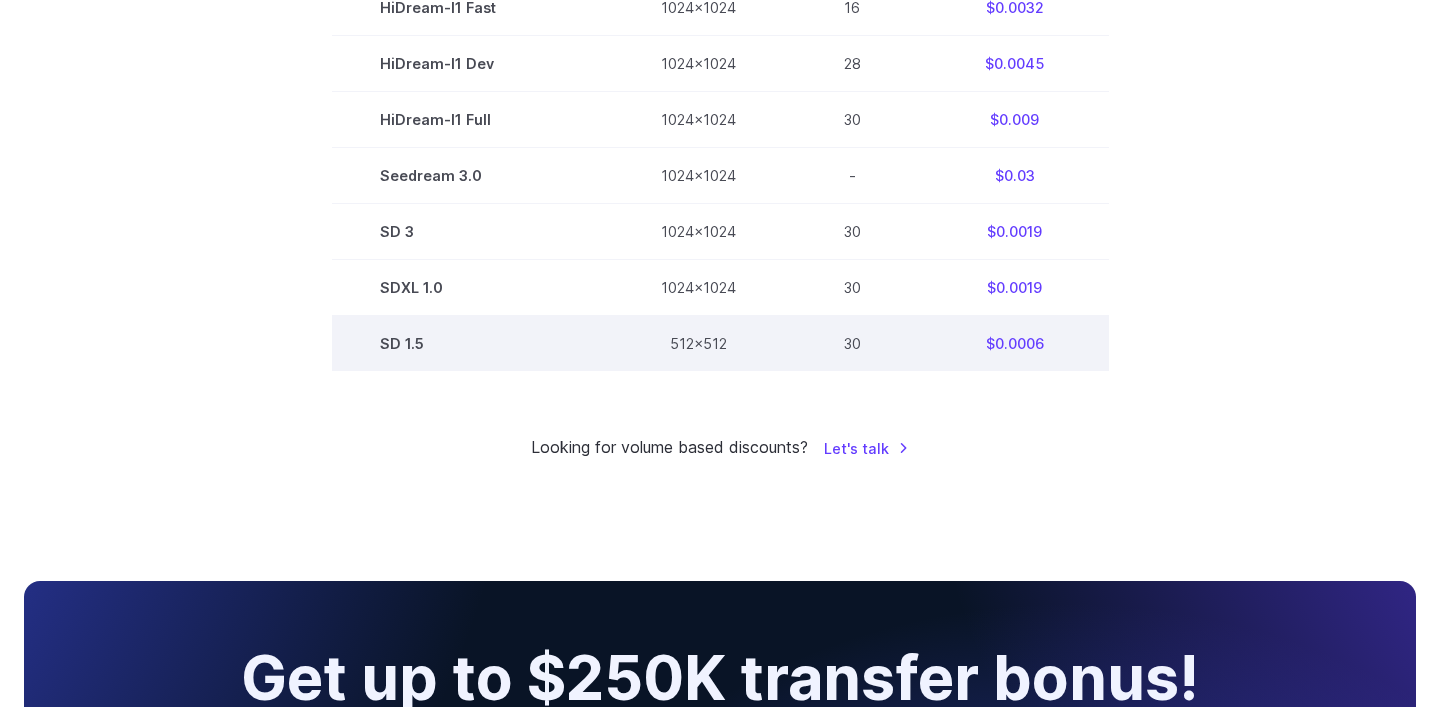 scroll, scrollTop: 1271, scrollLeft: 0, axis: vertical 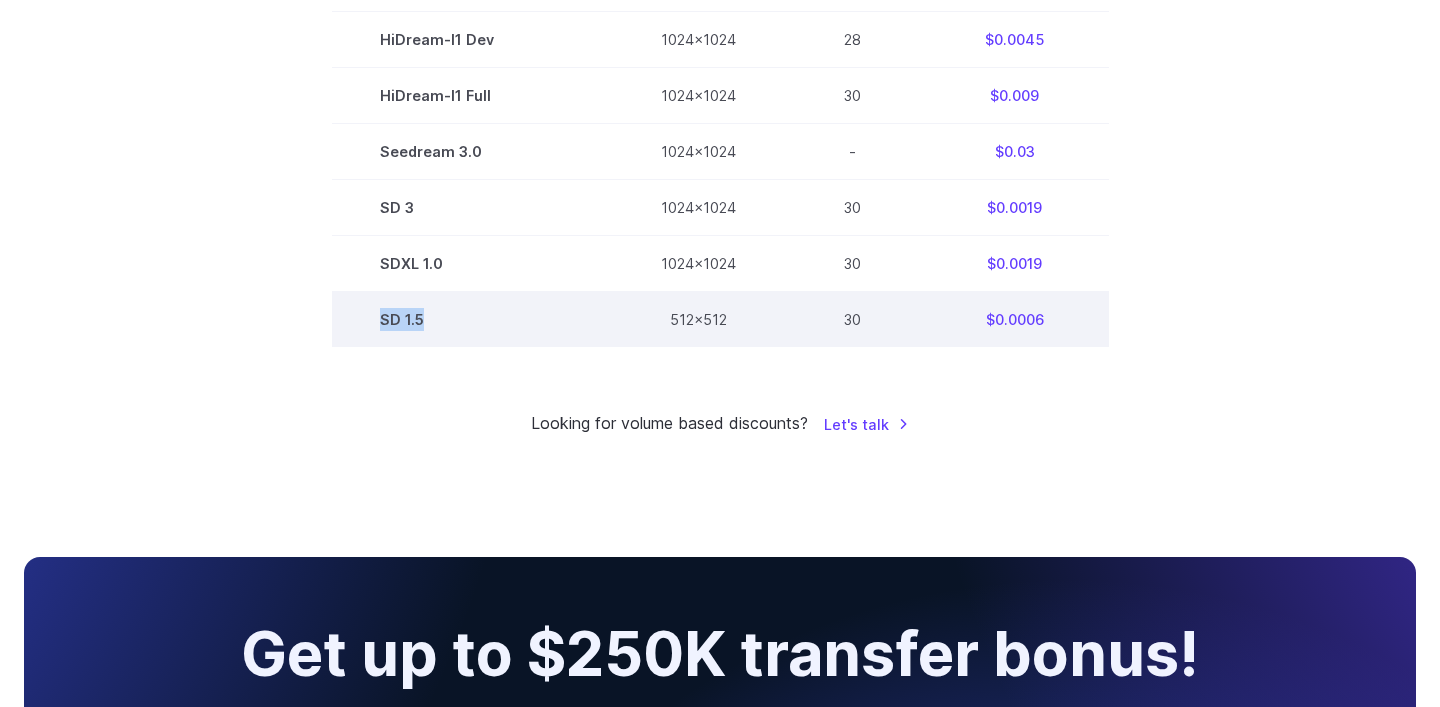drag, startPoint x: 450, startPoint y: 344, endPoint x: 375, endPoint y: 324, distance: 77.62087 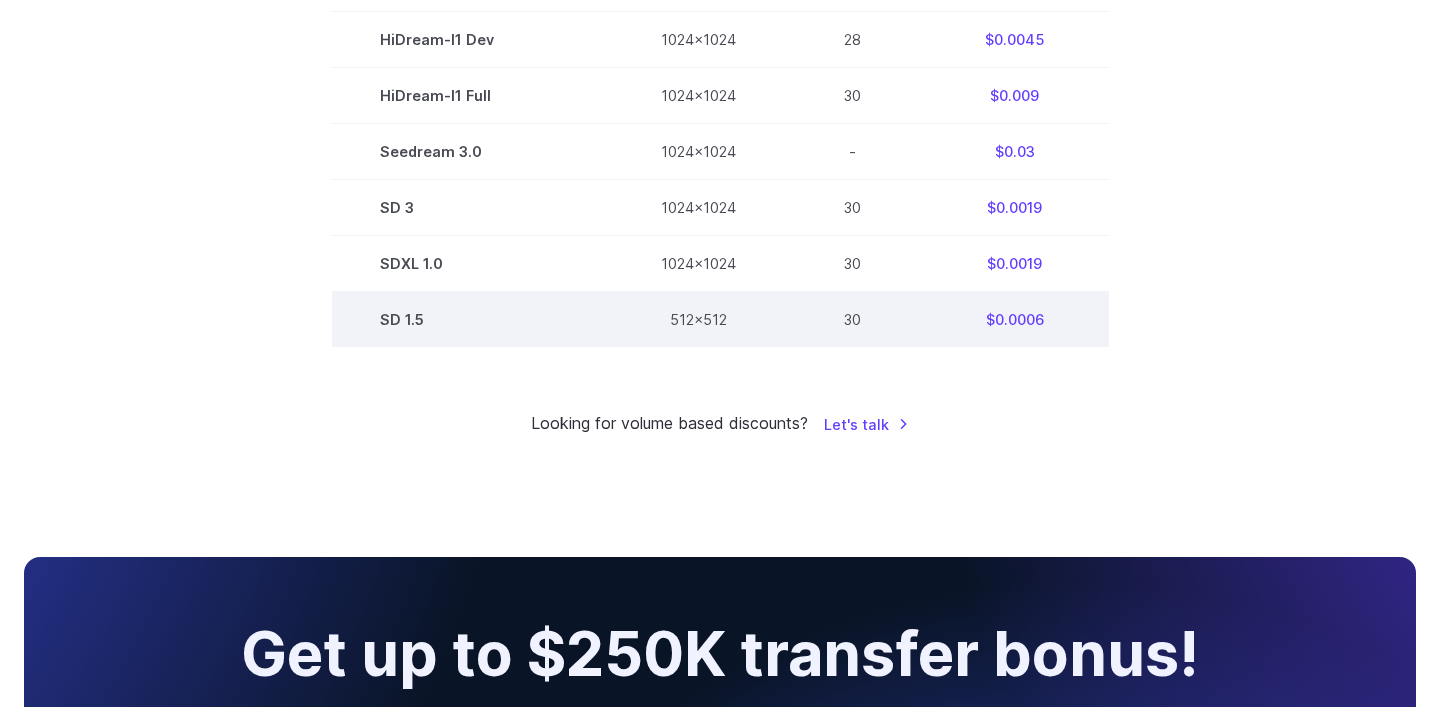 click on "$0.0006" at bounding box center (1015, 320) 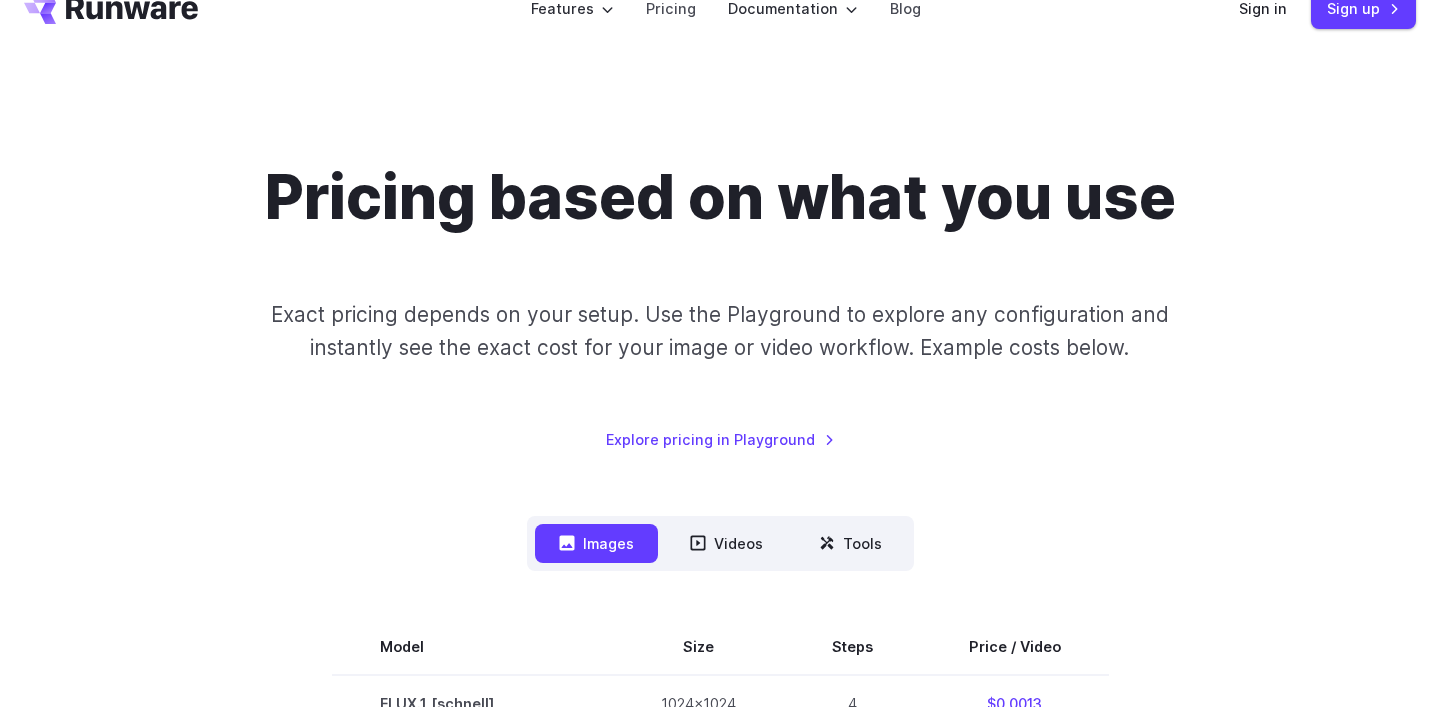 scroll, scrollTop: 0, scrollLeft: 0, axis: both 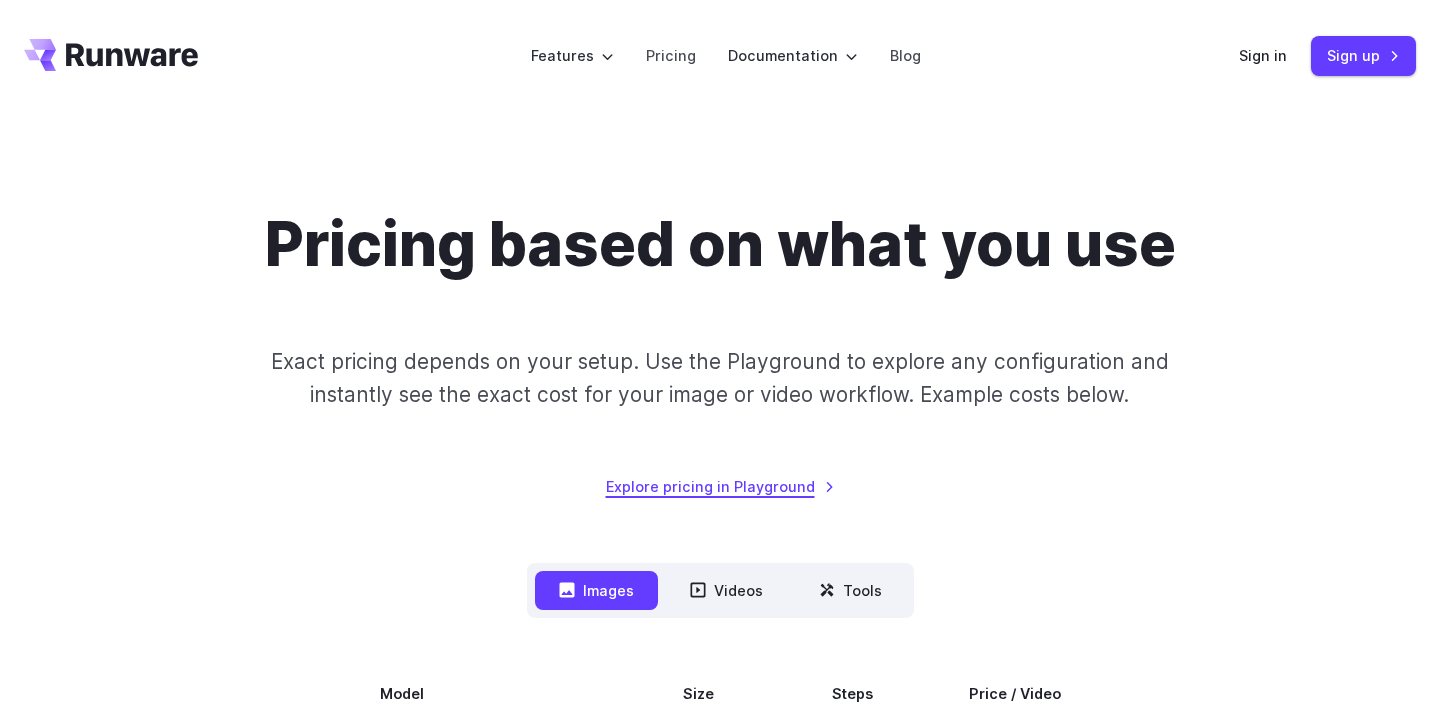 click on "Explore pricing in Playground" at bounding box center [720, 486] 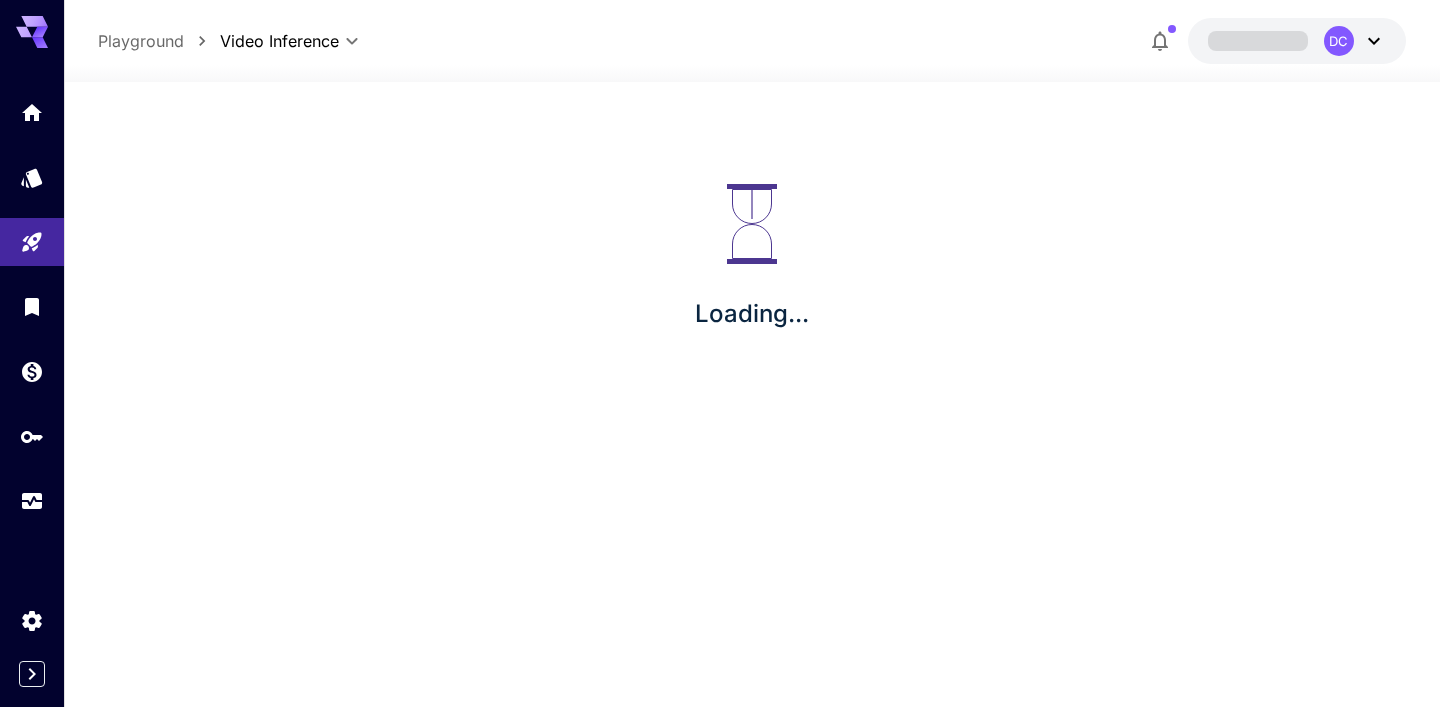scroll, scrollTop: 0, scrollLeft: 0, axis: both 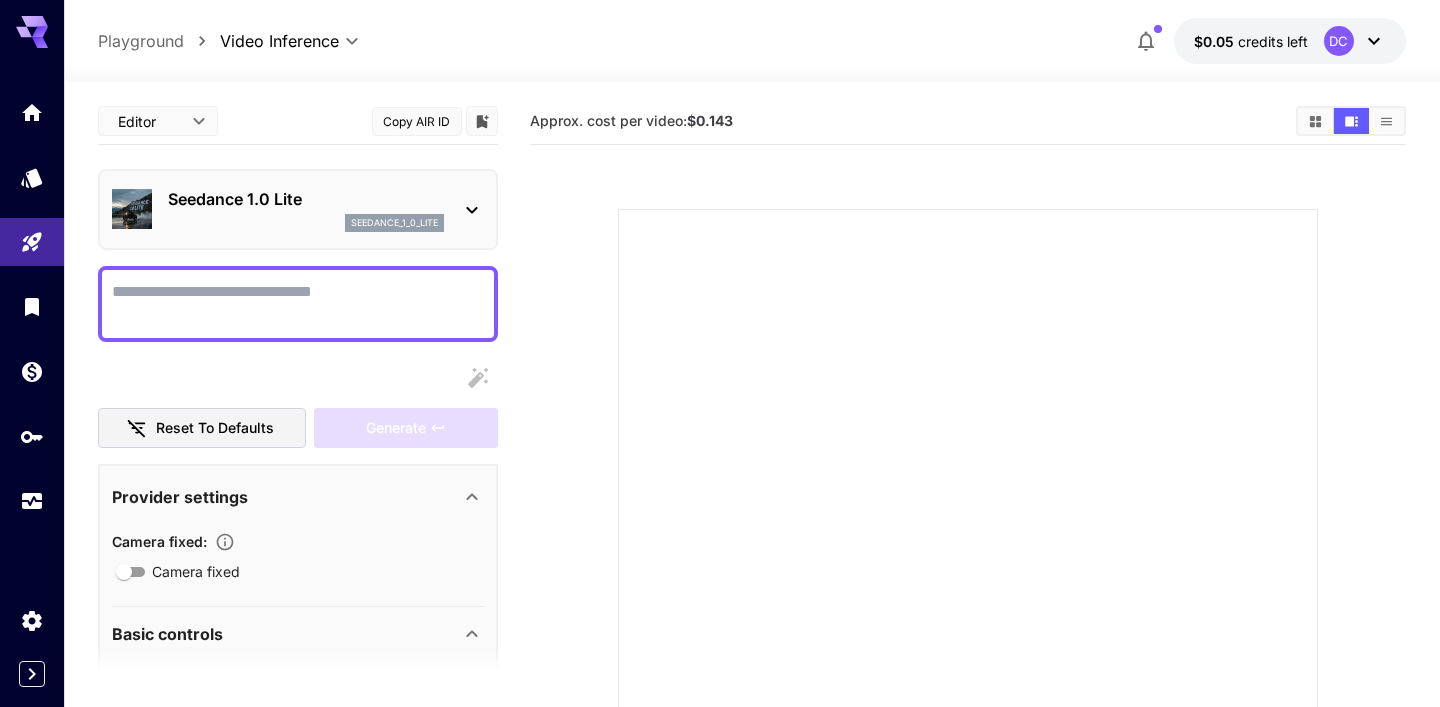 click 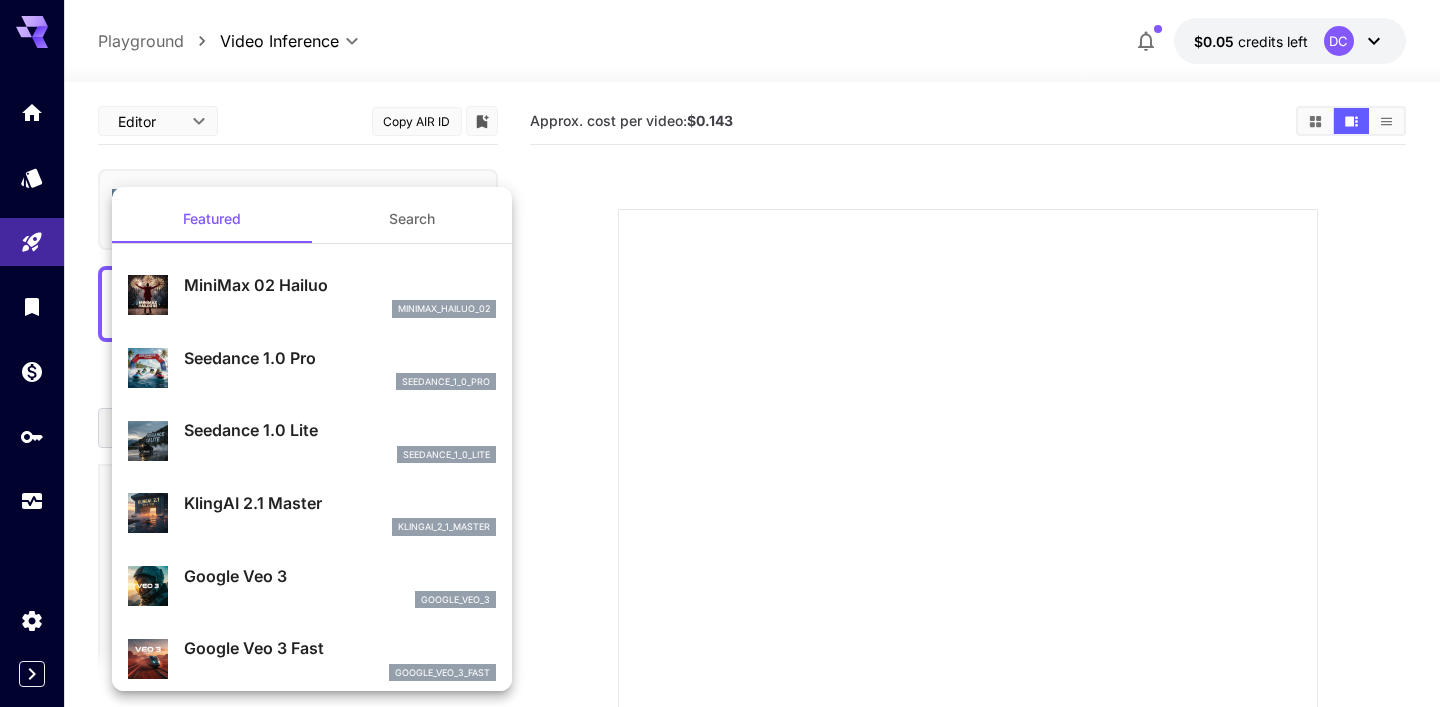 click at bounding box center [720, 353] 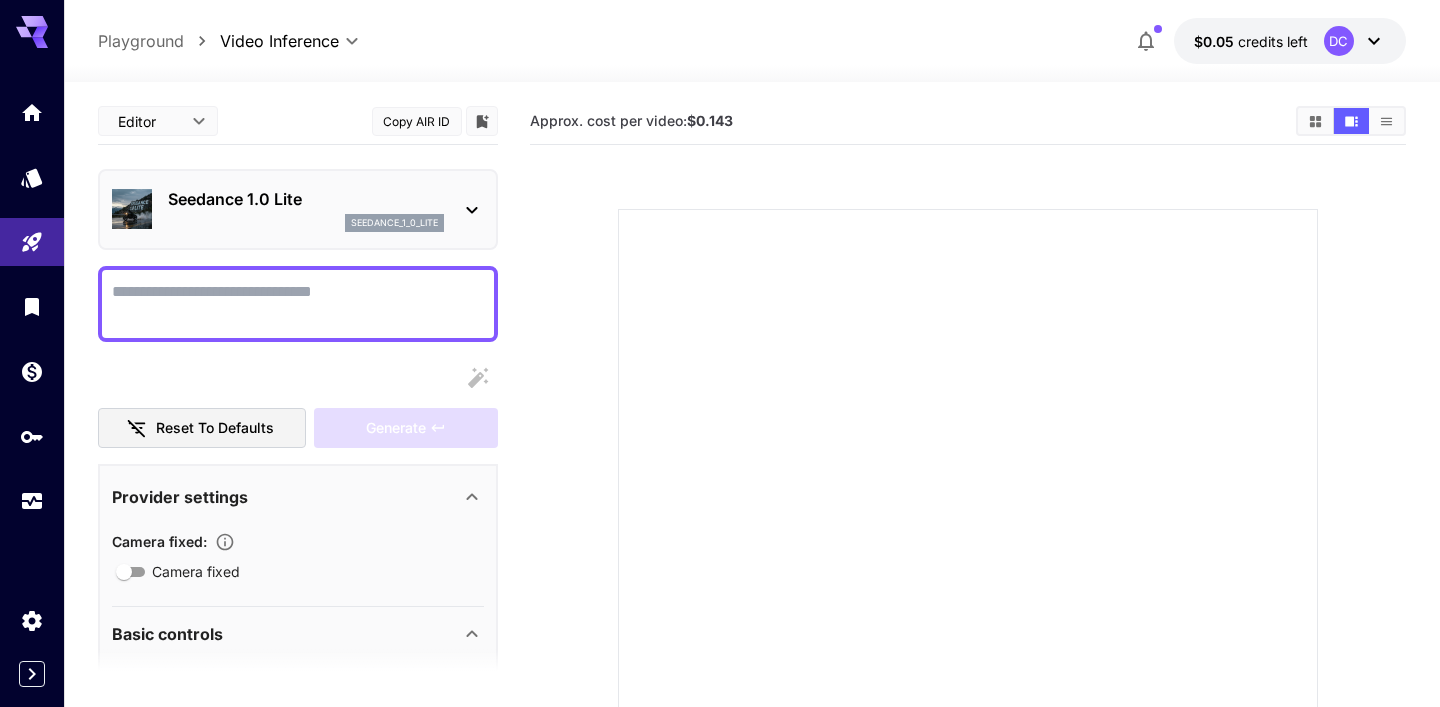 click on "**********" at bounding box center [720, 484] 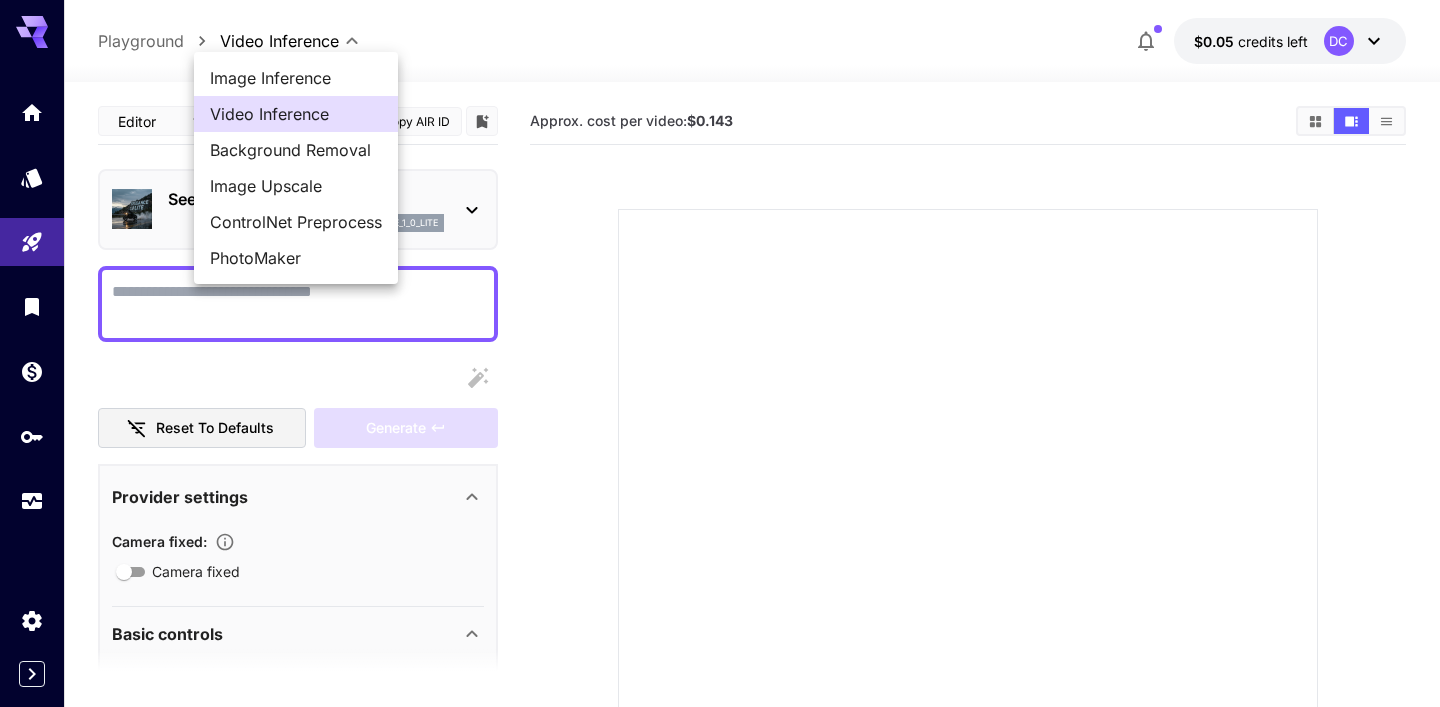 click on "Image Inference" at bounding box center (296, 78) 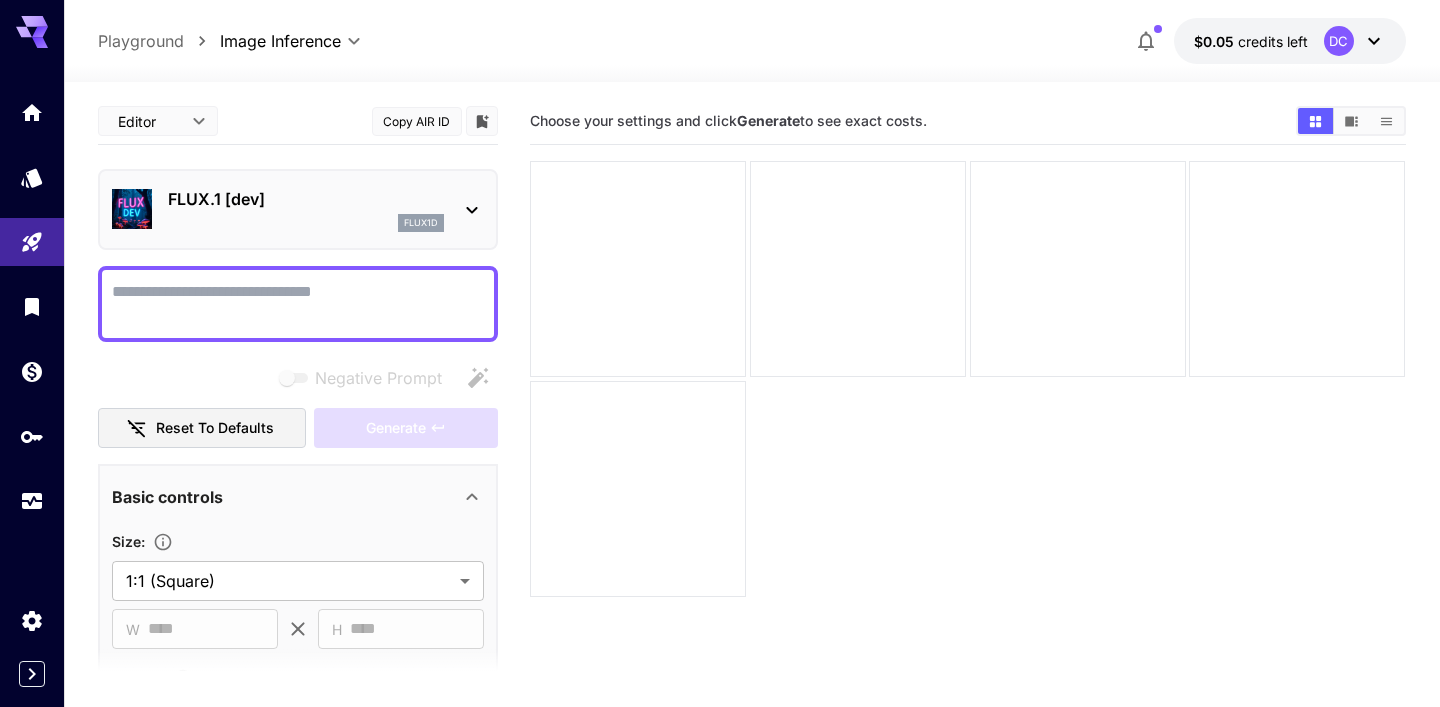 click on "FLUX.1 [dev]" at bounding box center (306, 199) 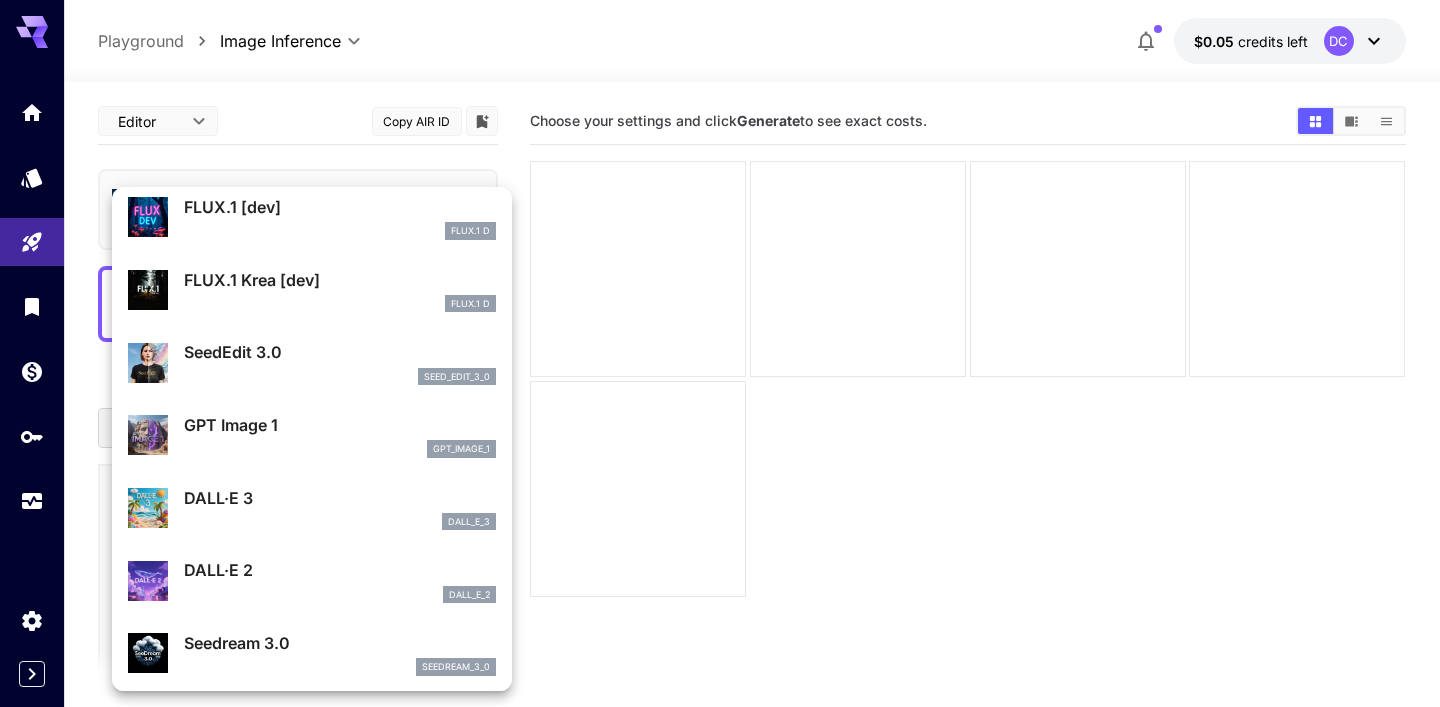 scroll, scrollTop: 0, scrollLeft: 0, axis: both 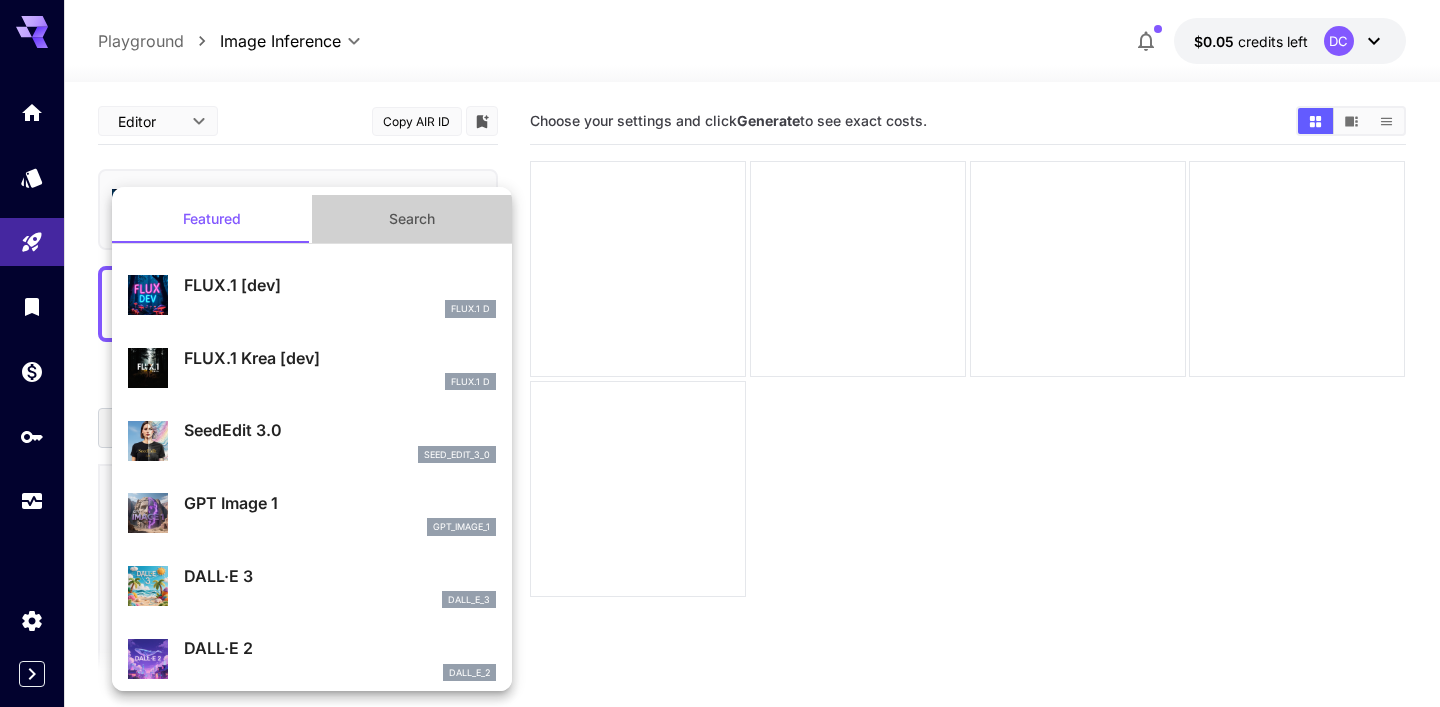 click on "Search" at bounding box center (412, 219) 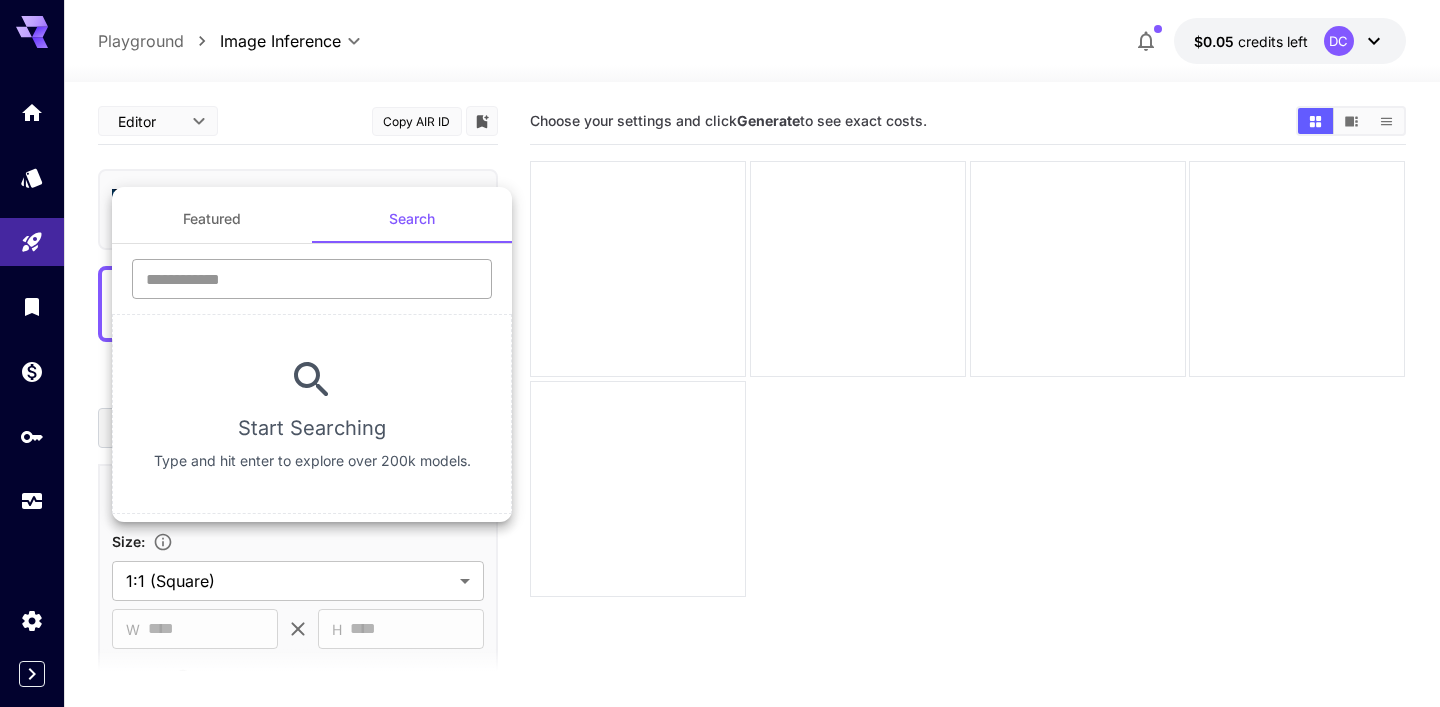 click at bounding box center (312, 279) 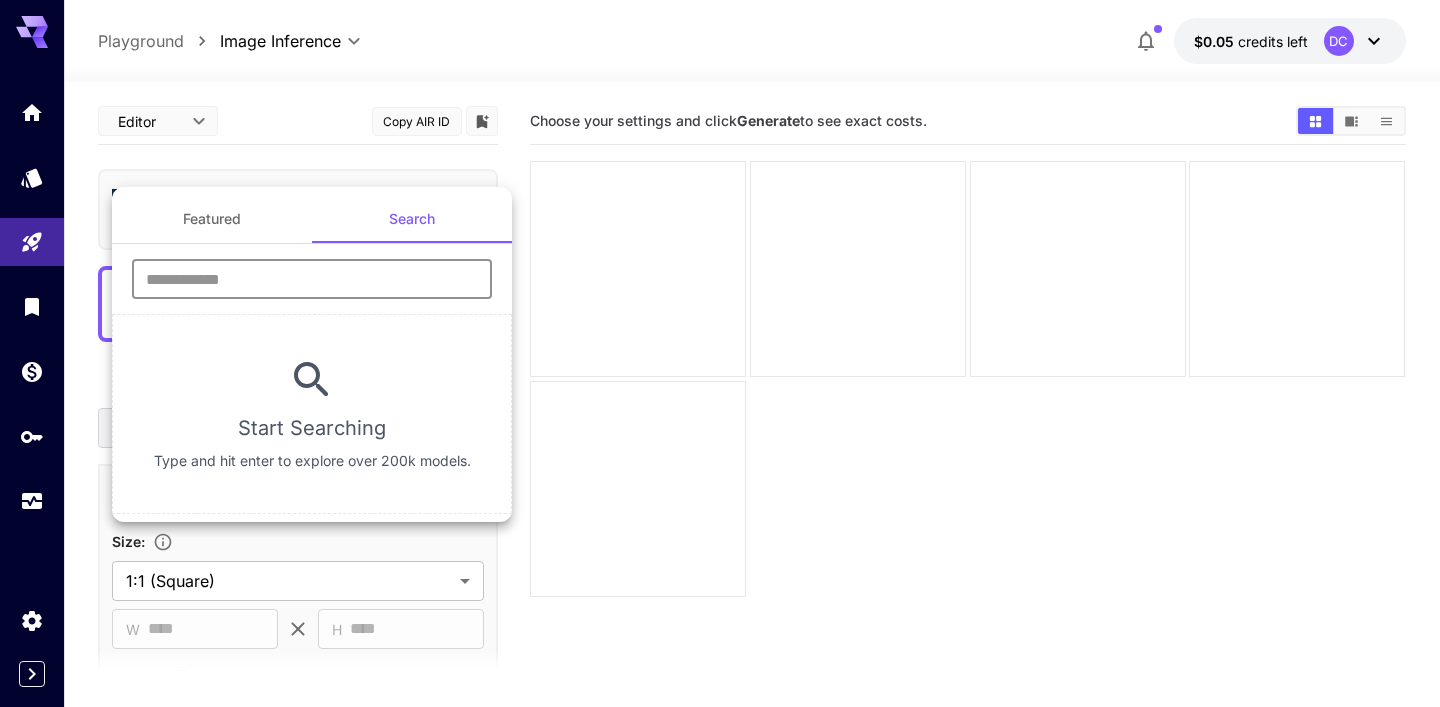 paste on "******" 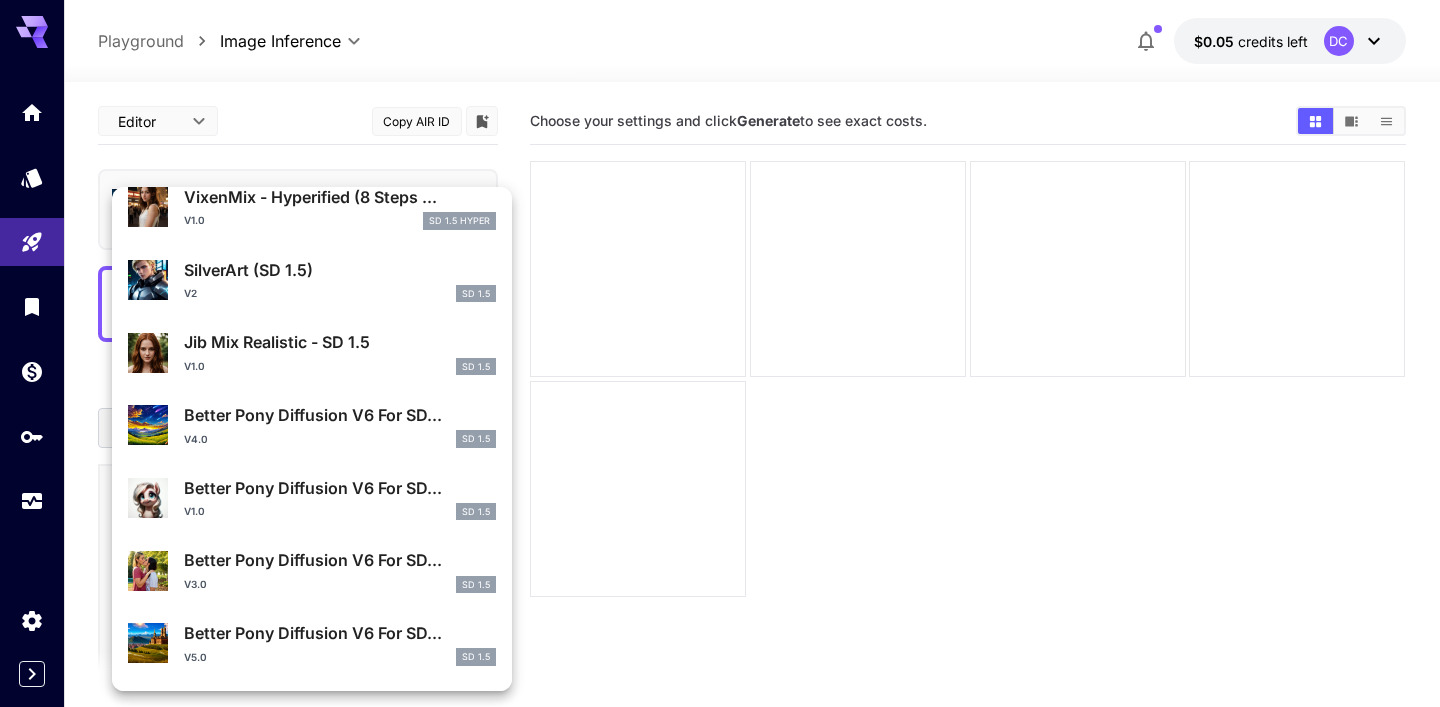 scroll, scrollTop: 513, scrollLeft: 0, axis: vertical 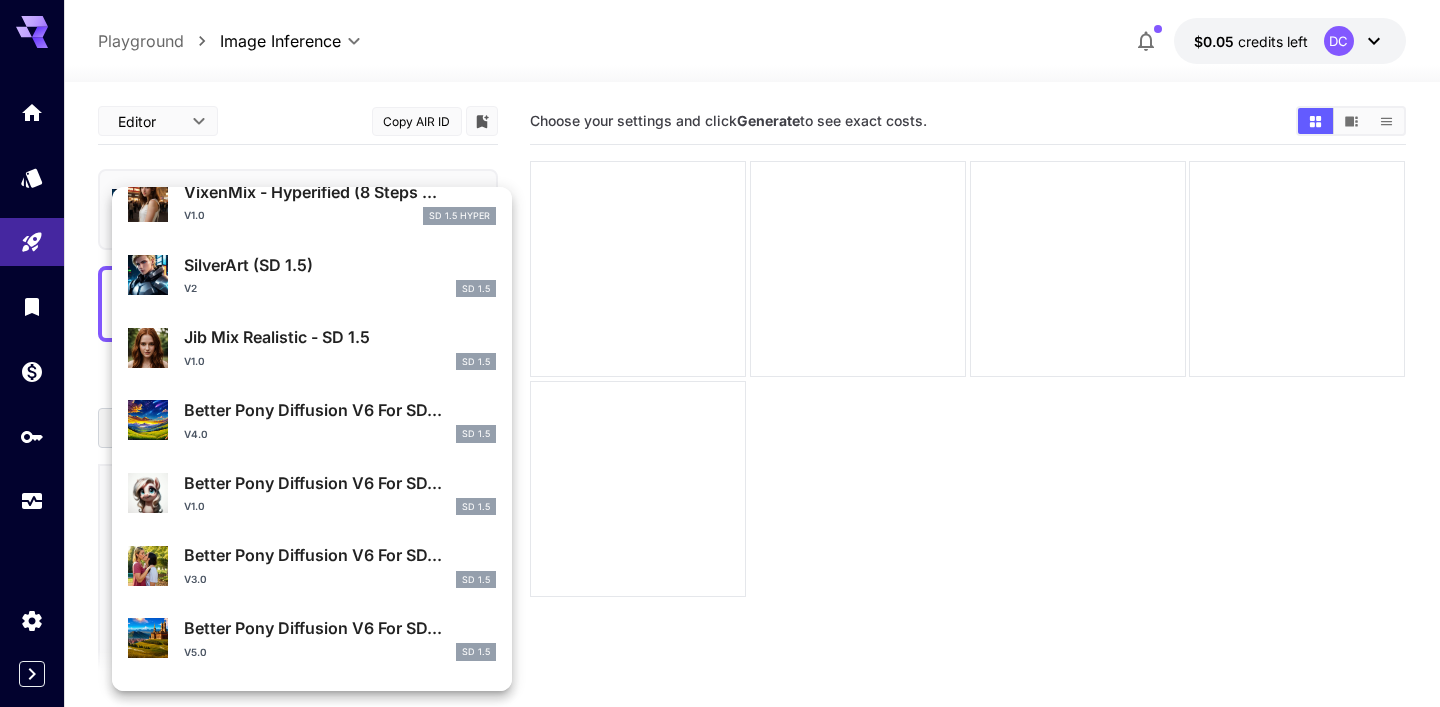 type on "******" 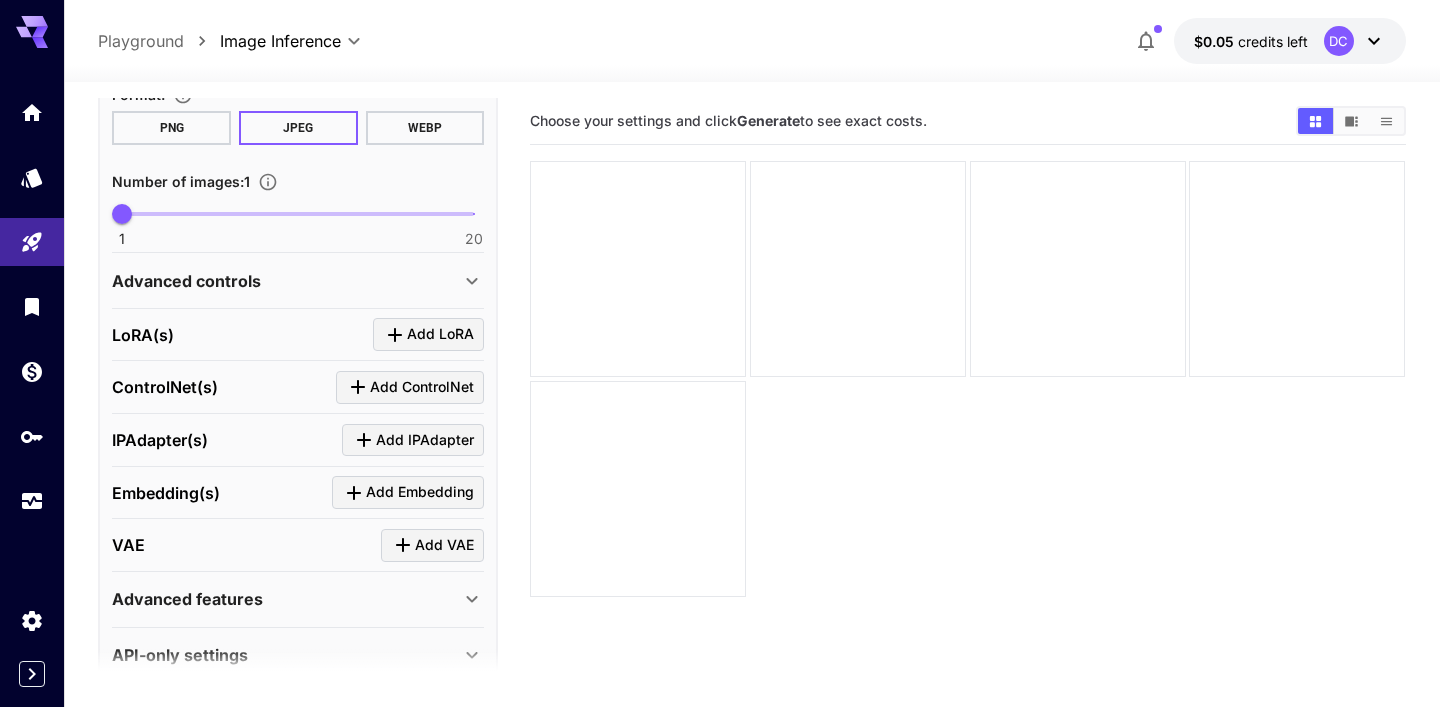 scroll, scrollTop: 617, scrollLeft: 0, axis: vertical 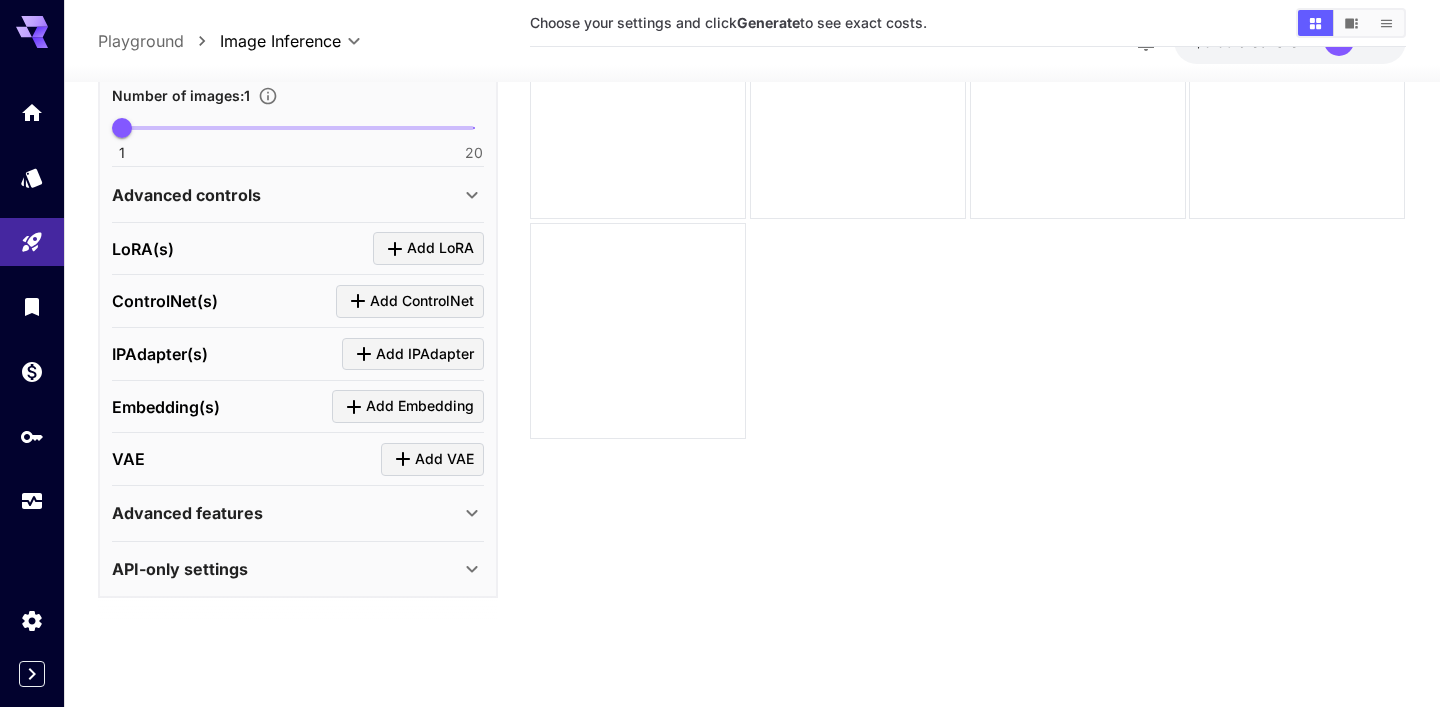 click on "API-only settings" at bounding box center [298, 569] 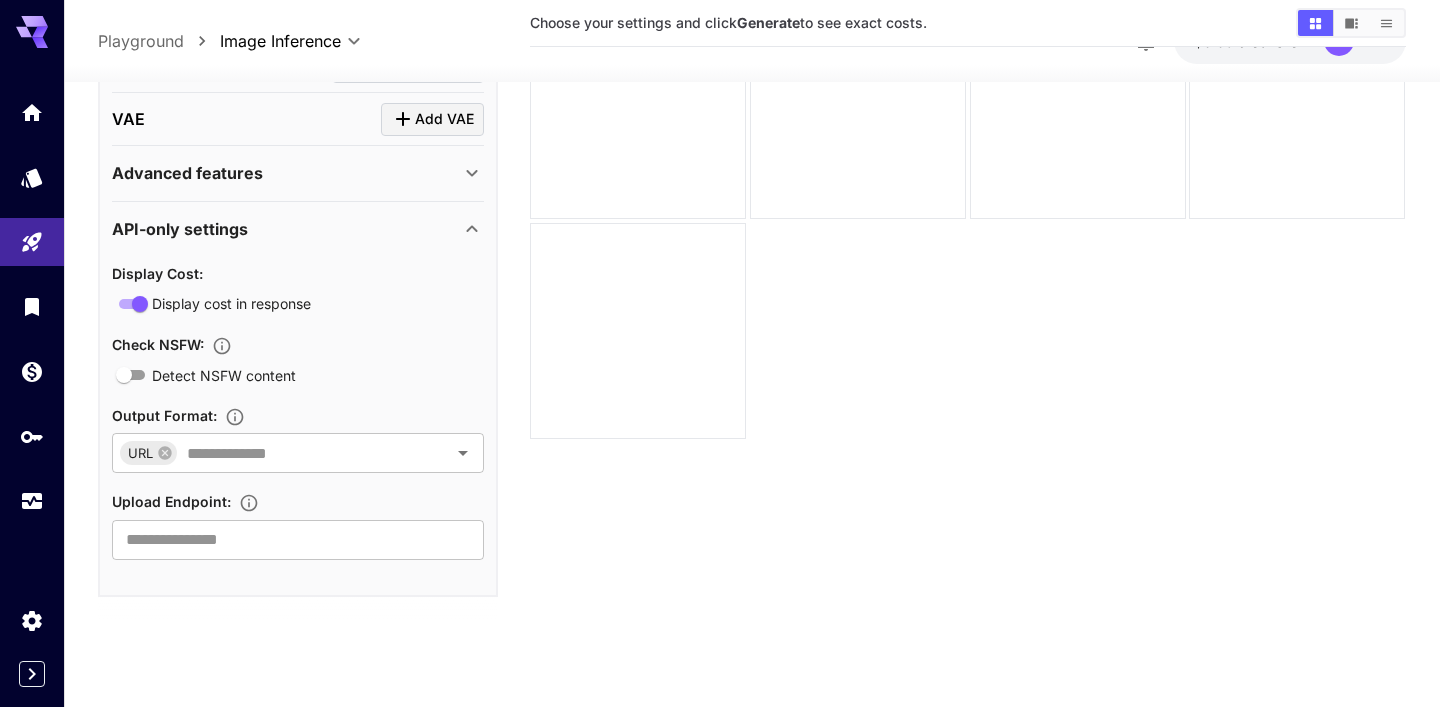 scroll, scrollTop: 40, scrollLeft: 0, axis: vertical 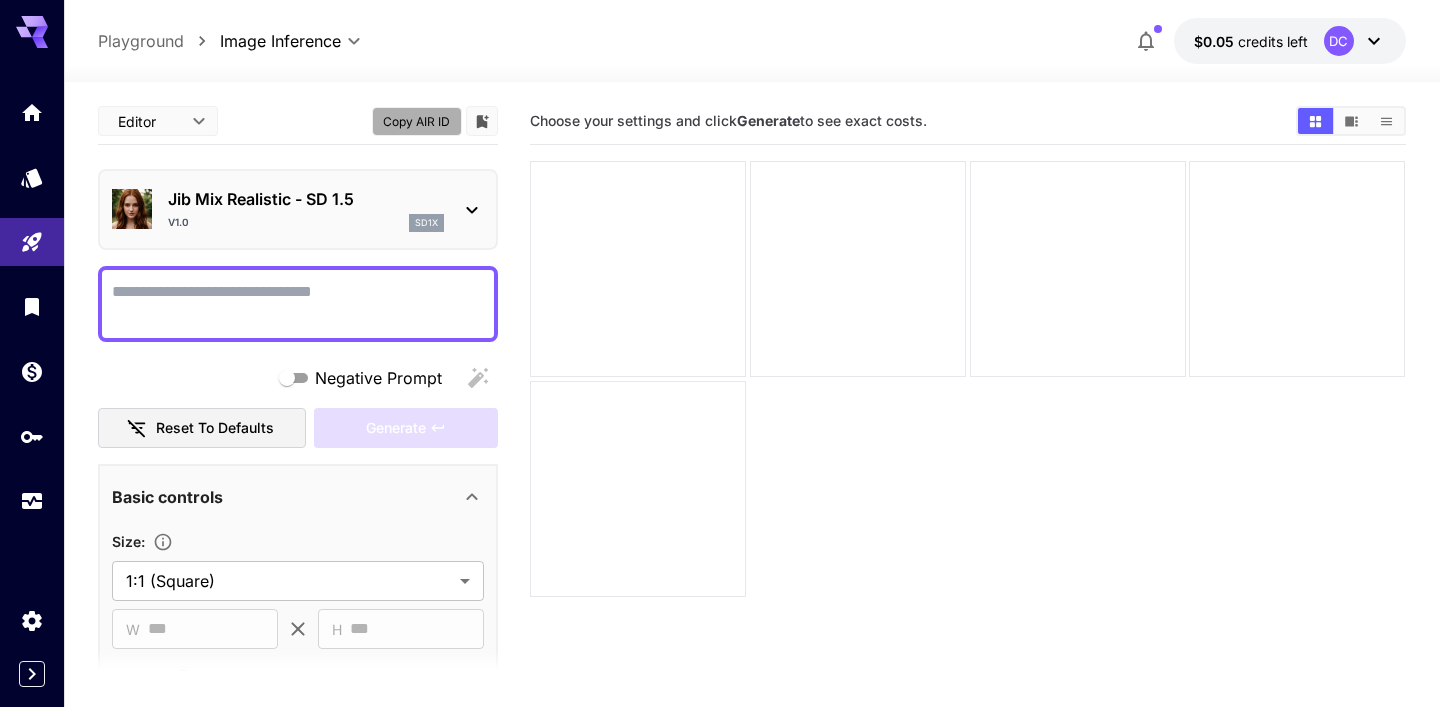 click on "Copy AIR ID" at bounding box center [417, 121] 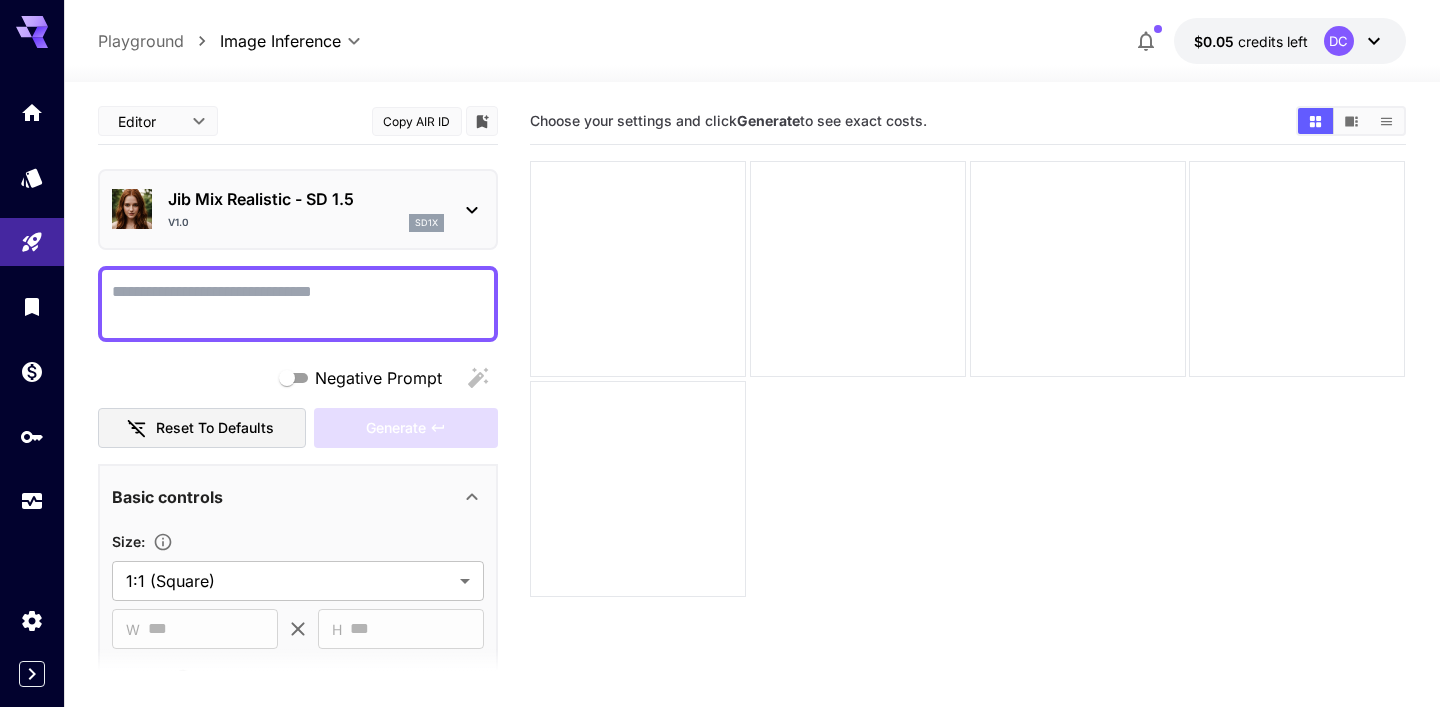 click on "Negative Prompt" at bounding box center [298, 304] 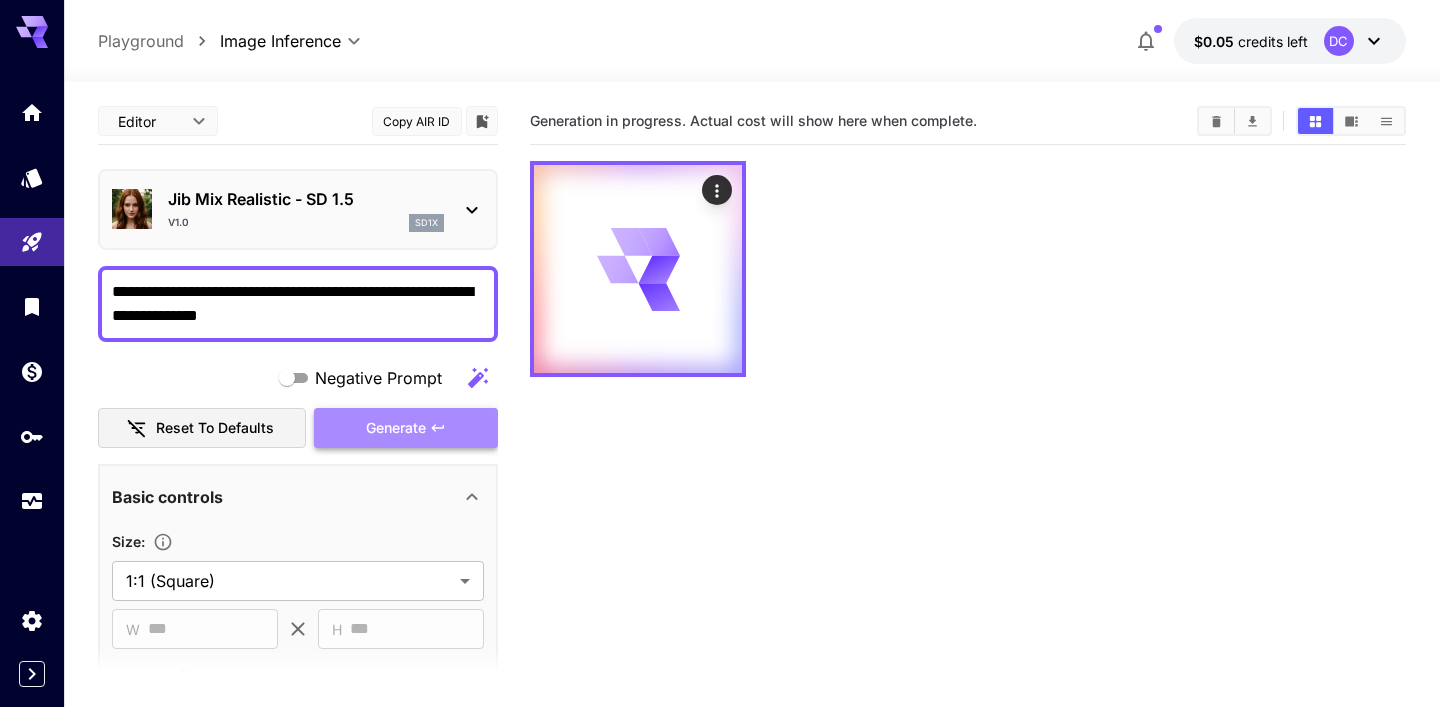 click on "Generate" at bounding box center [396, 428] 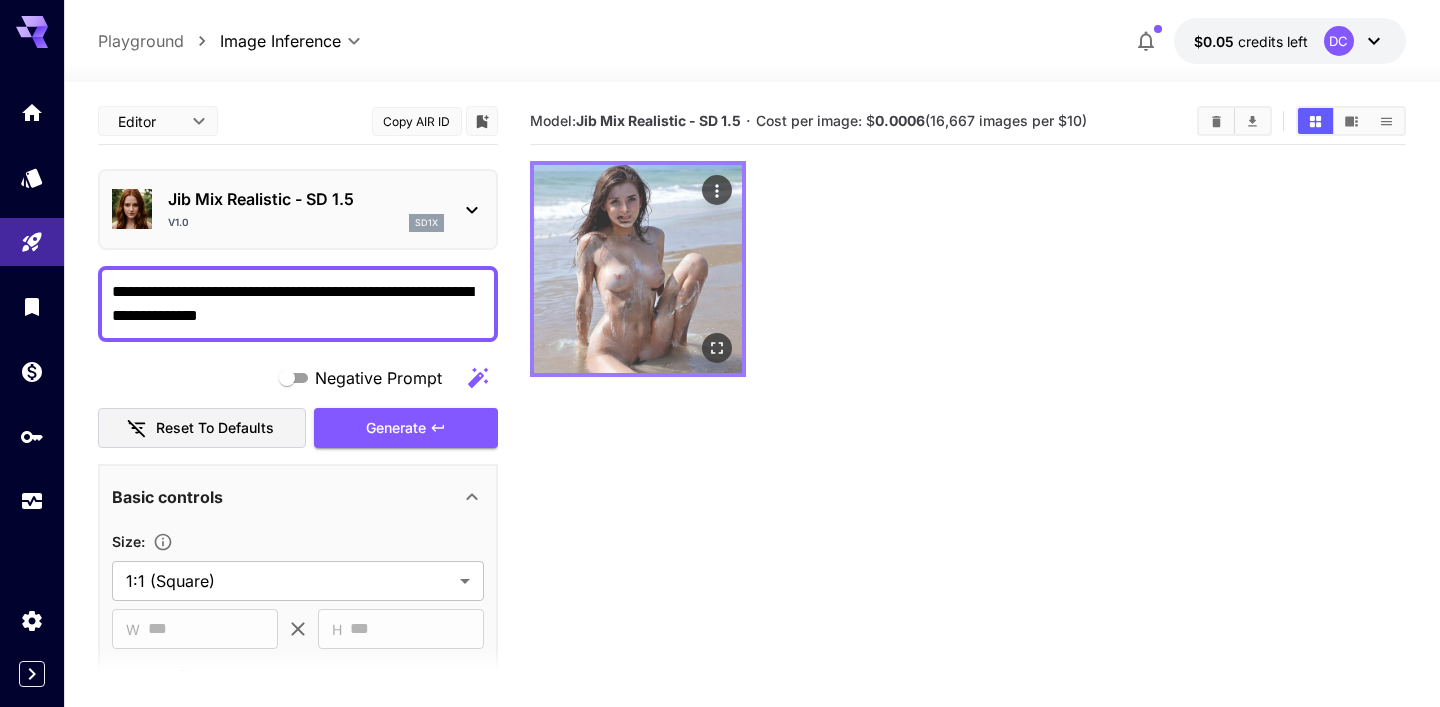 click at bounding box center [638, 269] 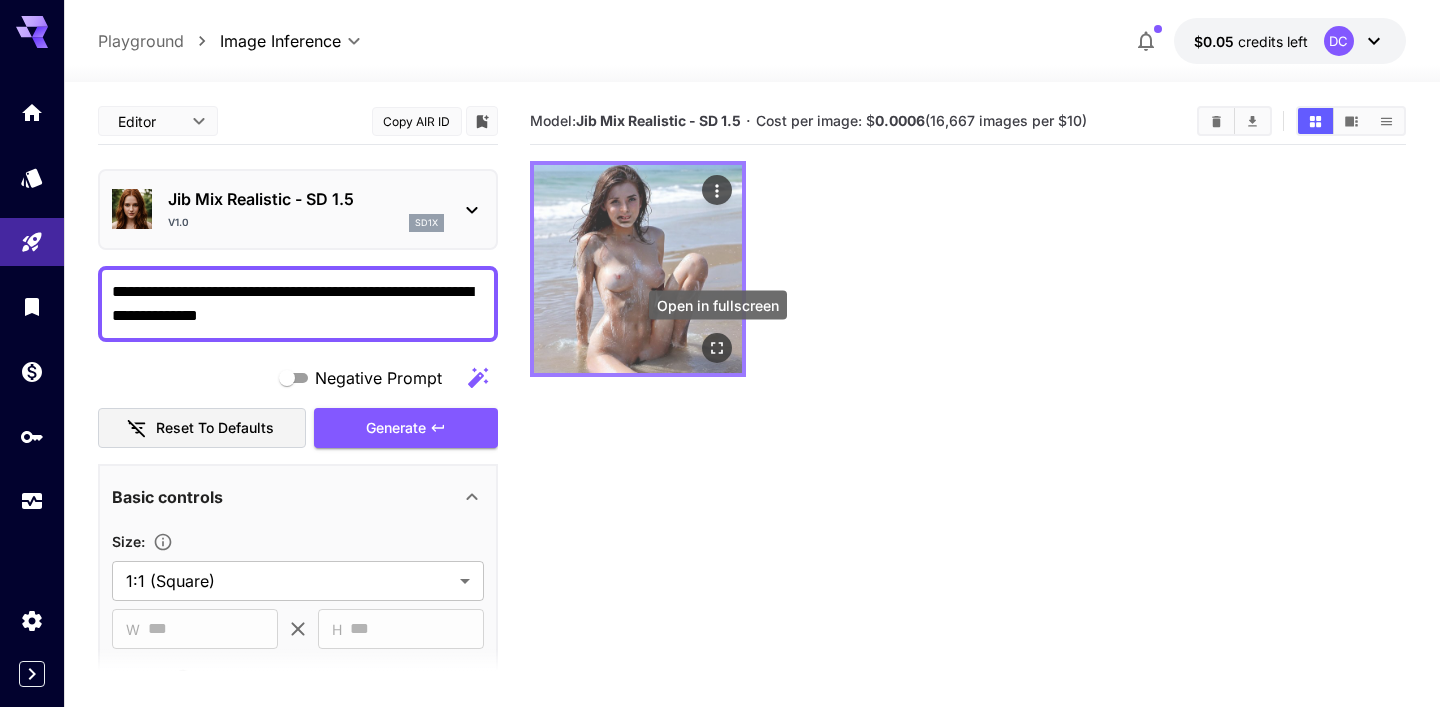 click 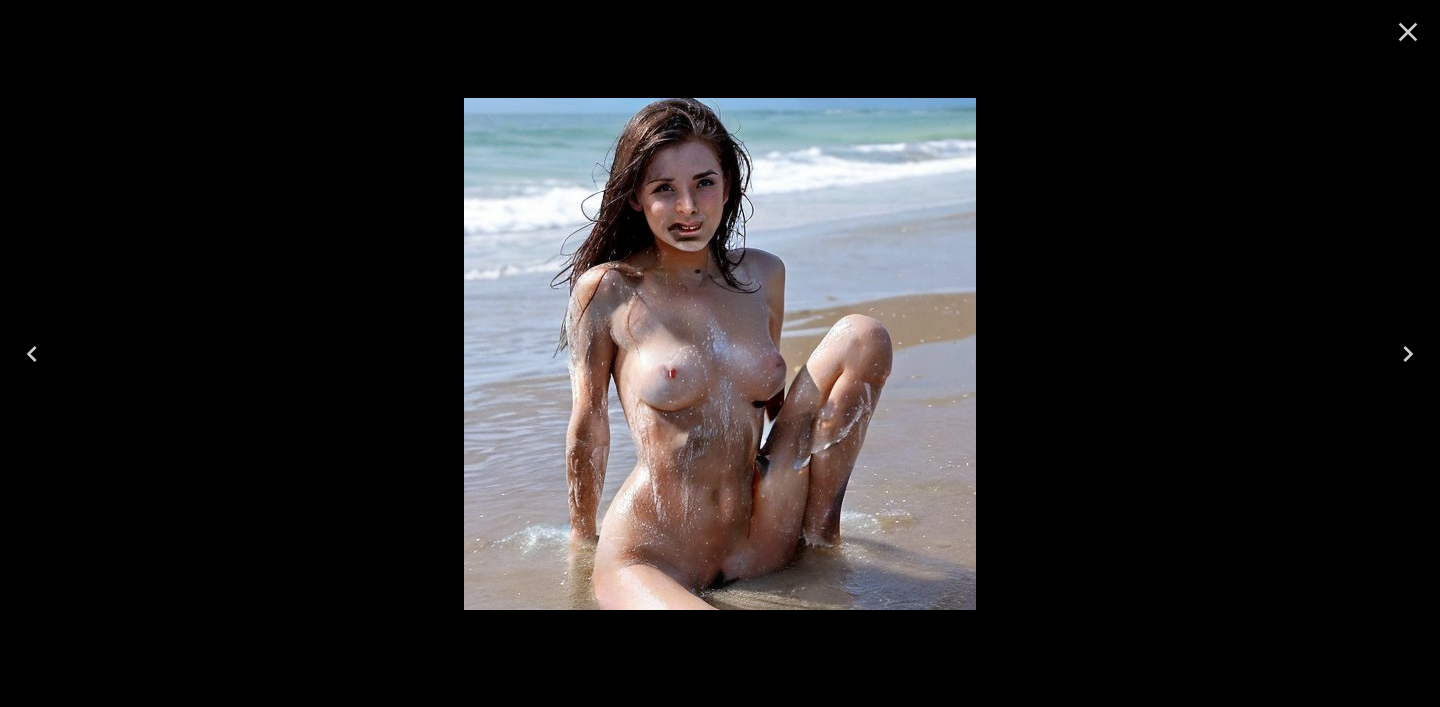 click at bounding box center (720, 353) 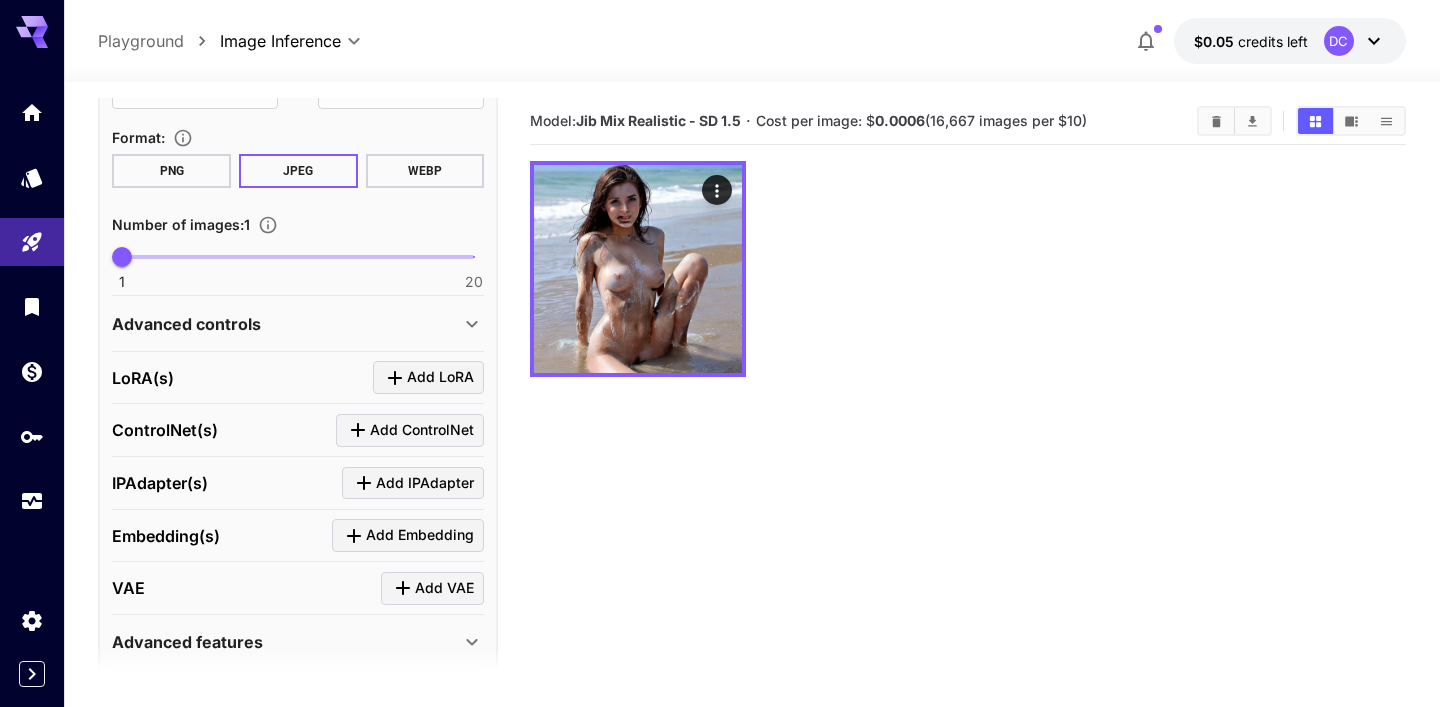 scroll, scrollTop: 541, scrollLeft: 0, axis: vertical 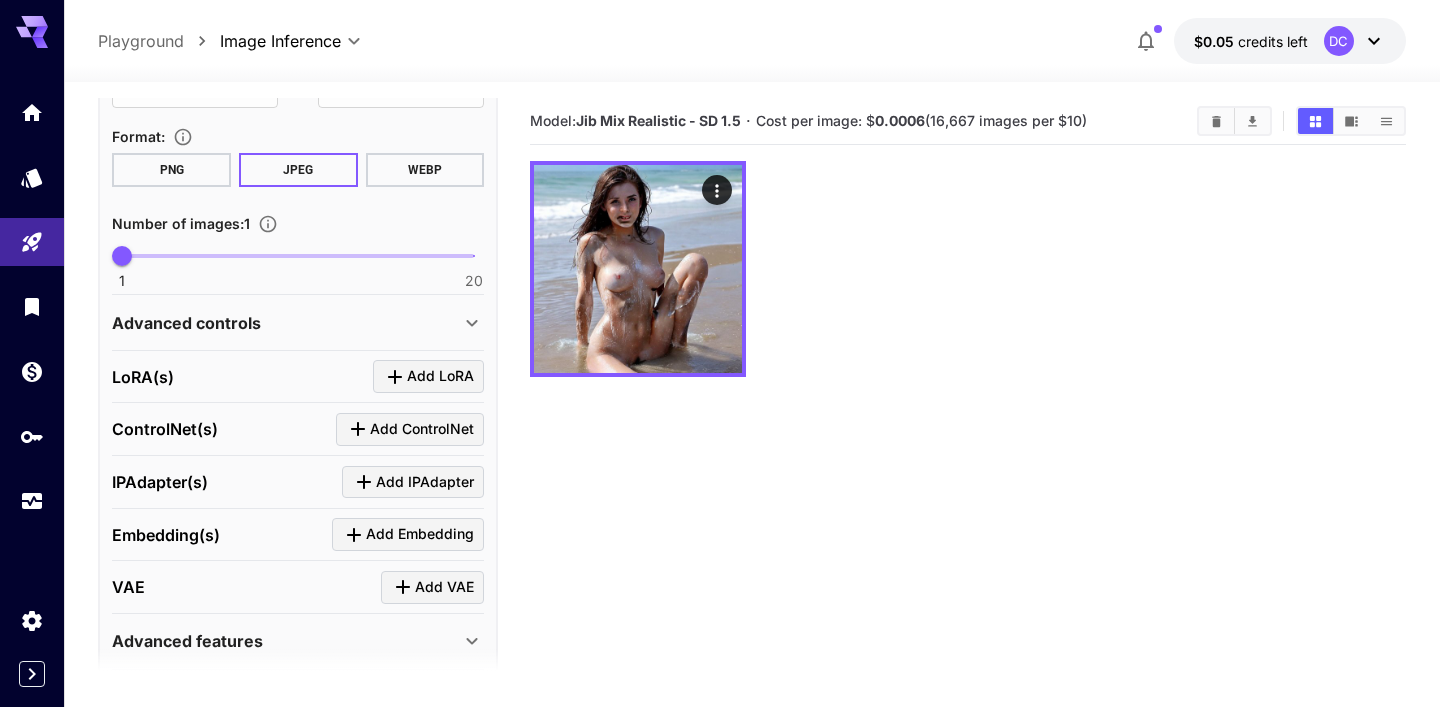 click on "Advanced controls" at bounding box center (298, 323) 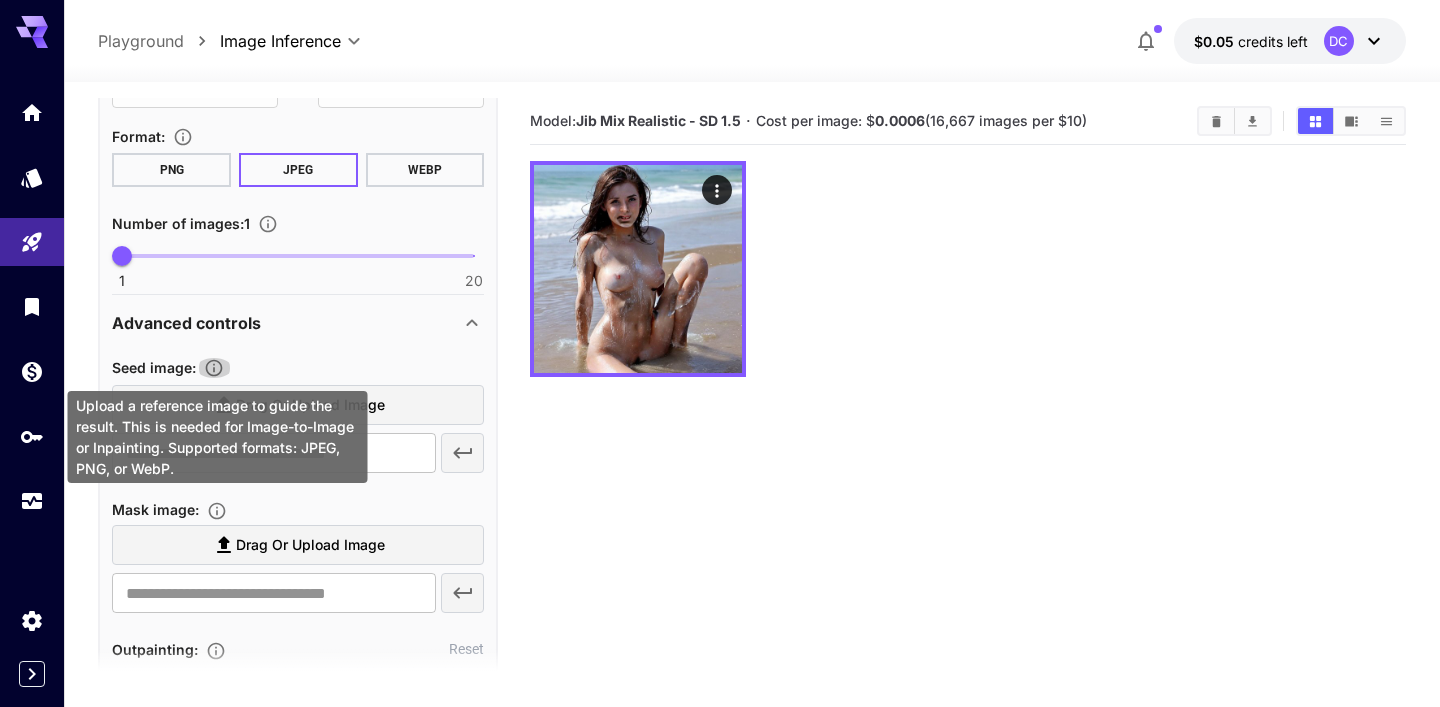 click 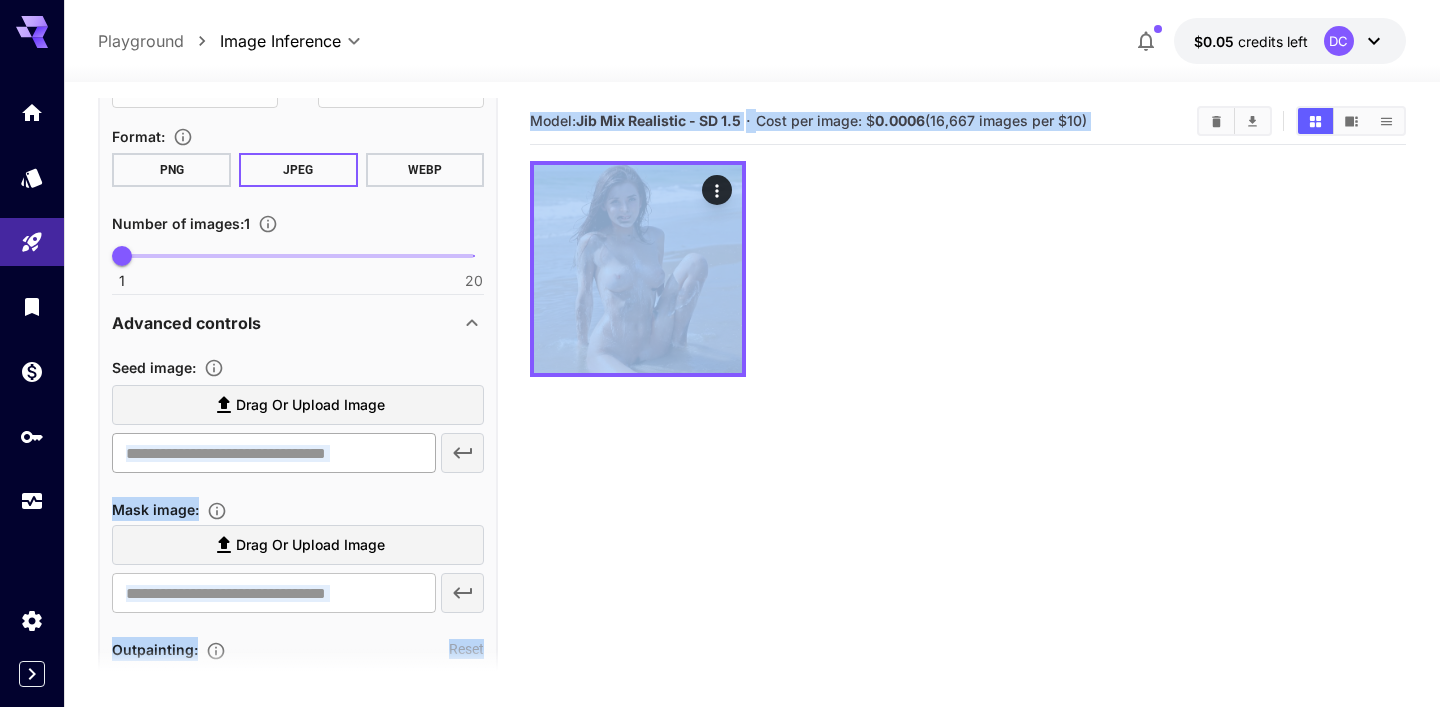 drag, startPoint x: 126, startPoint y: 423, endPoint x: 173, endPoint y: 449, distance: 53.712196 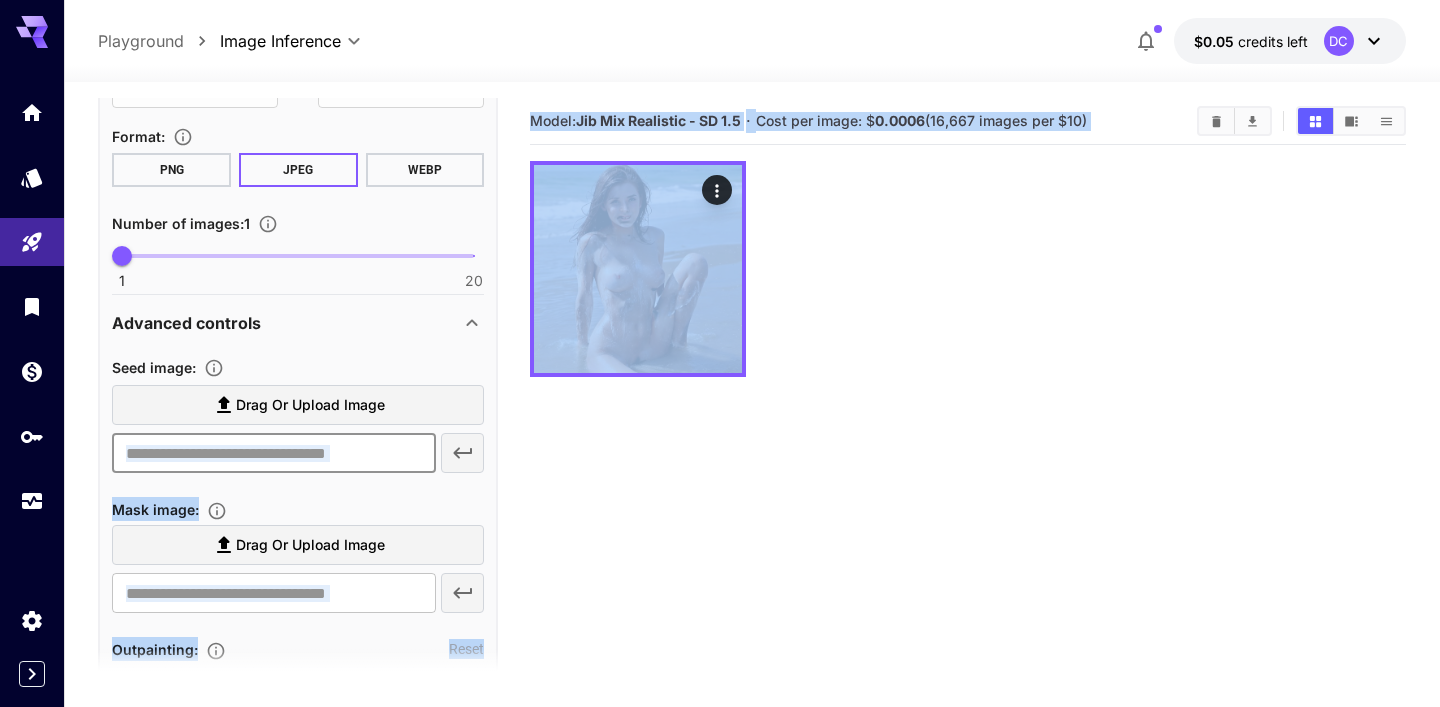 click at bounding box center (273, 453) 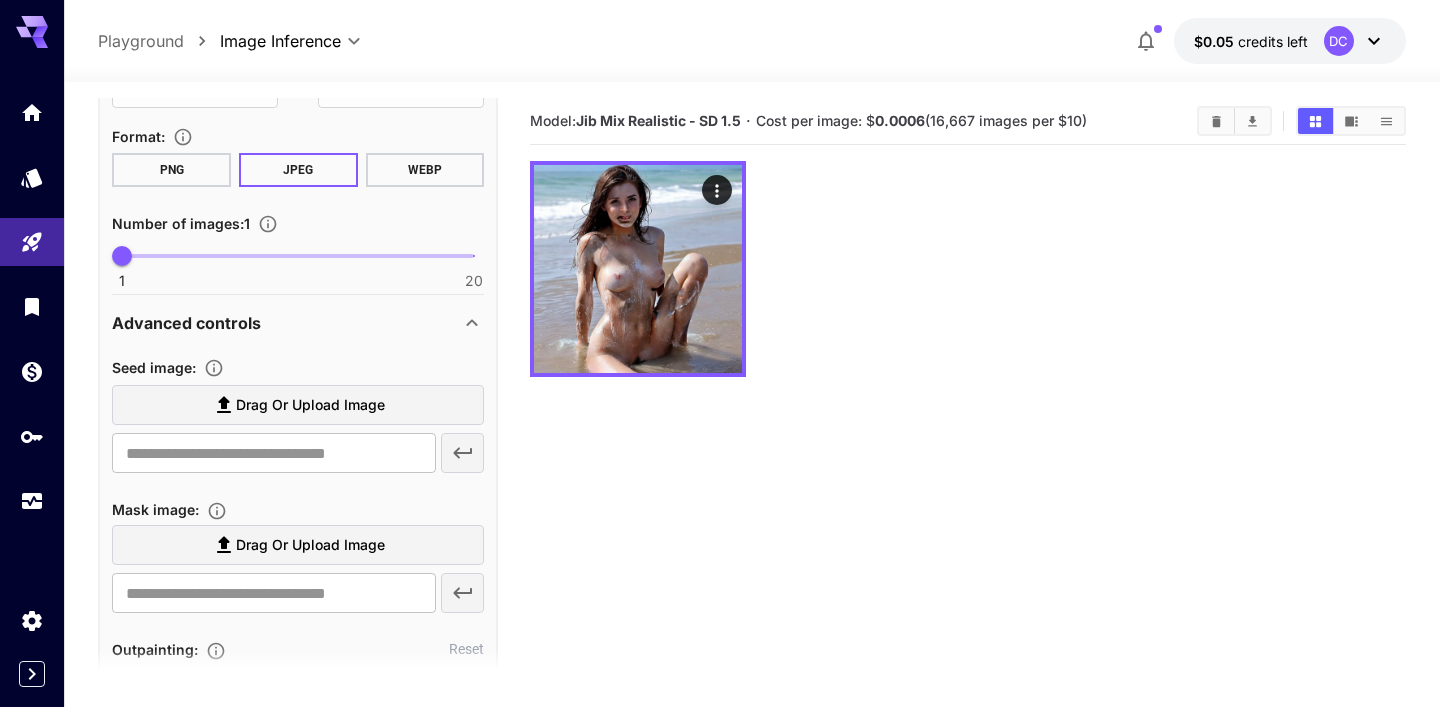 click on "Seed image :  Drag or upload image ​ Mask image :  Drag or upload image ​" at bounding box center [298, 488] 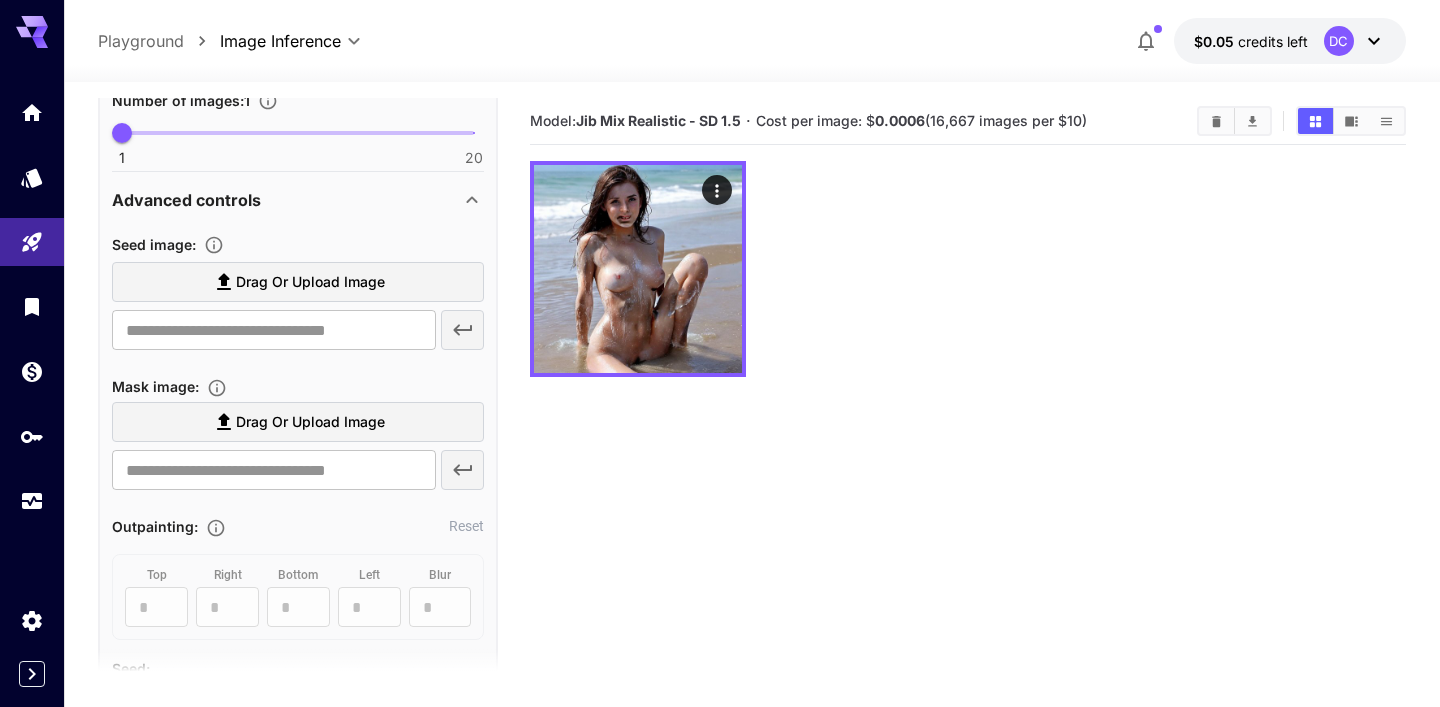 scroll, scrollTop: 592, scrollLeft: 0, axis: vertical 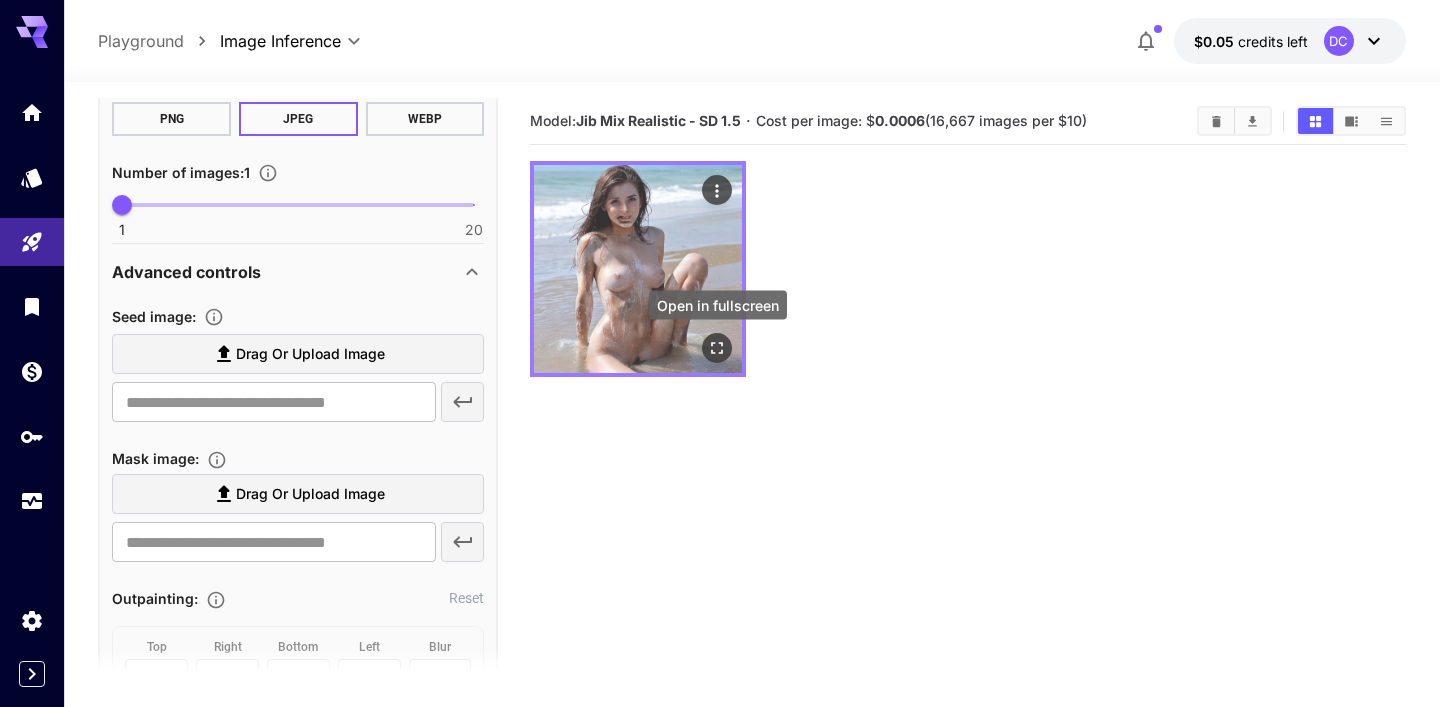 click 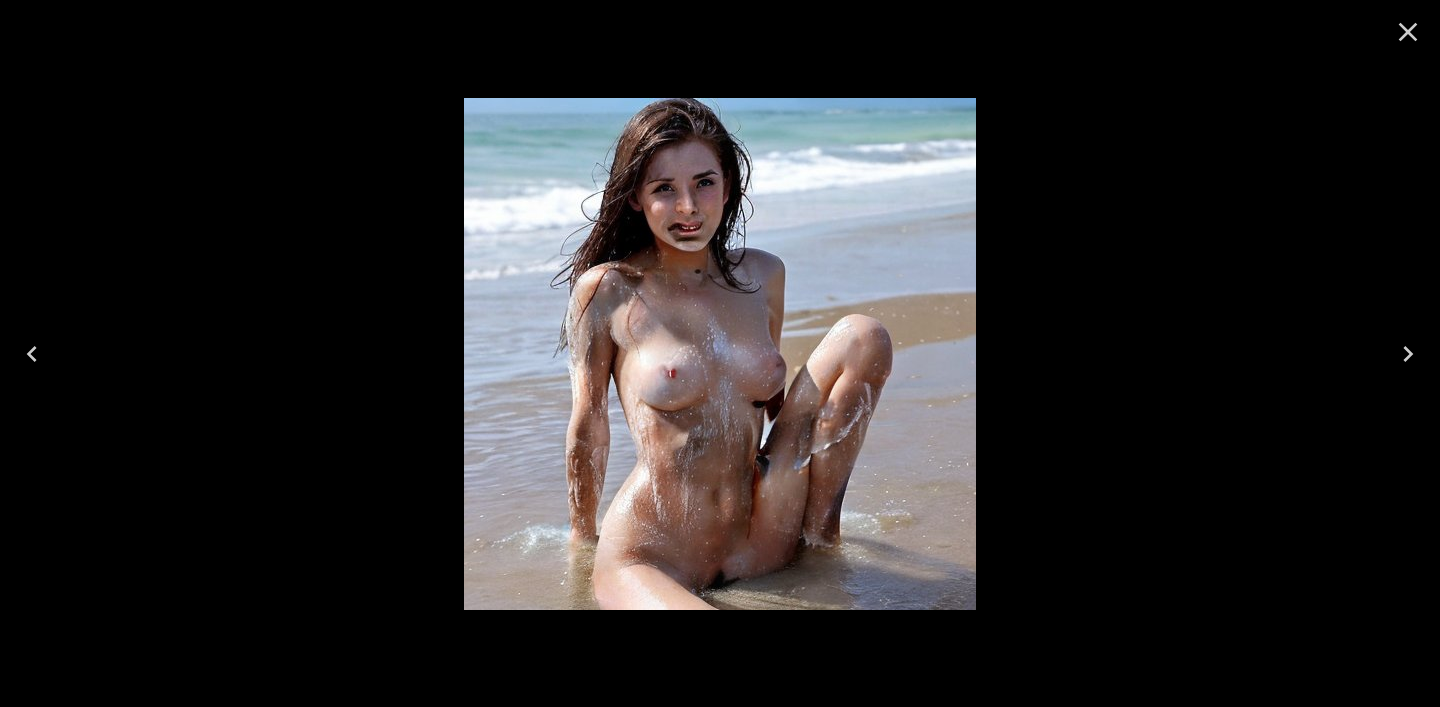 click at bounding box center [720, 353] 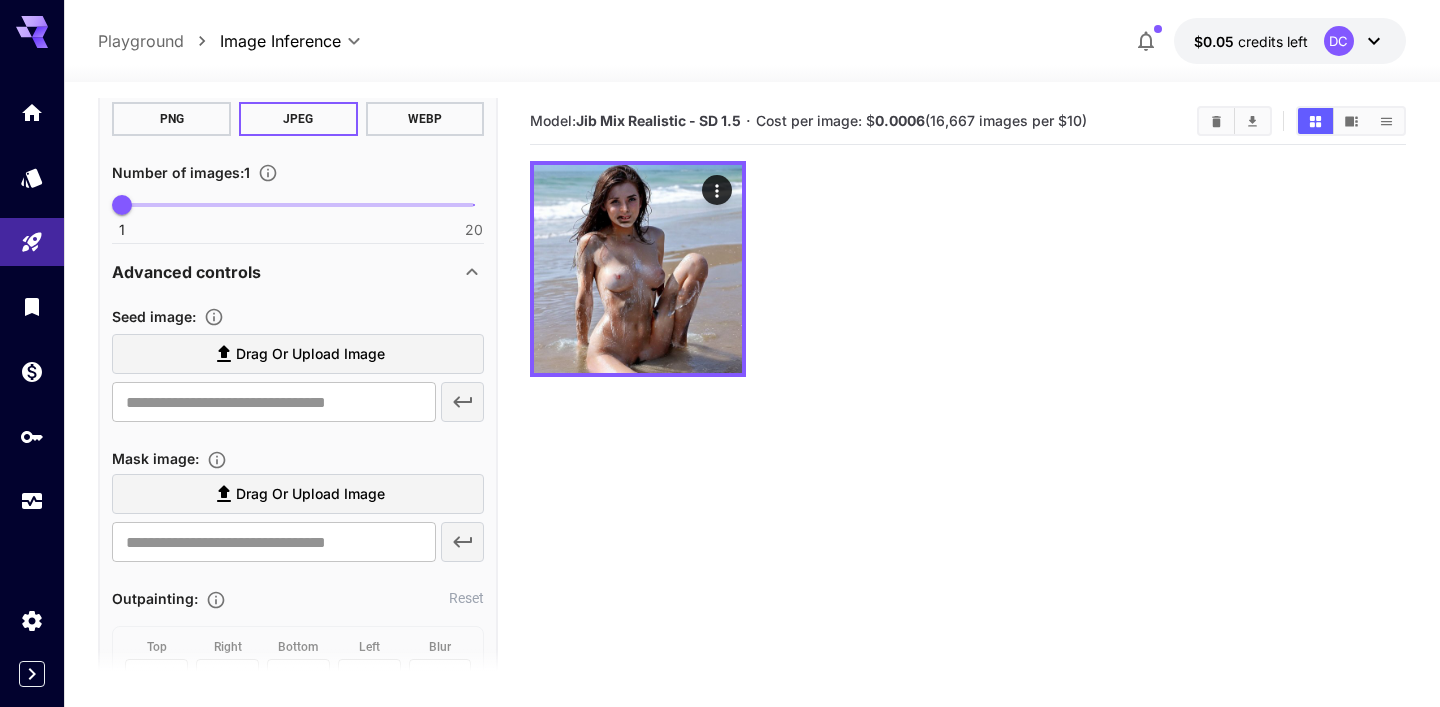 scroll, scrollTop: 0, scrollLeft: 0, axis: both 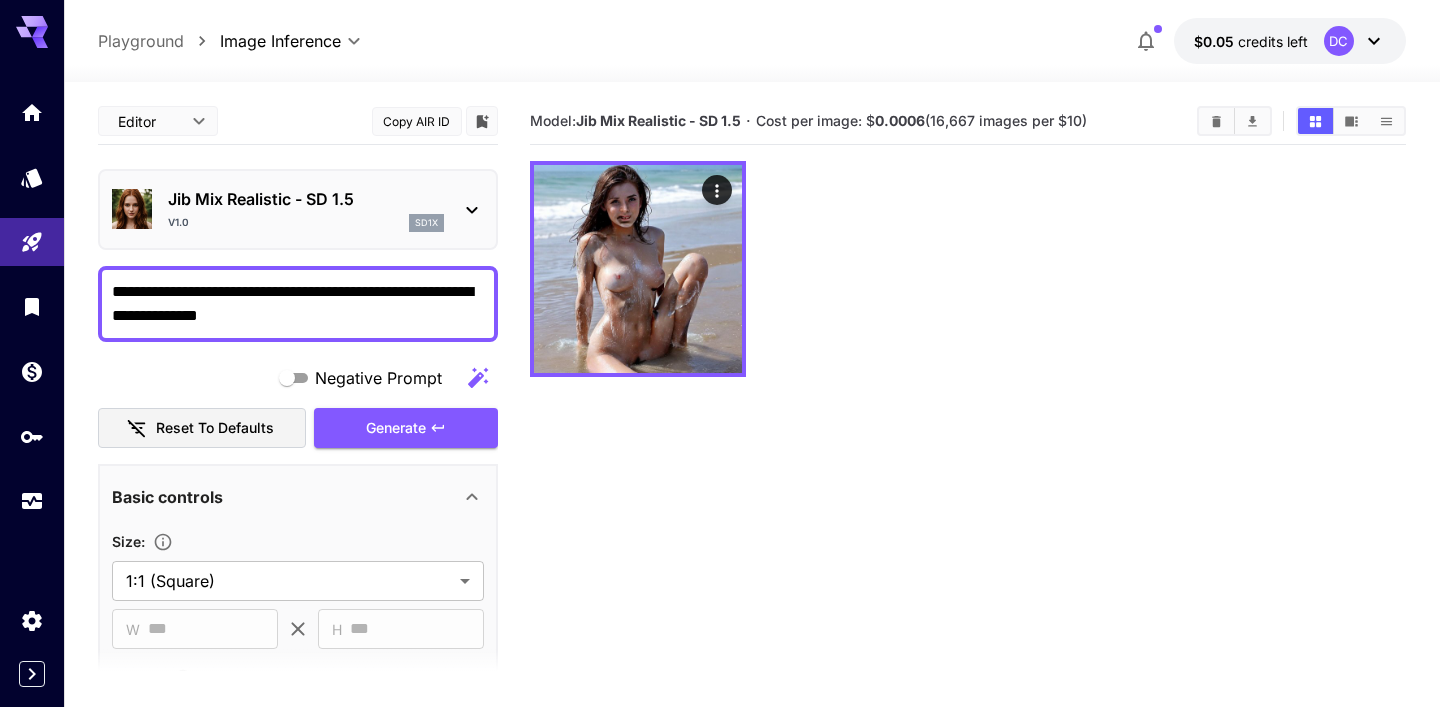 click on "Jib Mix Realistic - SD 1.5 v1.0 sd1x" at bounding box center (306, 209) 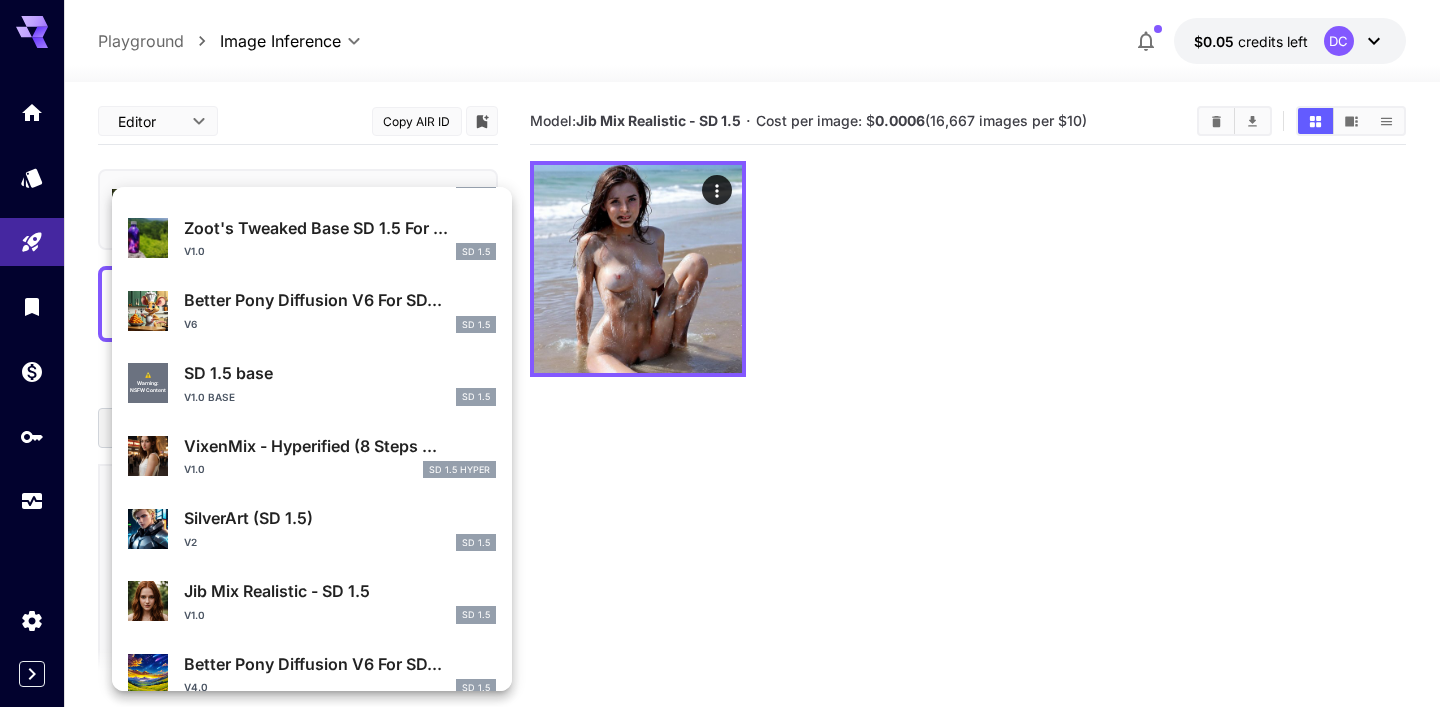 scroll, scrollTop: 269, scrollLeft: 0, axis: vertical 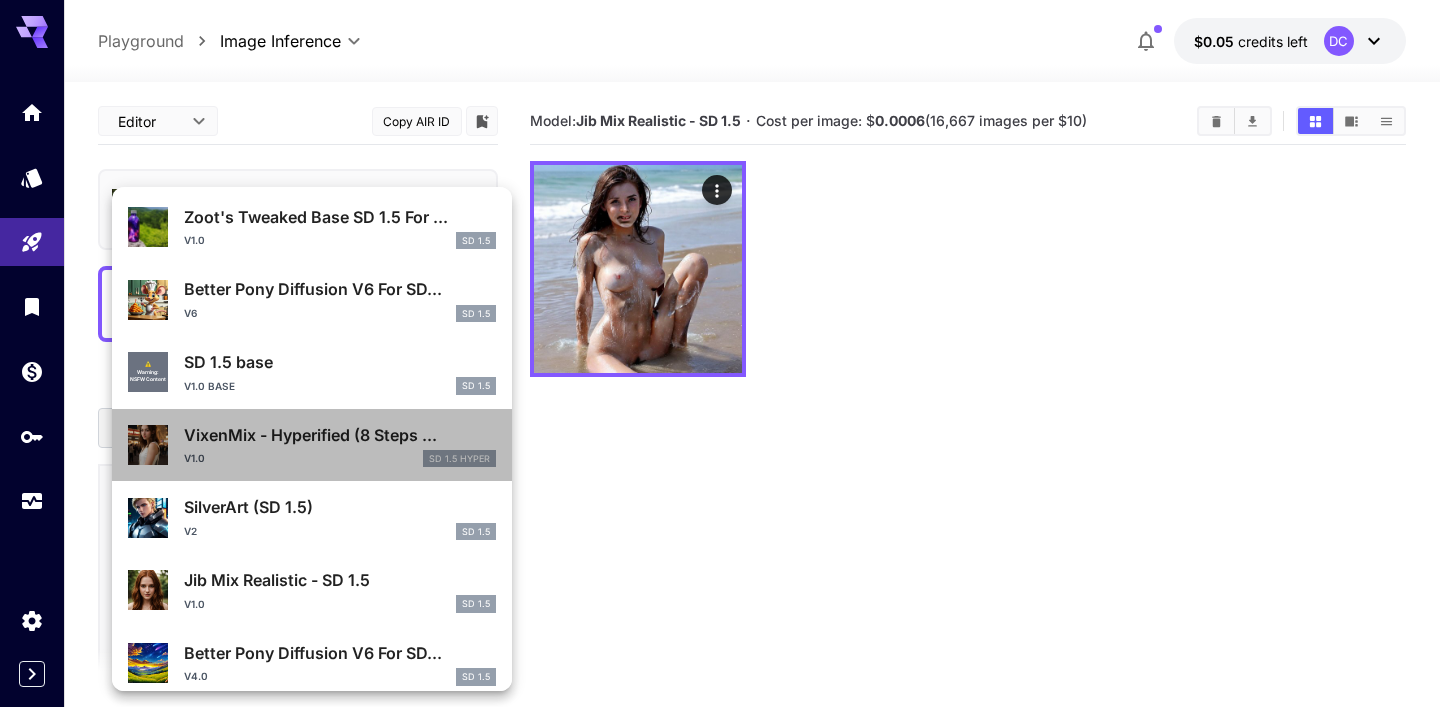 click on "v1.0 SD 1.5 Hyper" at bounding box center (340, 459) 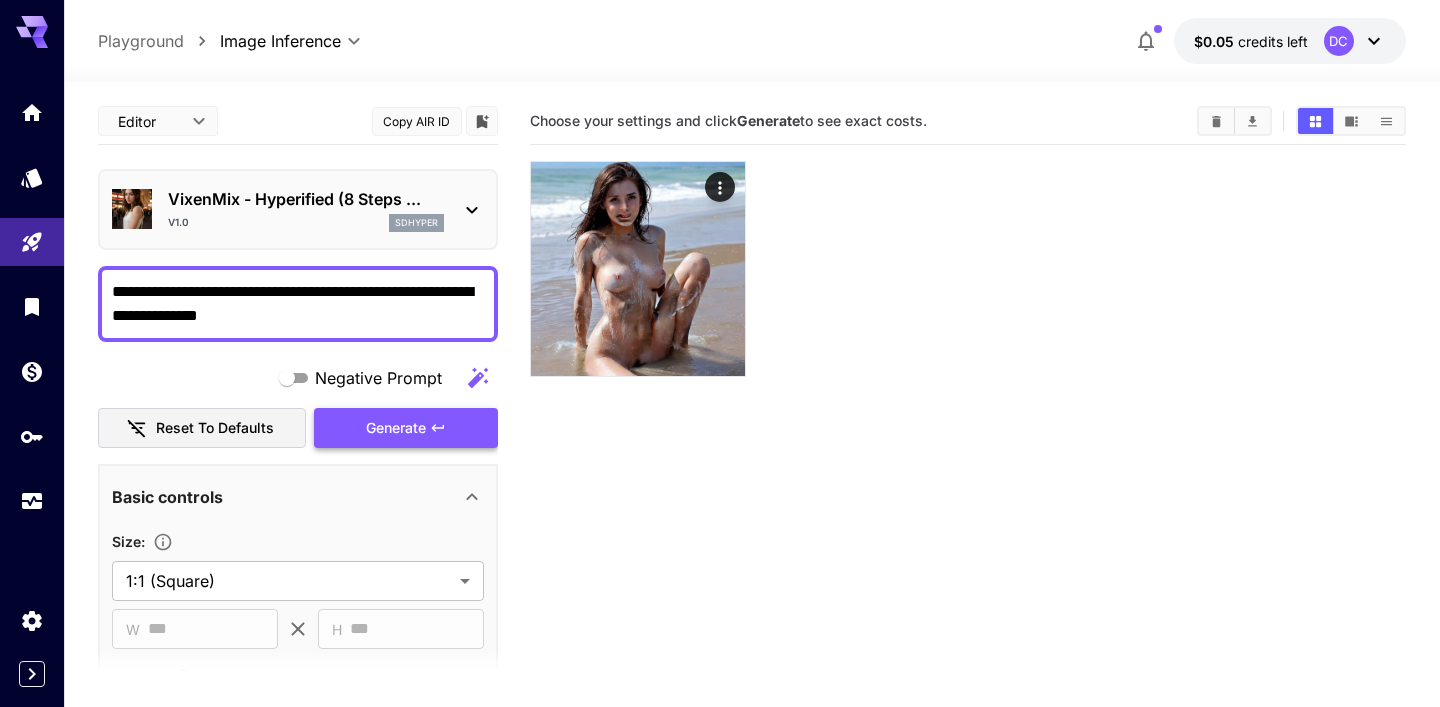 click on "Generate" at bounding box center [406, 428] 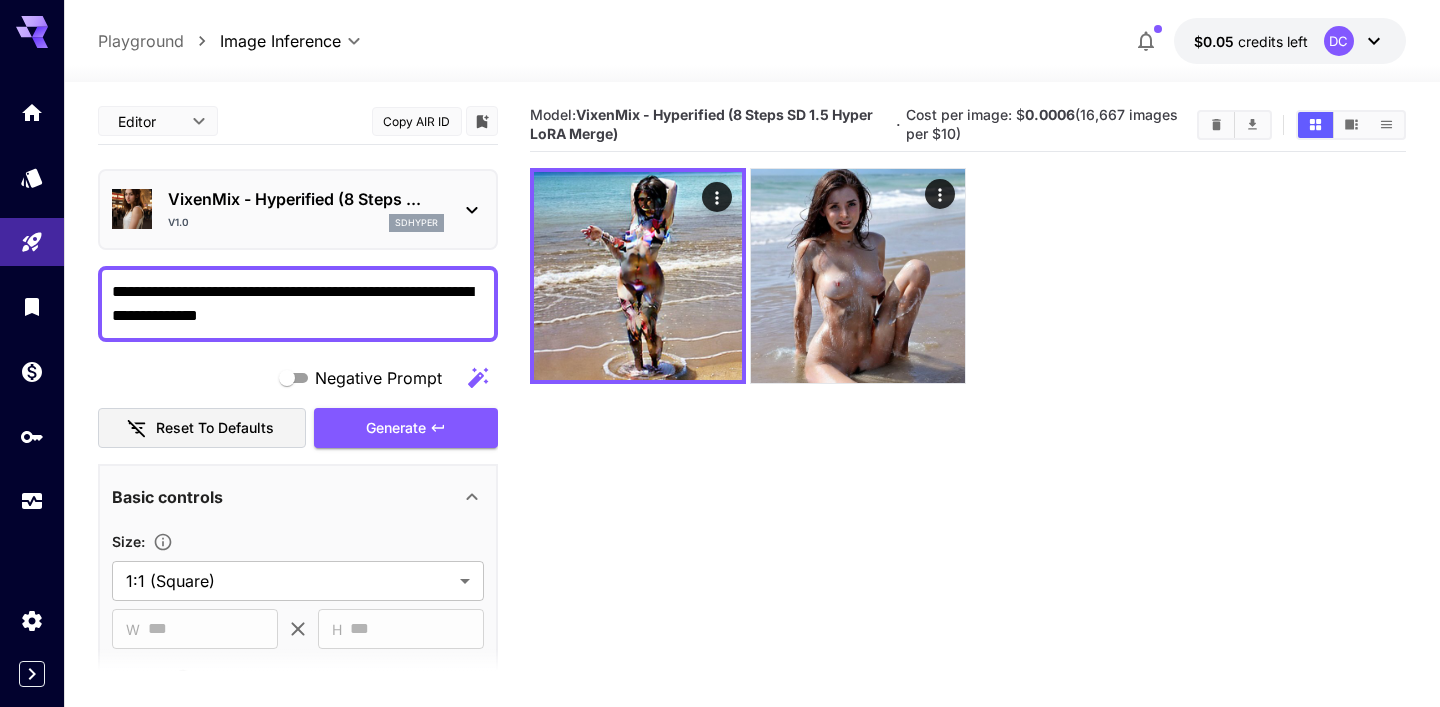 click on "VixenMix - Hyperified (8 Steps ..." at bounding box center [306, 199] 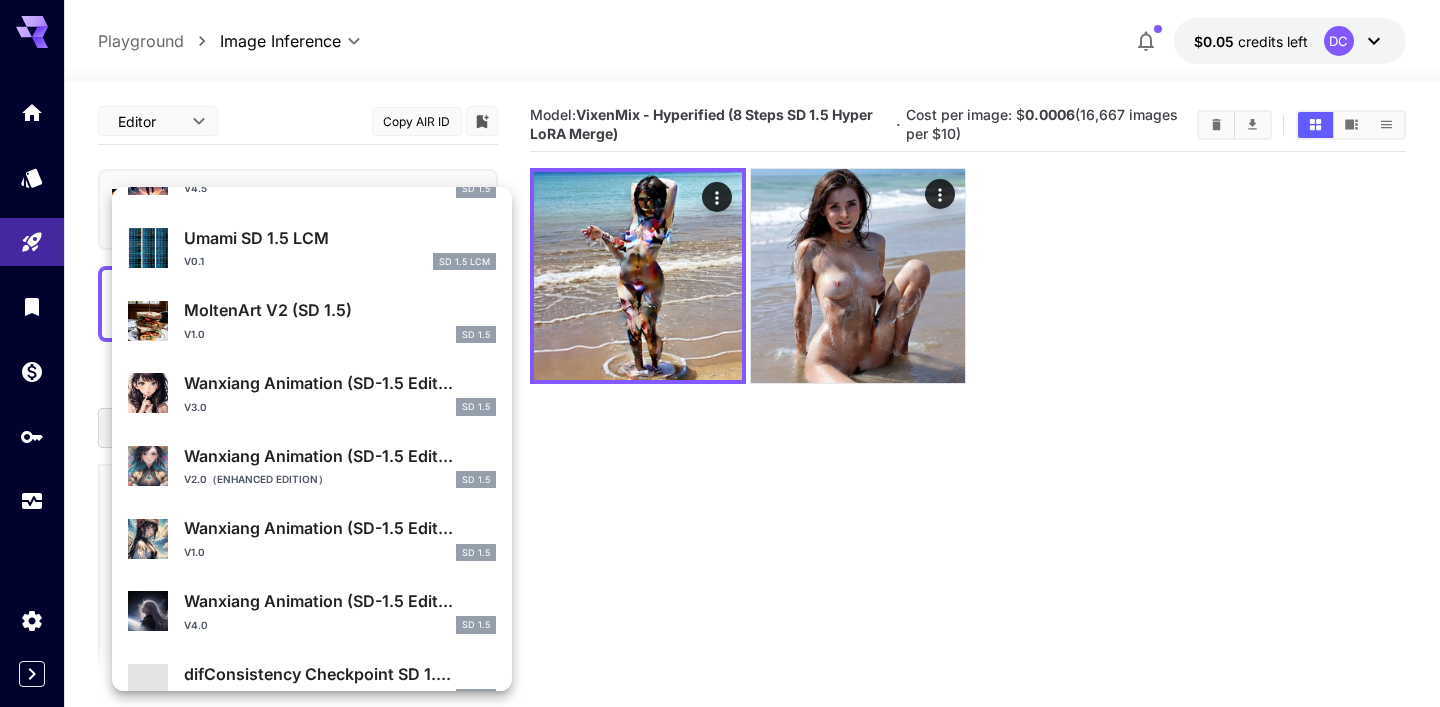 scroll, scrollTop: 1726, scrollLeft: 0, axis: vertical 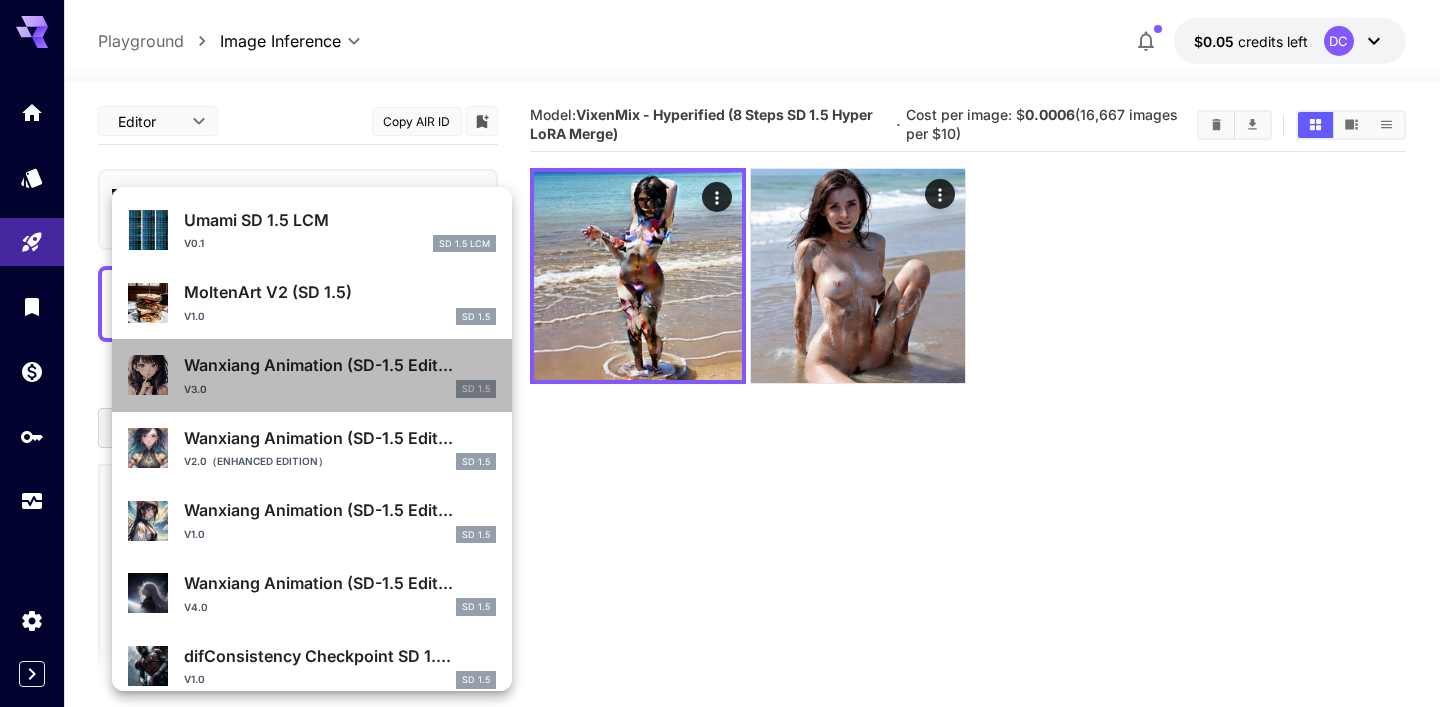 click on "v3.0 SD 1.5" at bounding box center [340, 389] 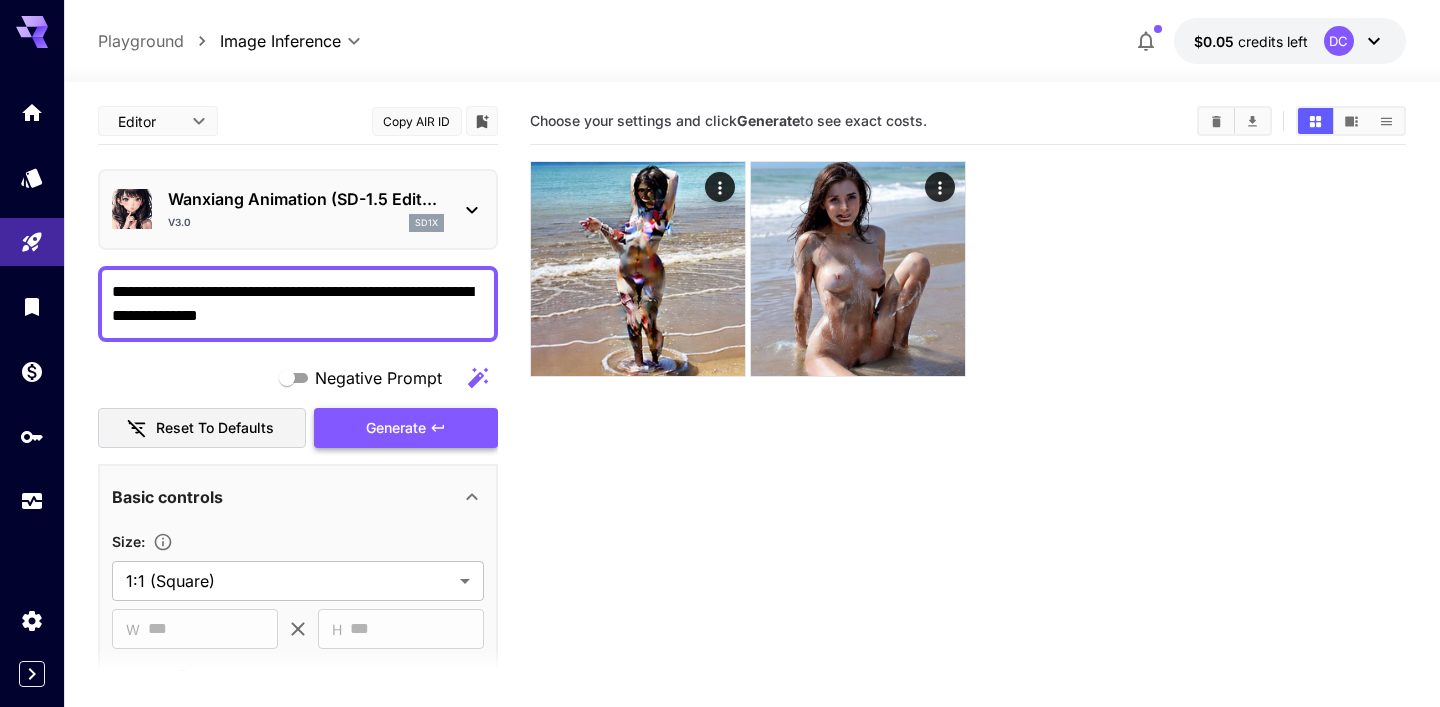 click on "Generate" at bounding box center [396, 428] 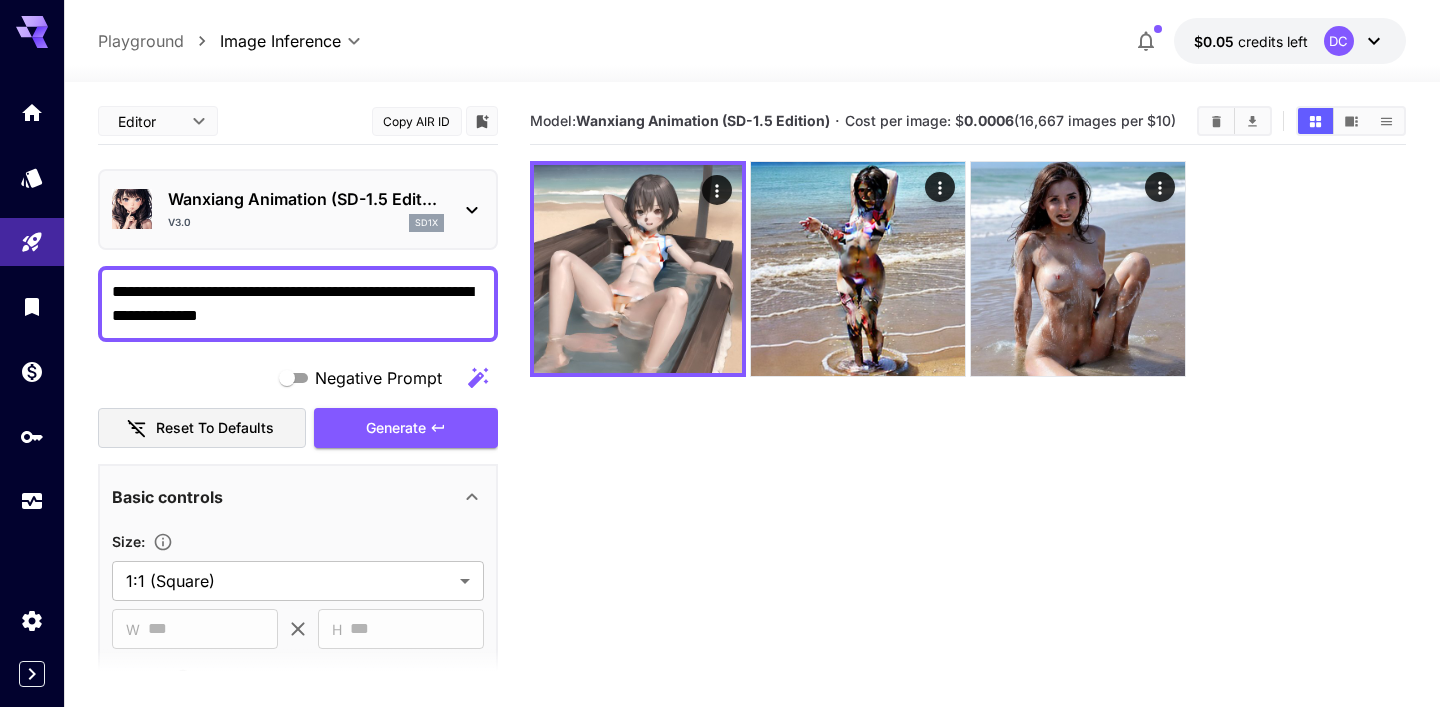 click on "Wanxiang Animation (SD-1.5 Edit..." at bounding box center [306, 199] 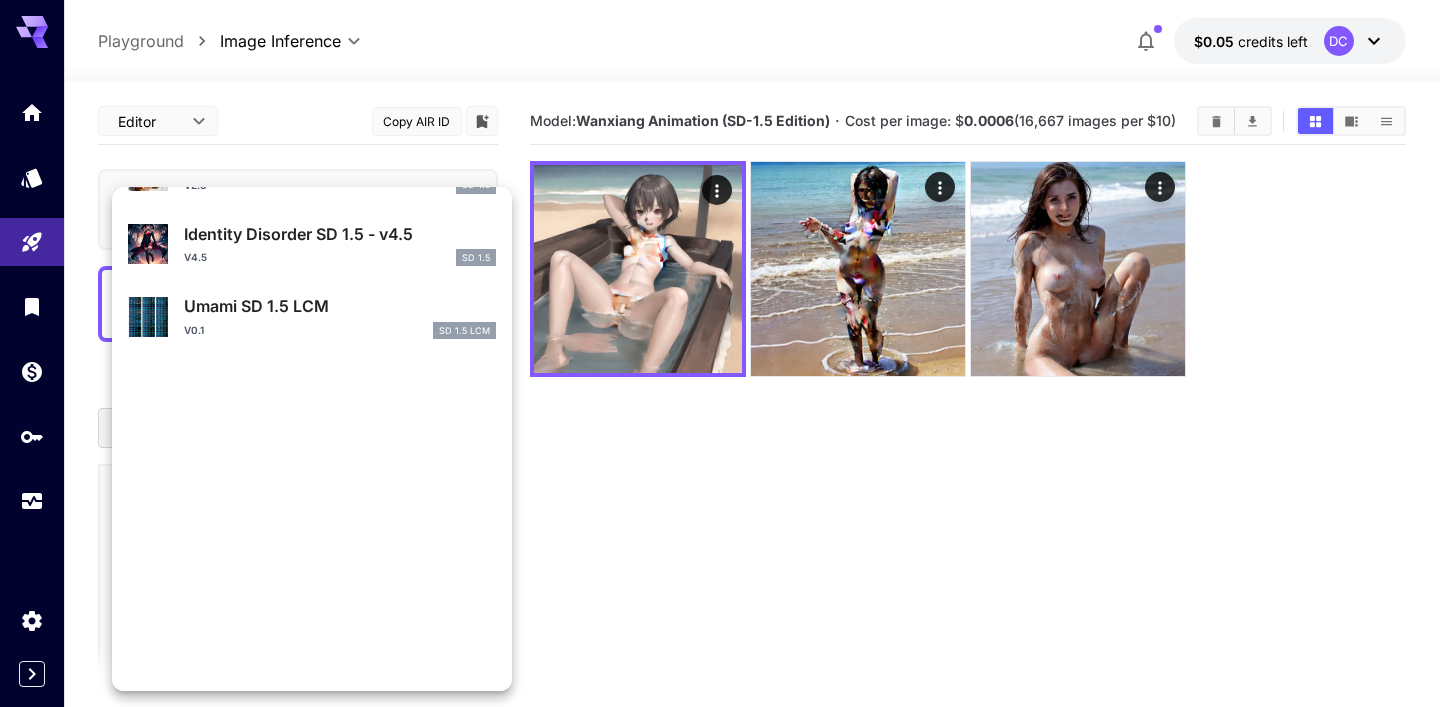 scroll, scrollTop: 1819, scrollLeft: 0, axis: vertical 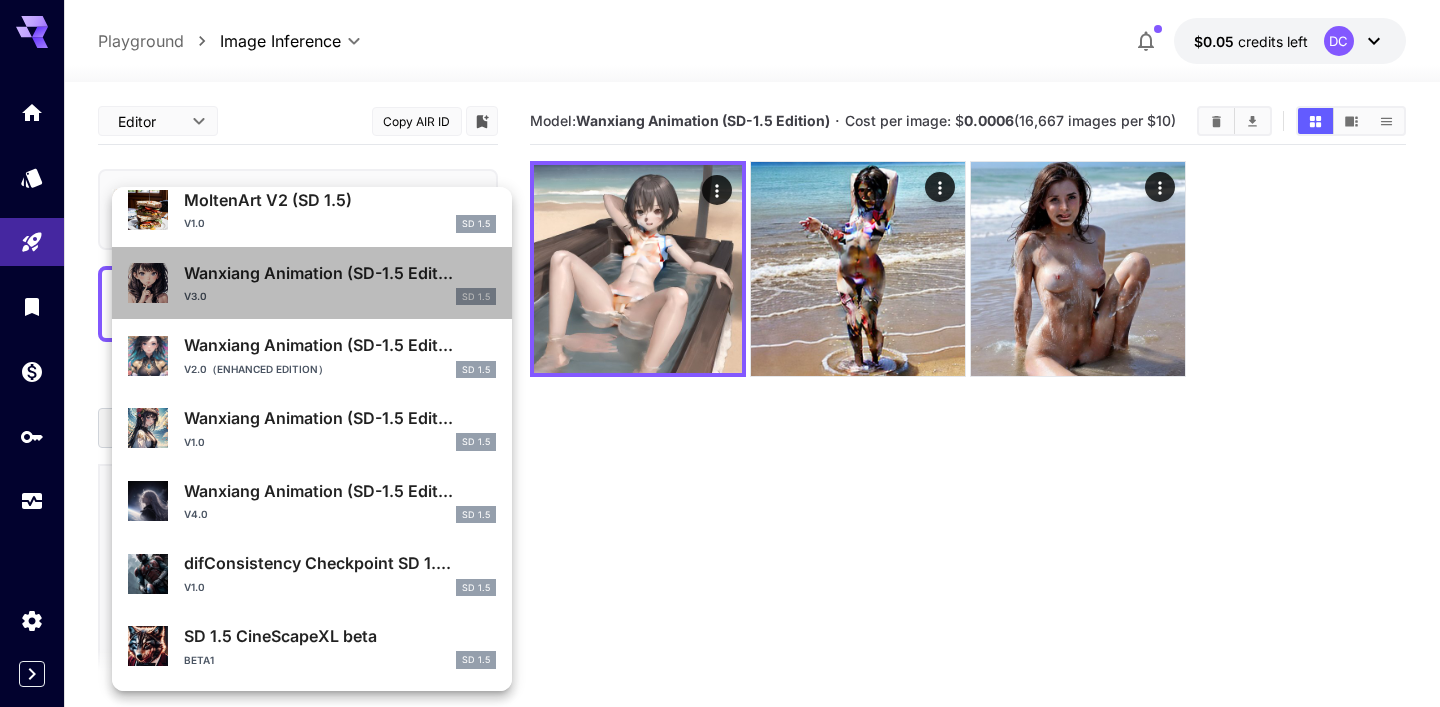 click on "v3.0 SD 1.5" at bounding box center (340, 297) 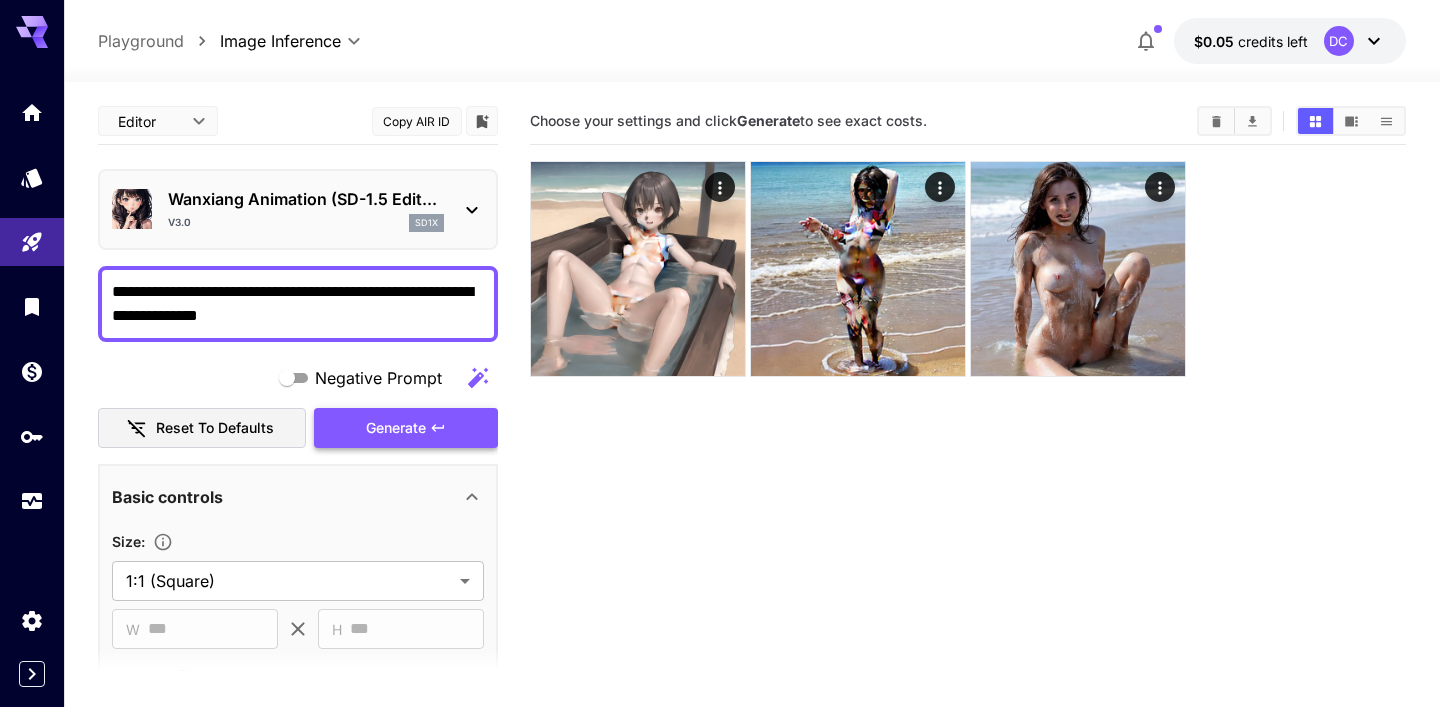 click 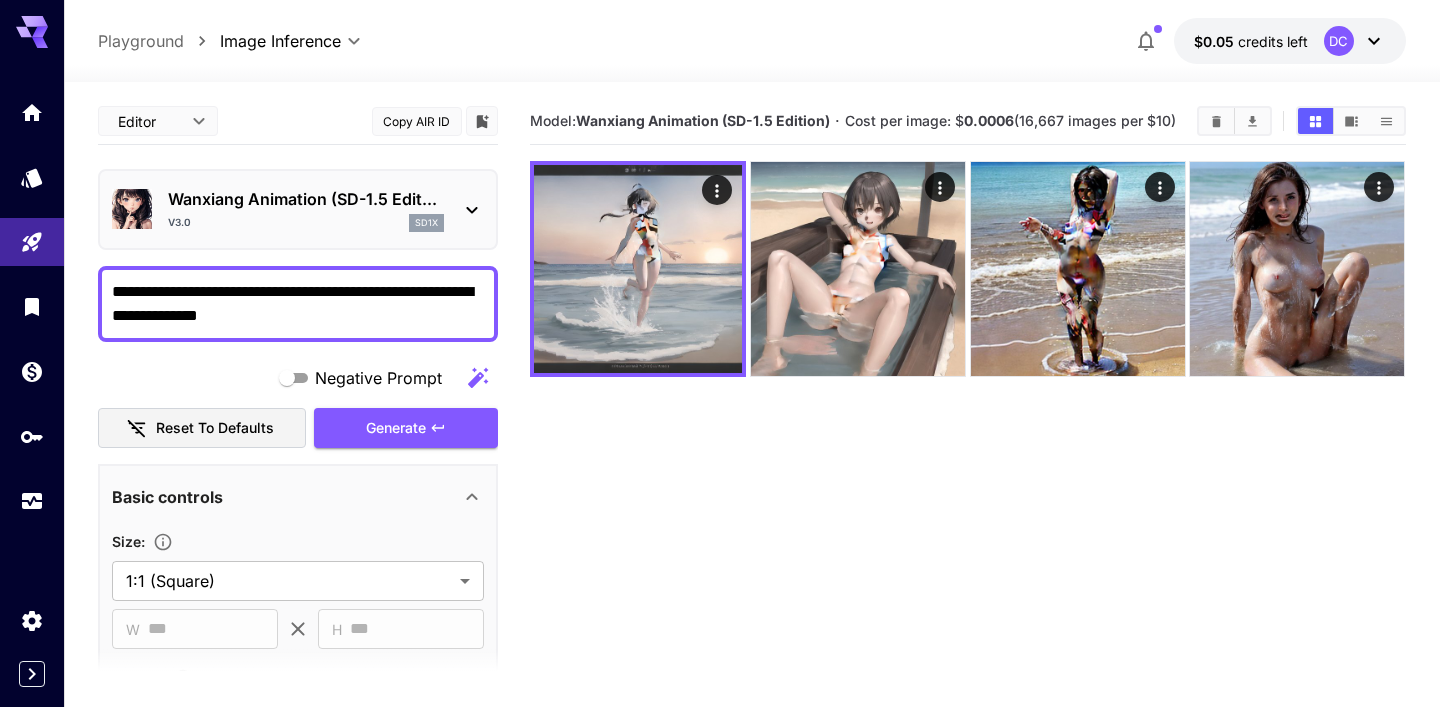 click on "**********" at bounding box center [298, 304] 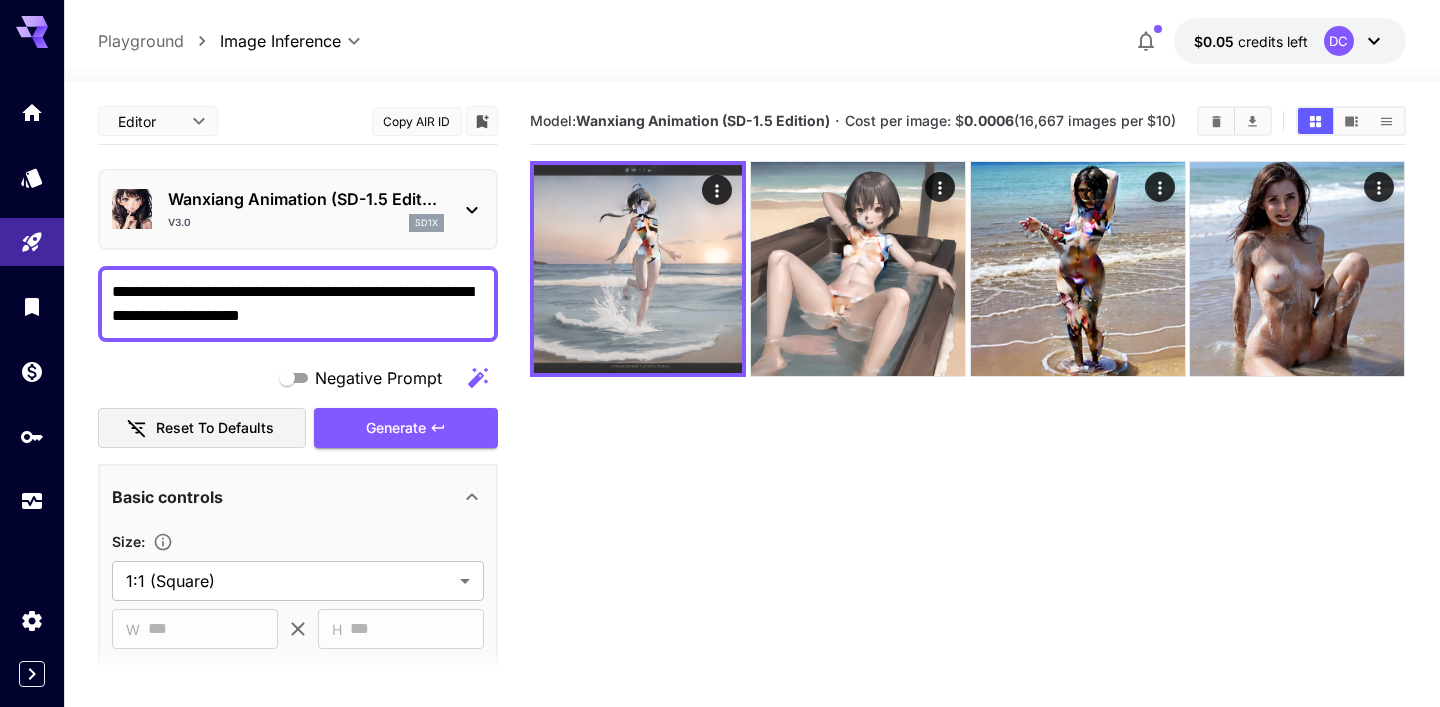 click on "**********" at bounding box center (298, 304) 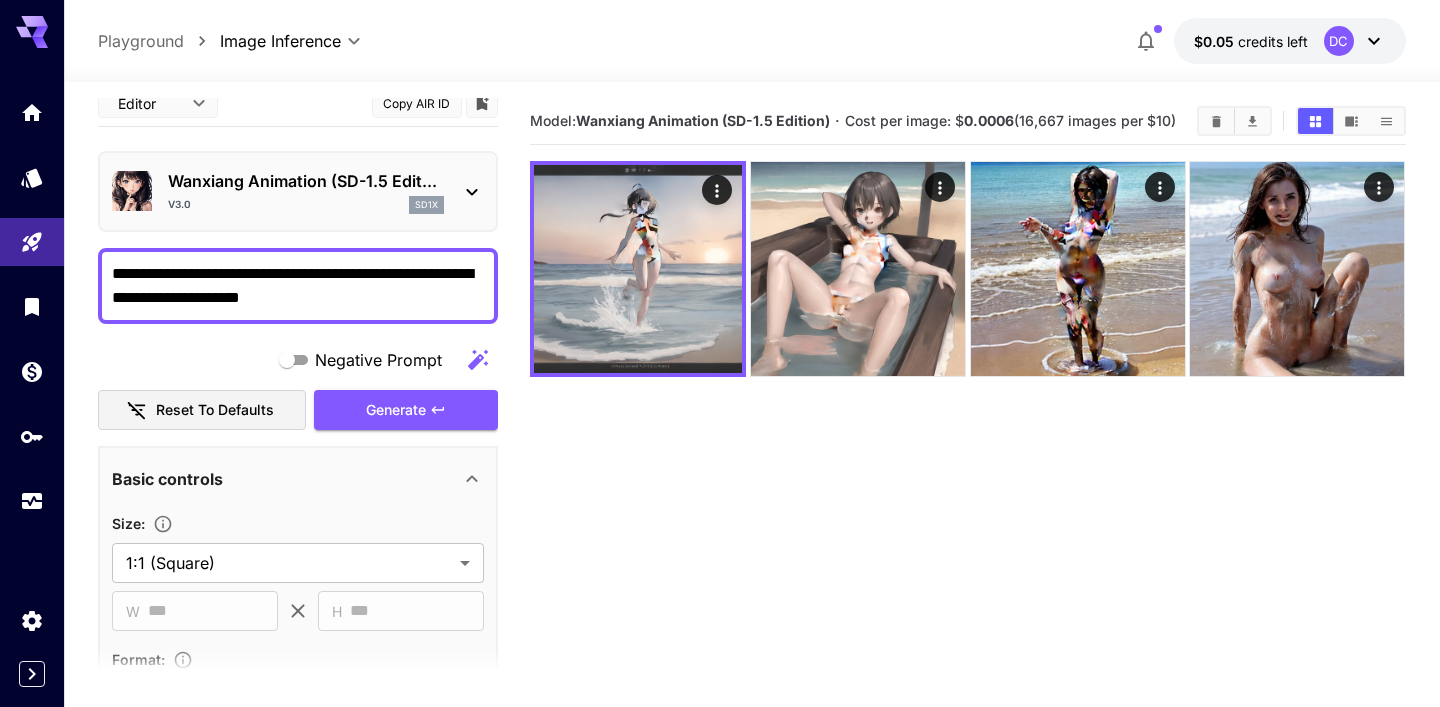 drag, startPoint x: 341, startPoint y: 308, endPoint x: 56, endPoint y: 278, distance: 286.5746 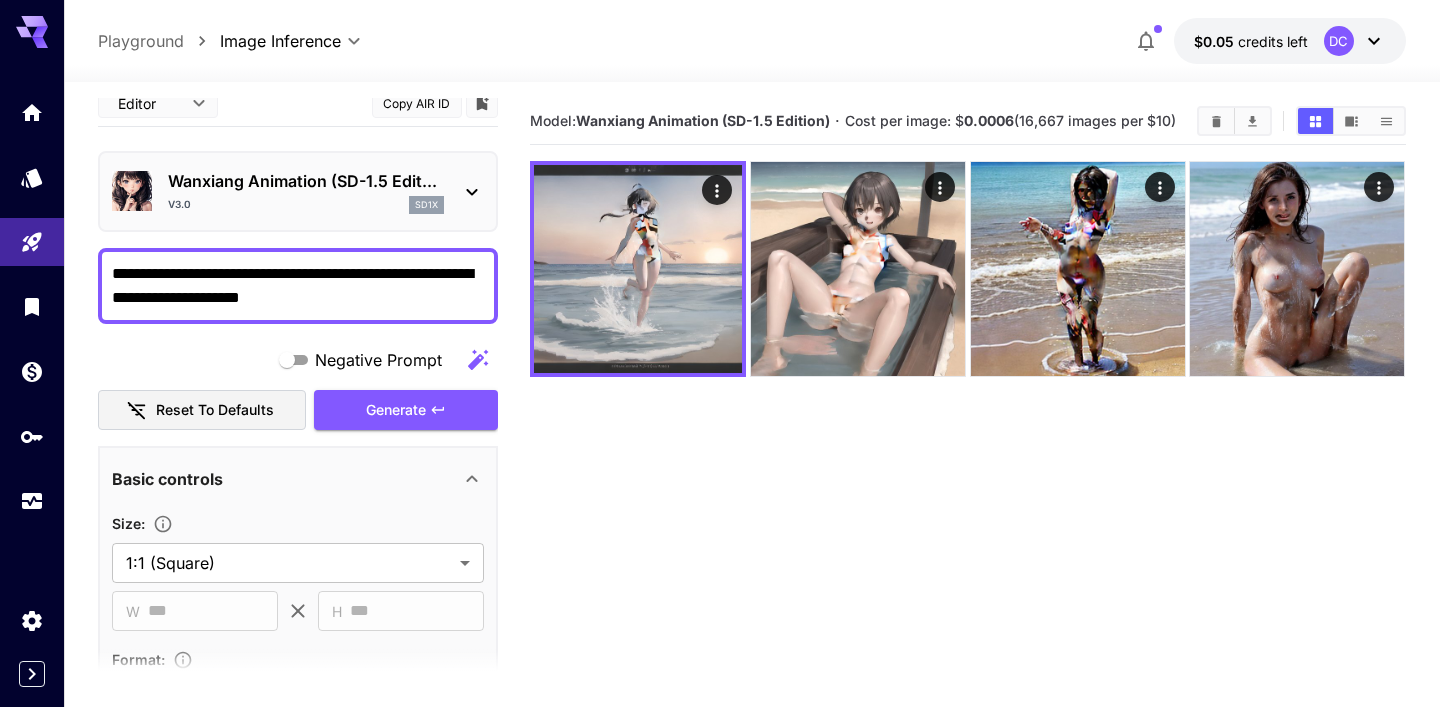 click 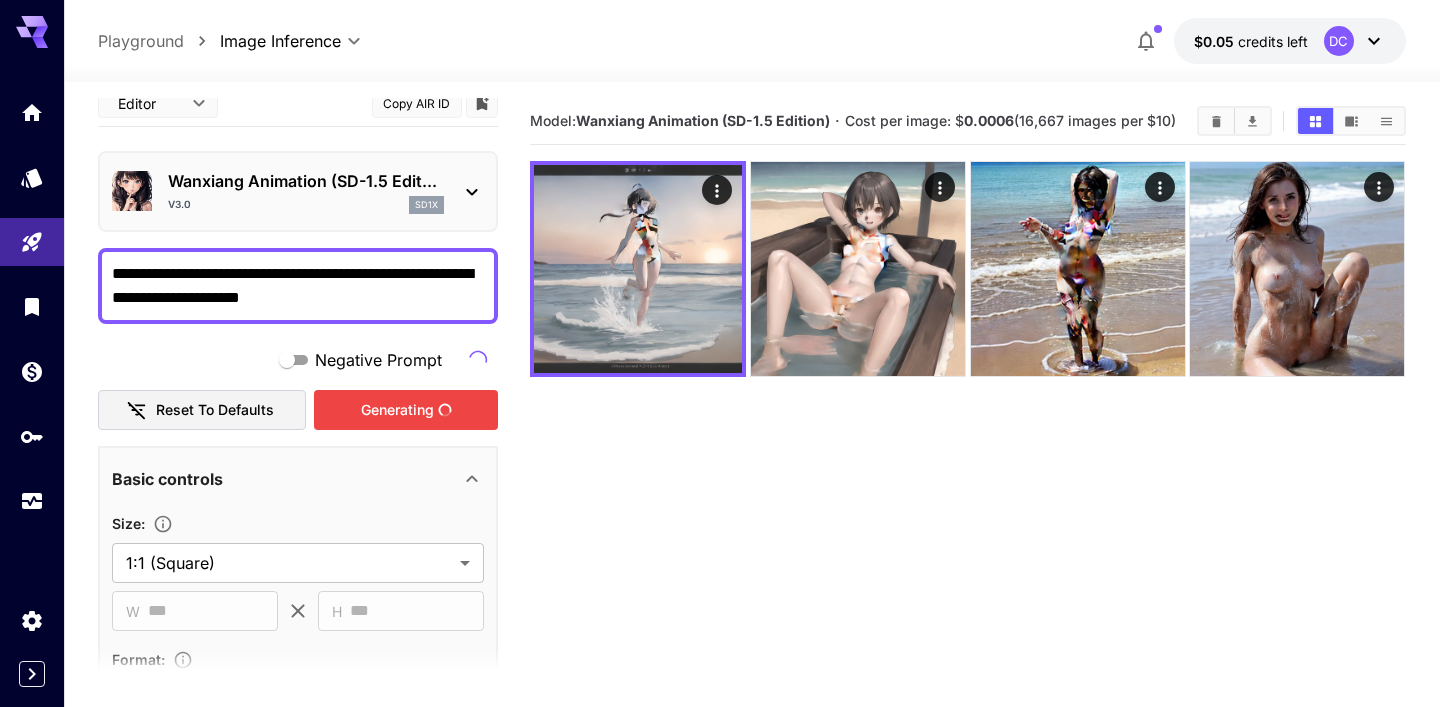 type on "**********" 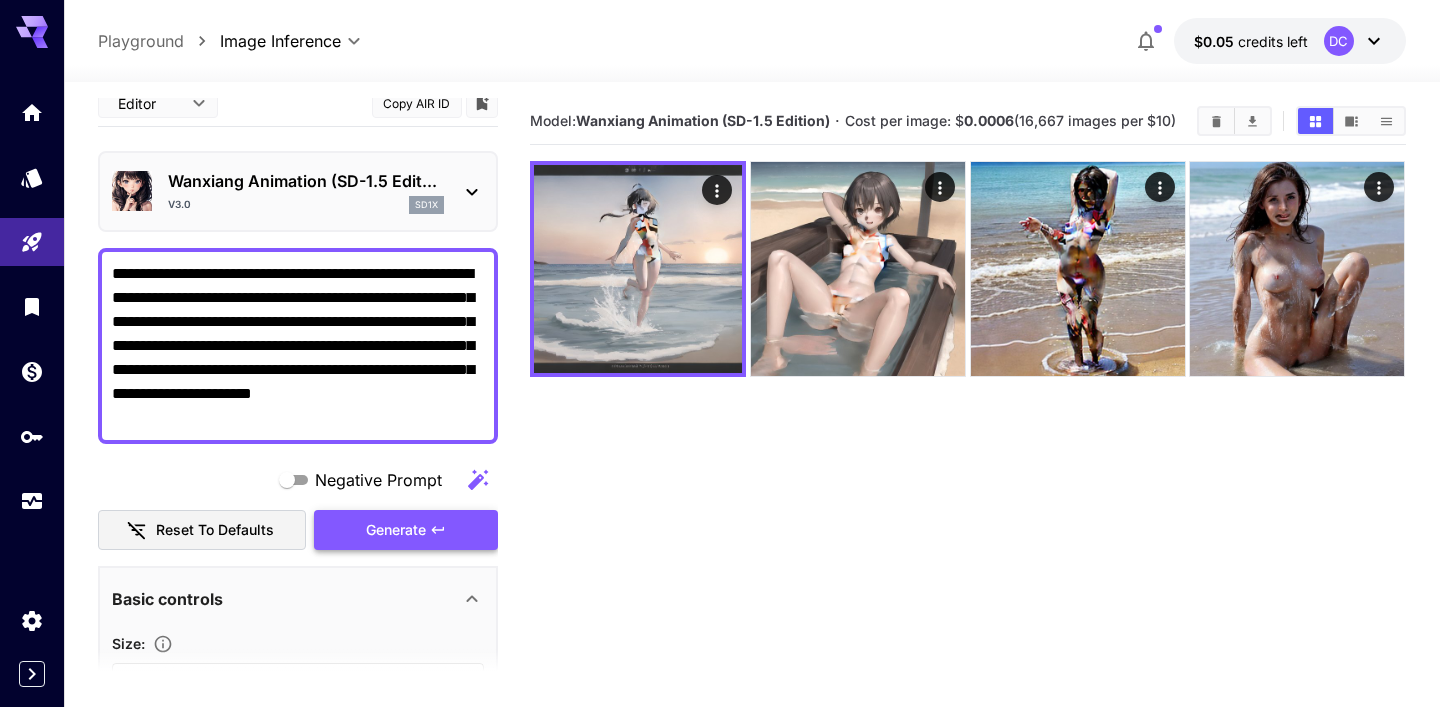 click on "Generate" at bounding box center (406, 530) 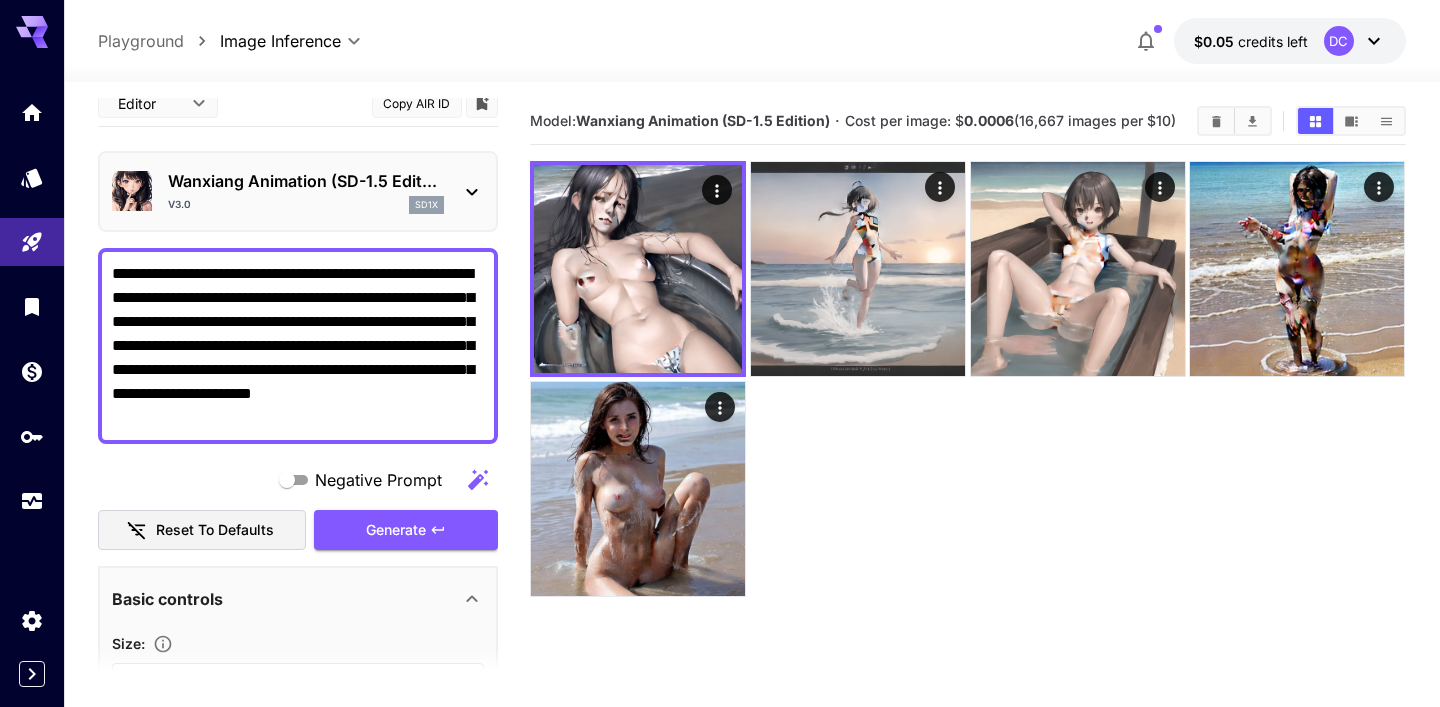 click on "v3.0 sd1x" at bounding box center [306, 205] 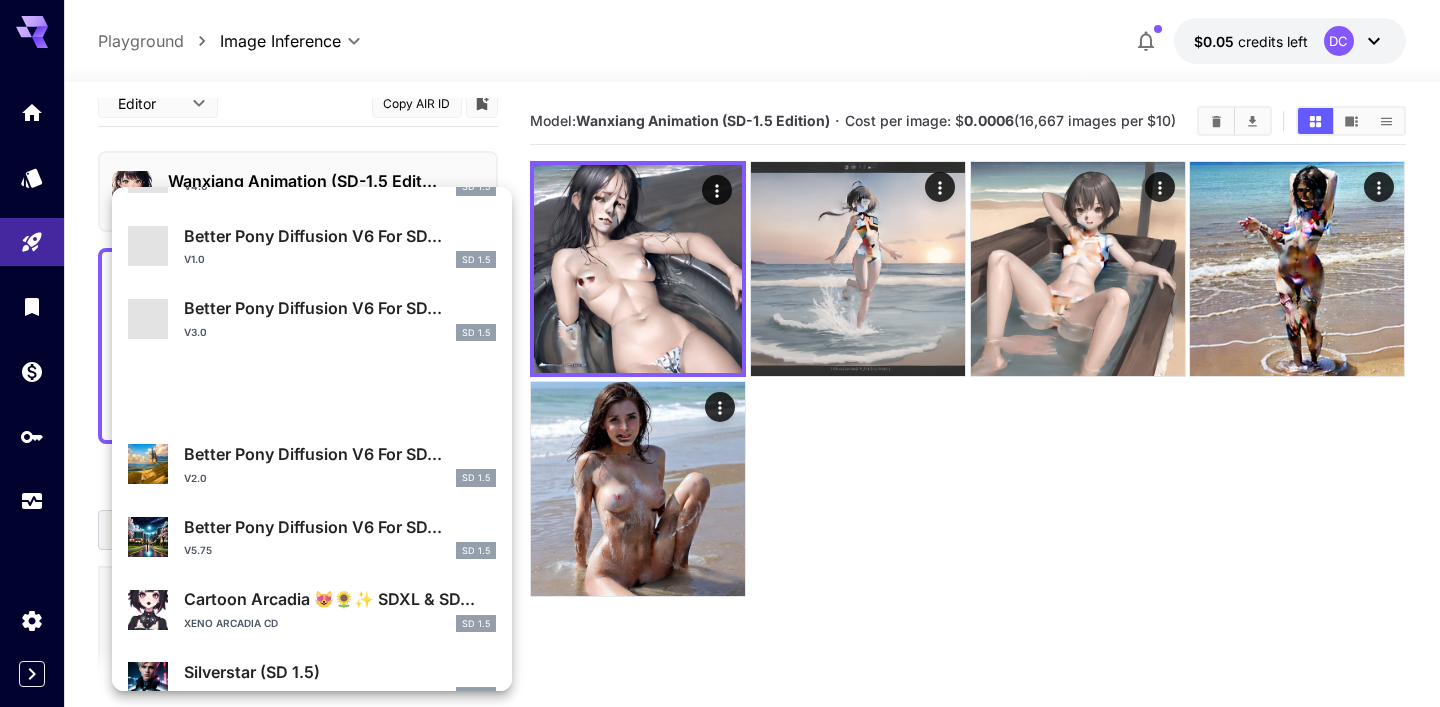 scroll, scrollTop: 0, scrollLeft: 0, axis: both 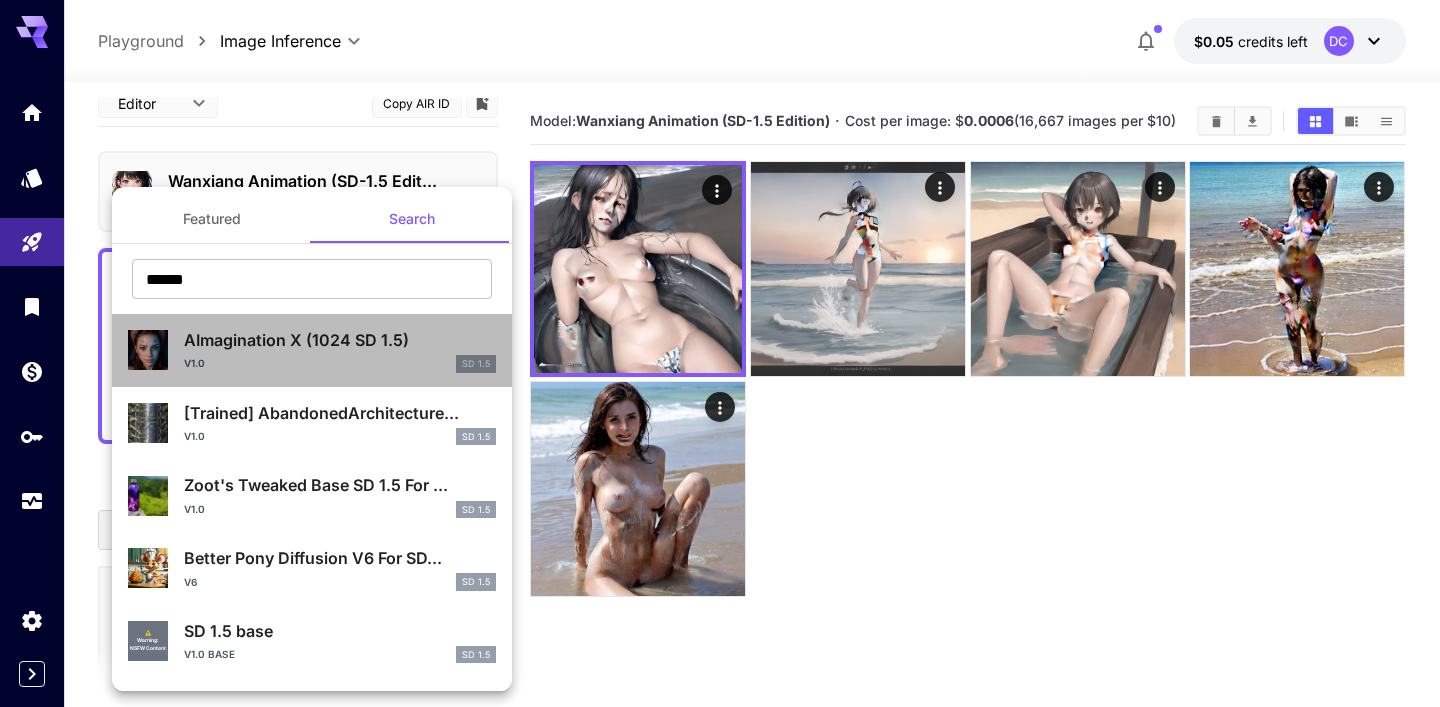 click on "v1.0 SD 1.5" at bounding box center (340, 364) 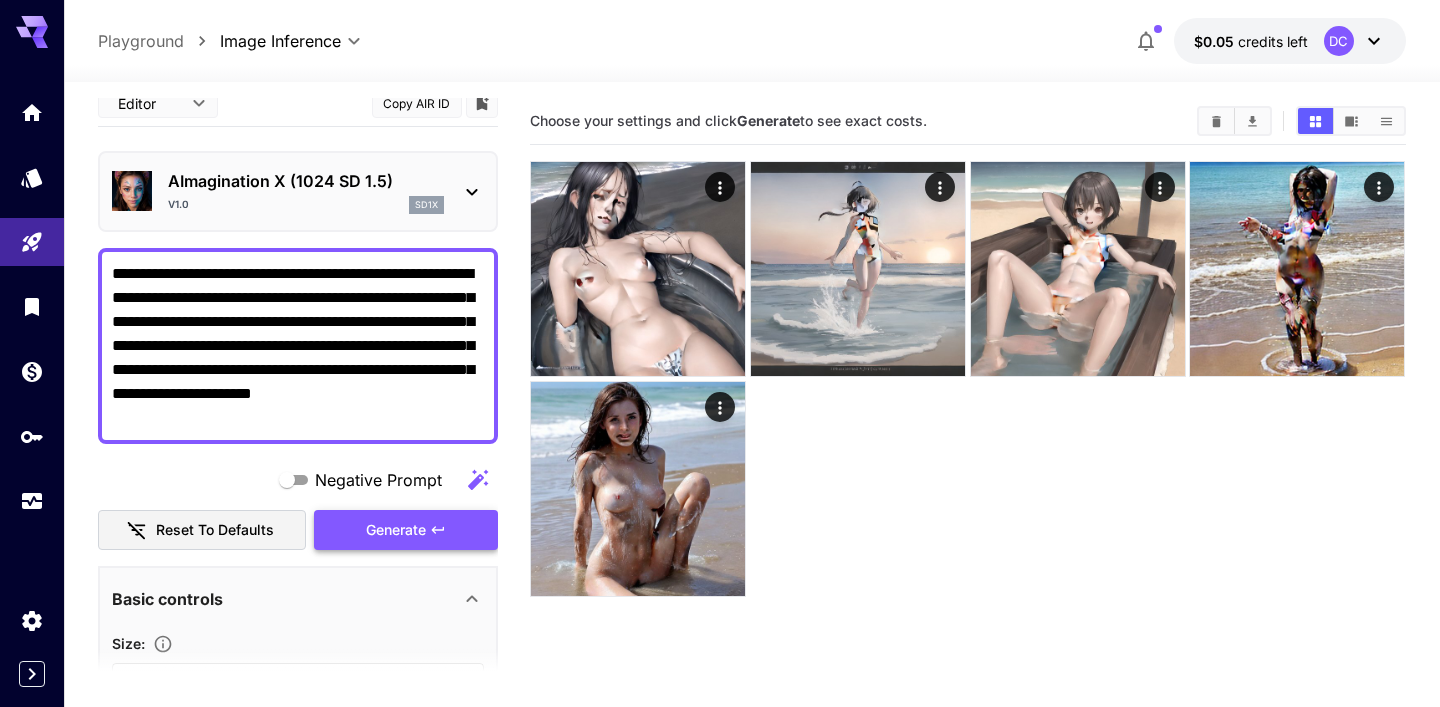 click on "Generate" at bounding box center [406, 530] 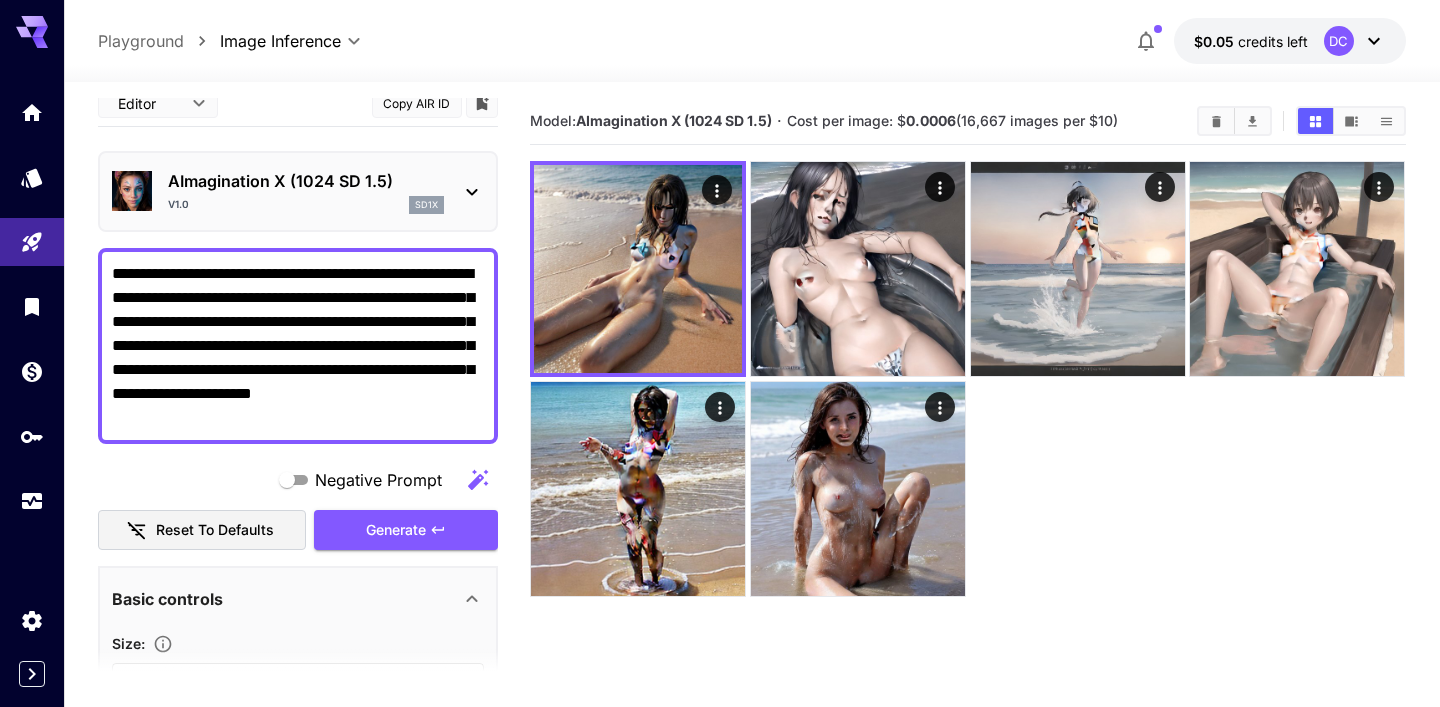 click on "v1.0 sd1x" at bounding box center (306, 205) 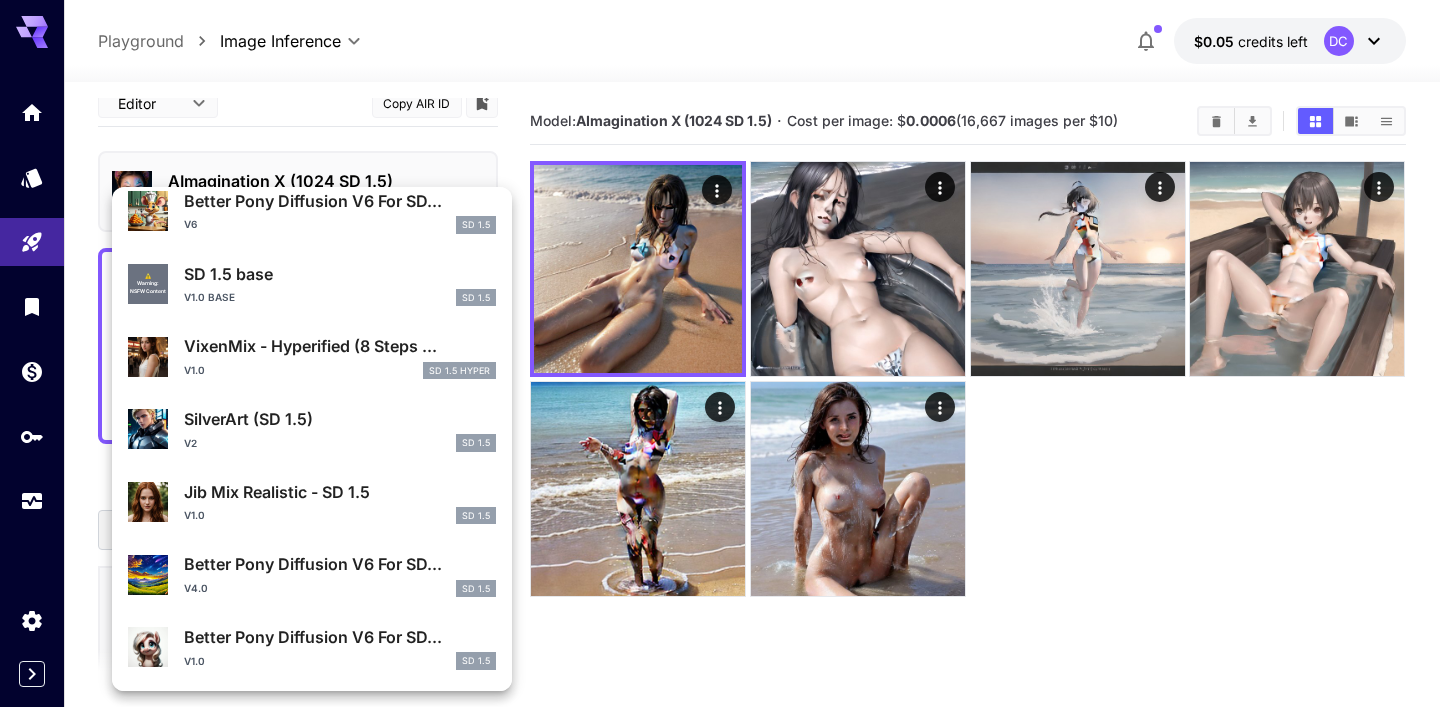 scroll, scrollTop: 370, scrollLeft: 0, axis: vertical 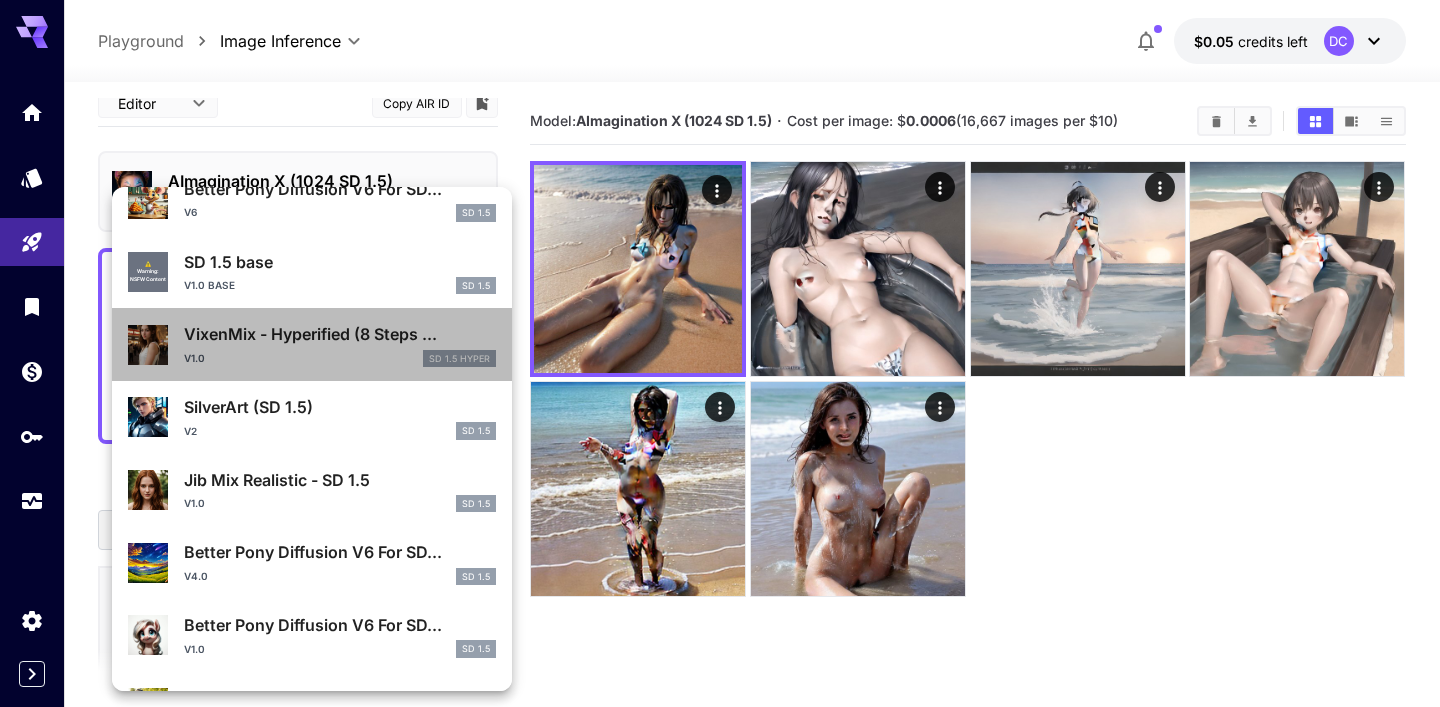 click on "v1.0 SD 1.5 Hyper" at bounding box center (340, 359) 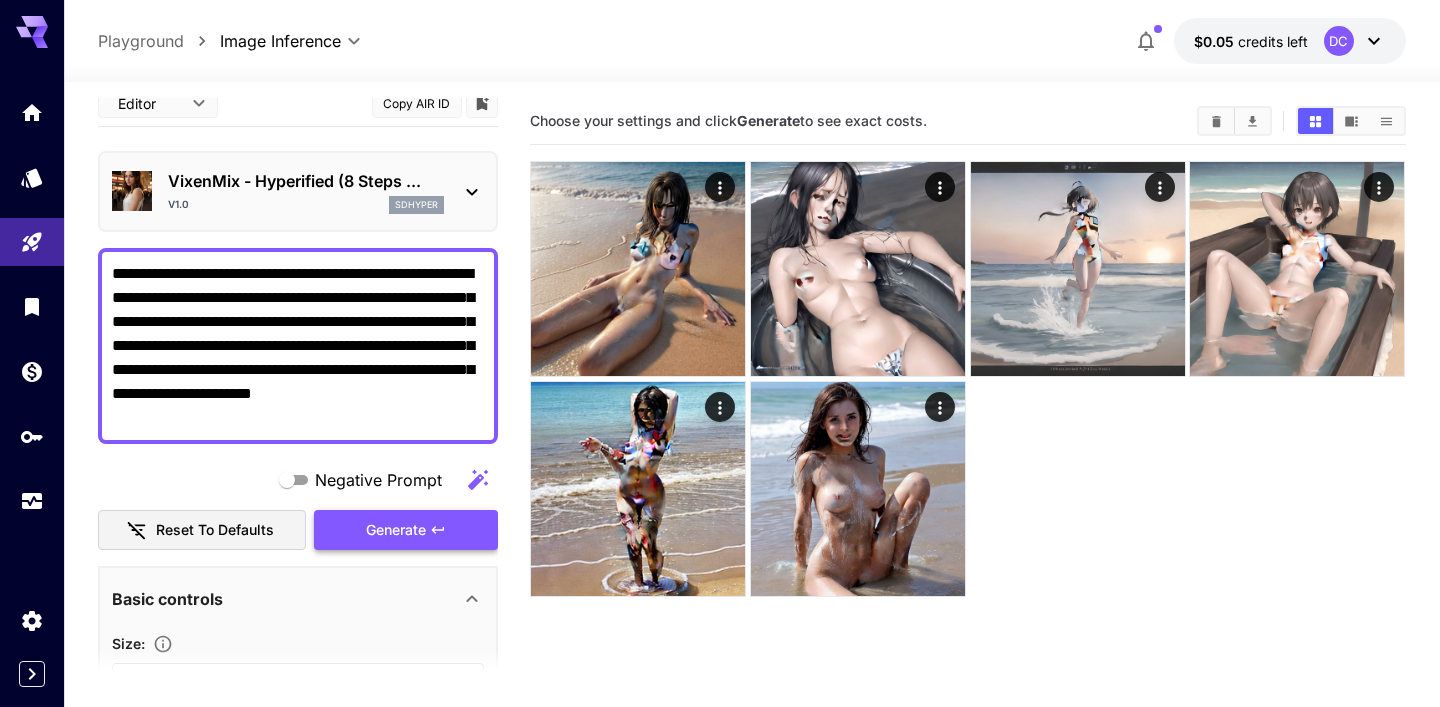 click on "Generate" at bounding box center (396, 530) 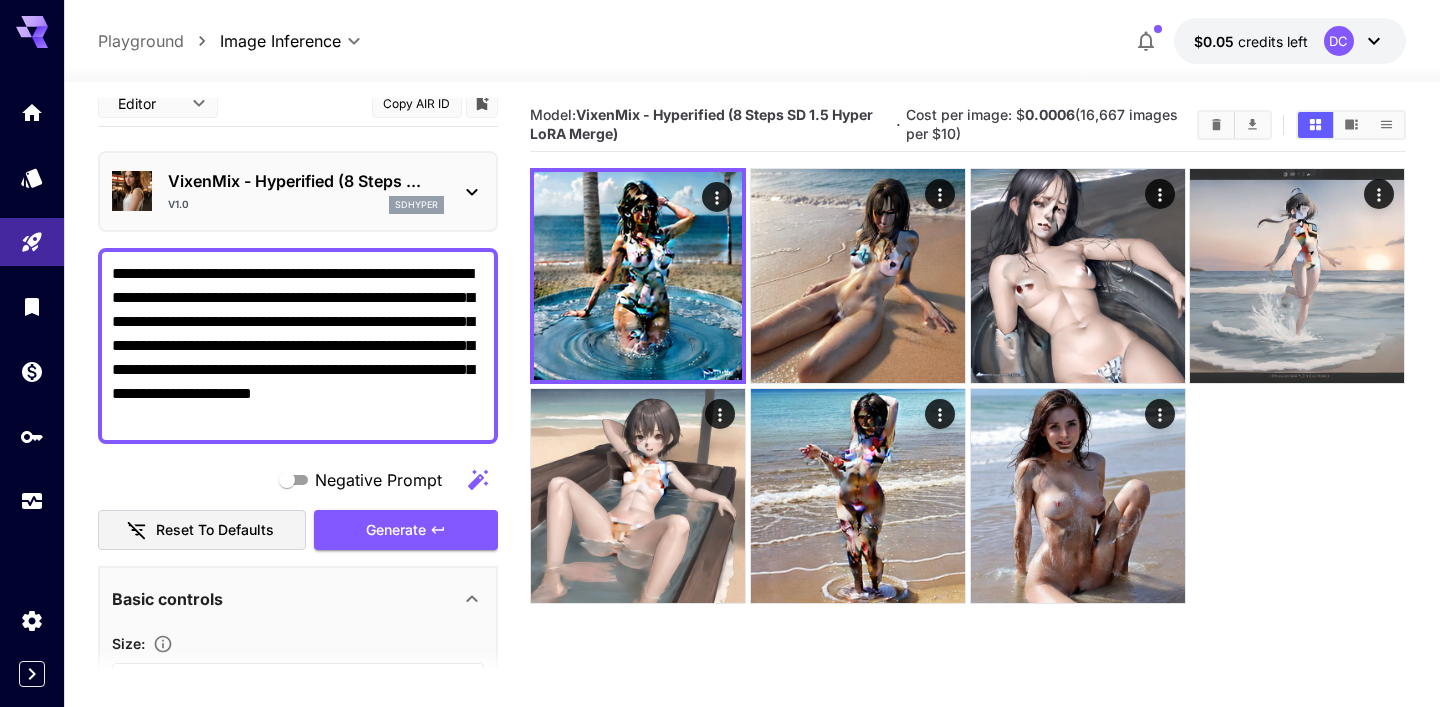 click on "v1.0 sdhyper" at bounding box center (306, 205) 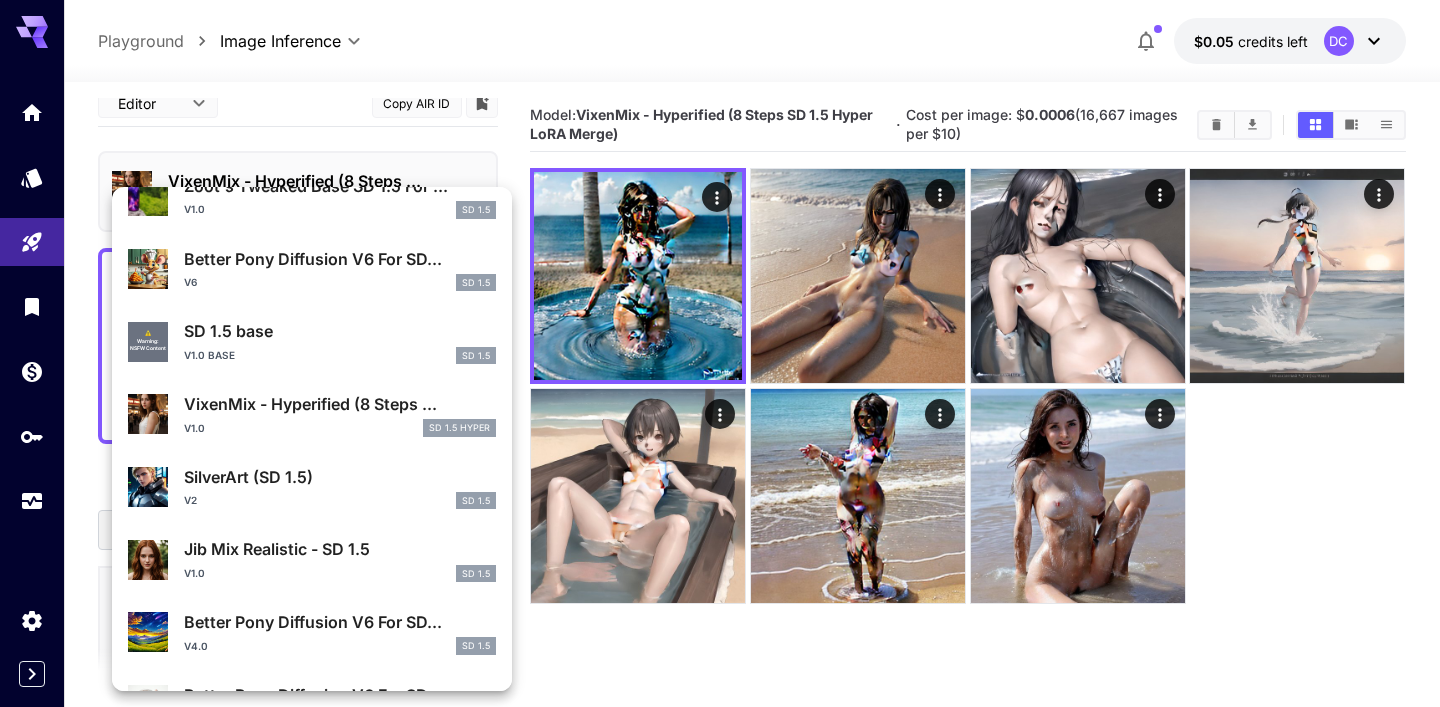 scroll, scrollTop: 307, scrollLeft: 0, axis: vertical 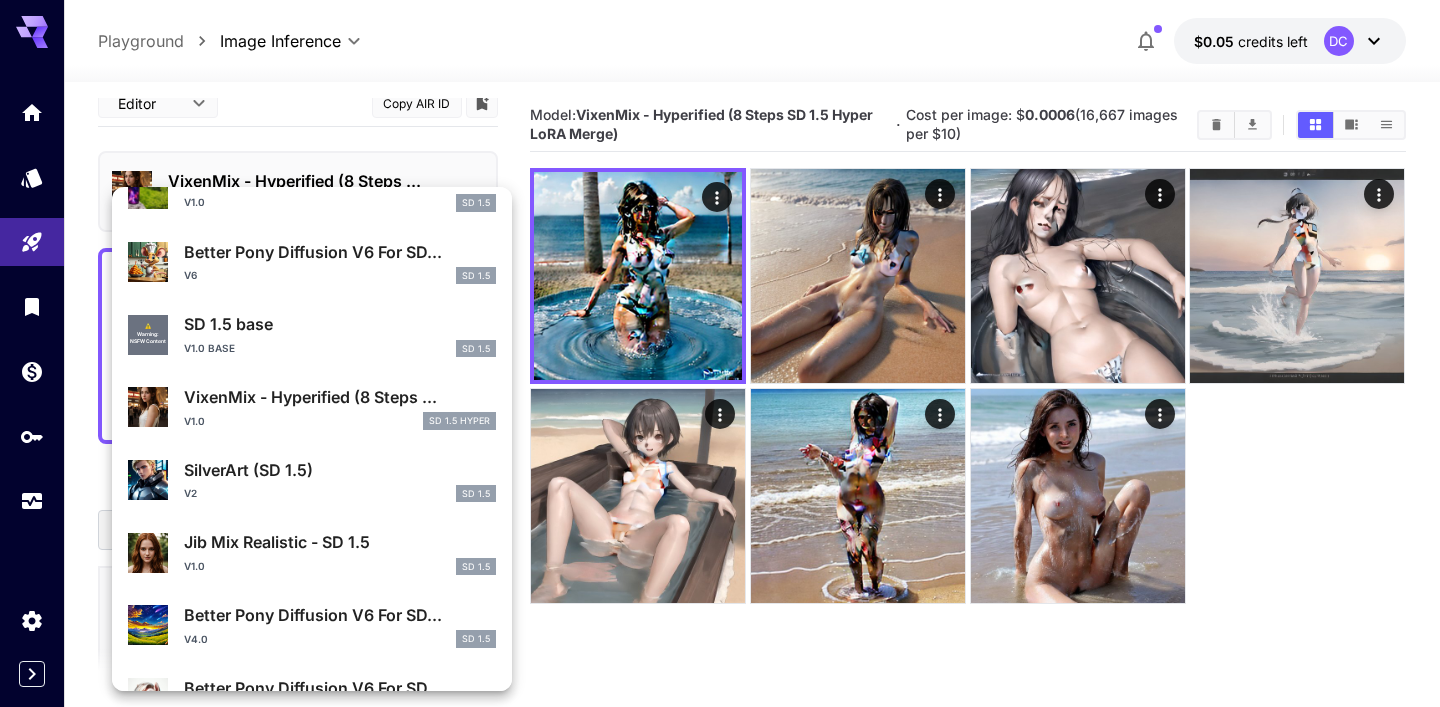 click on "Jib Mix Realistic - SD 1.5 v1.0 SD 1.5" at bounding box center (312, 552) 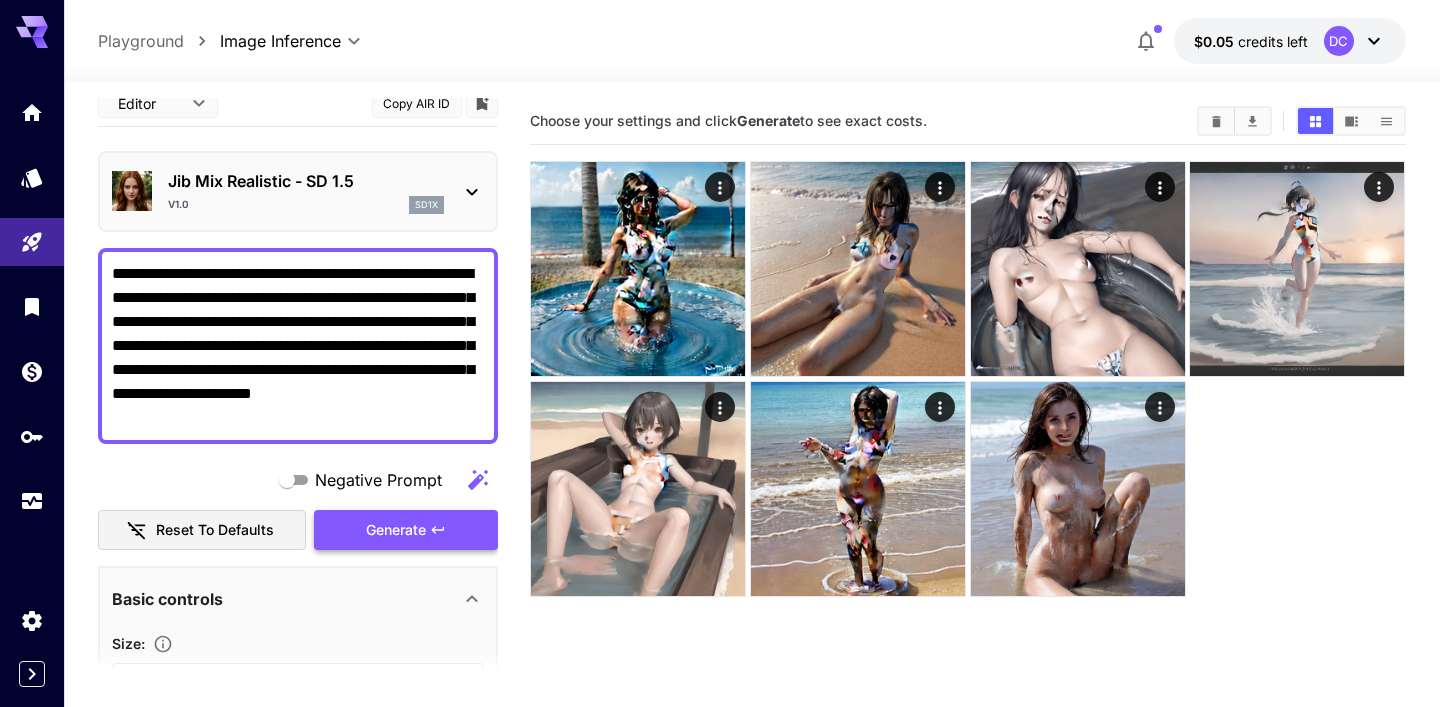 click on "Generate" at bounding box center (406, 530) 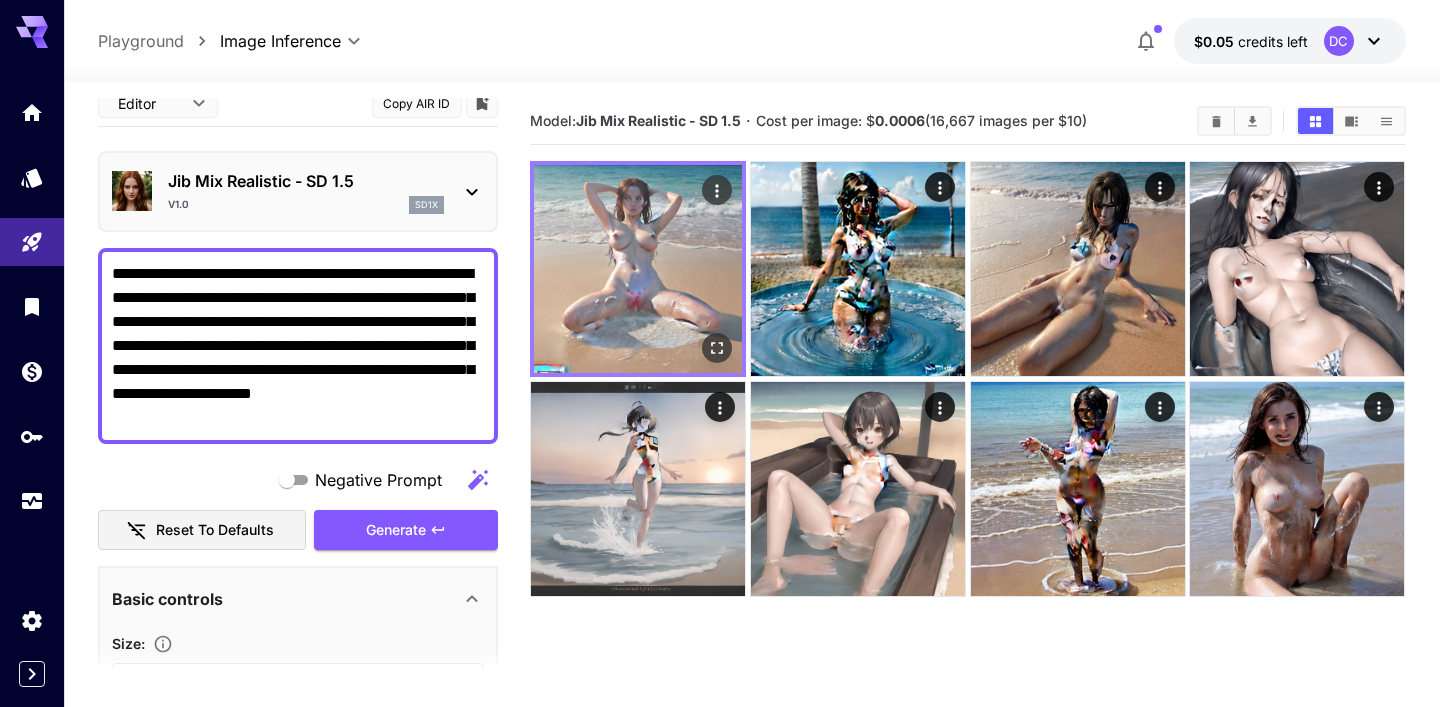 click at bounding box center (638, 269) 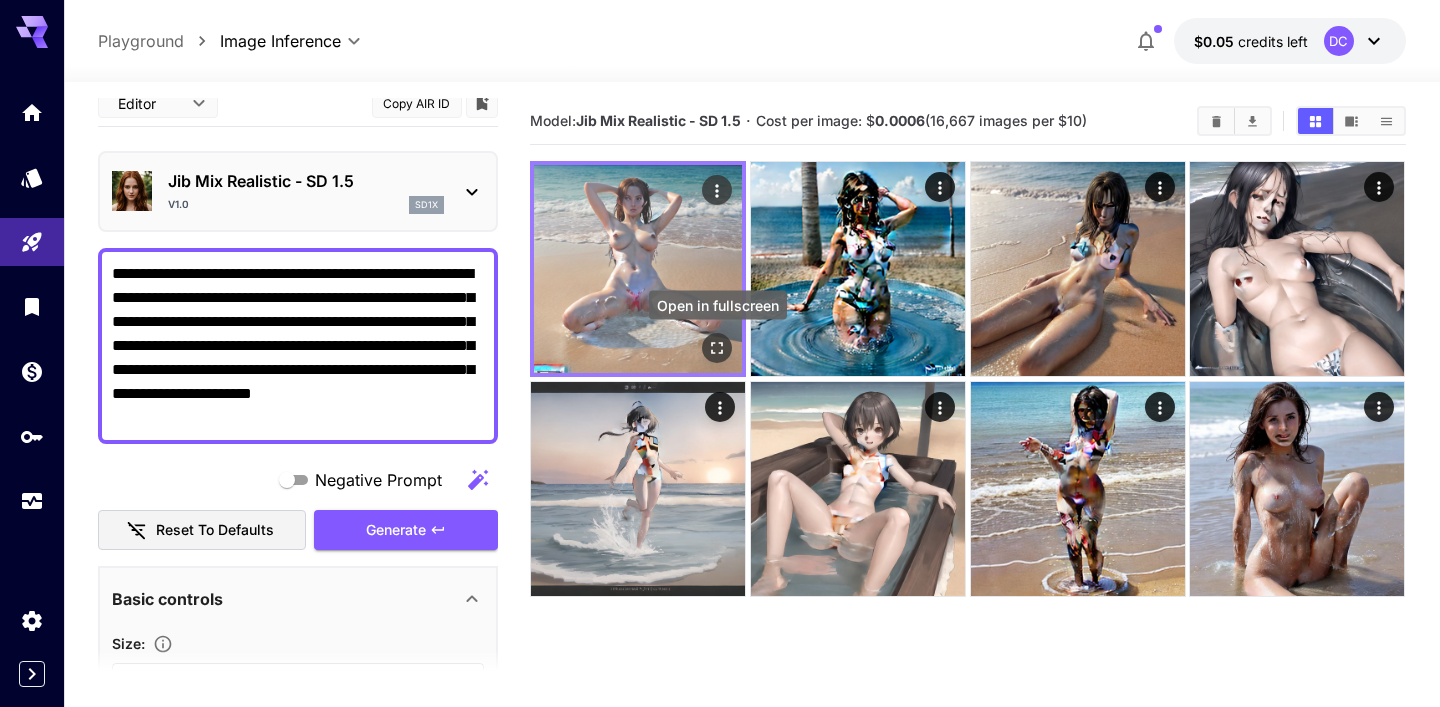 click at bounding box center (718, 348) 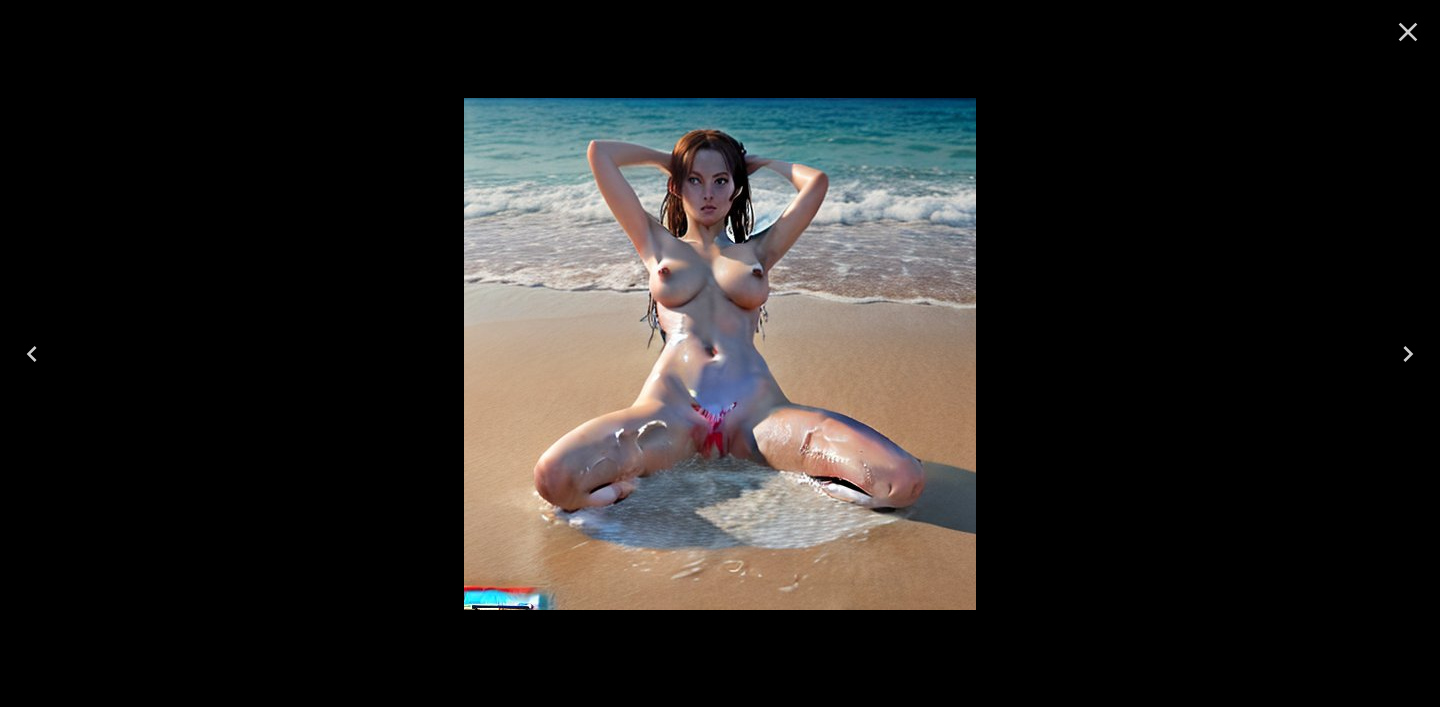 click at bounding box center (720, 353) 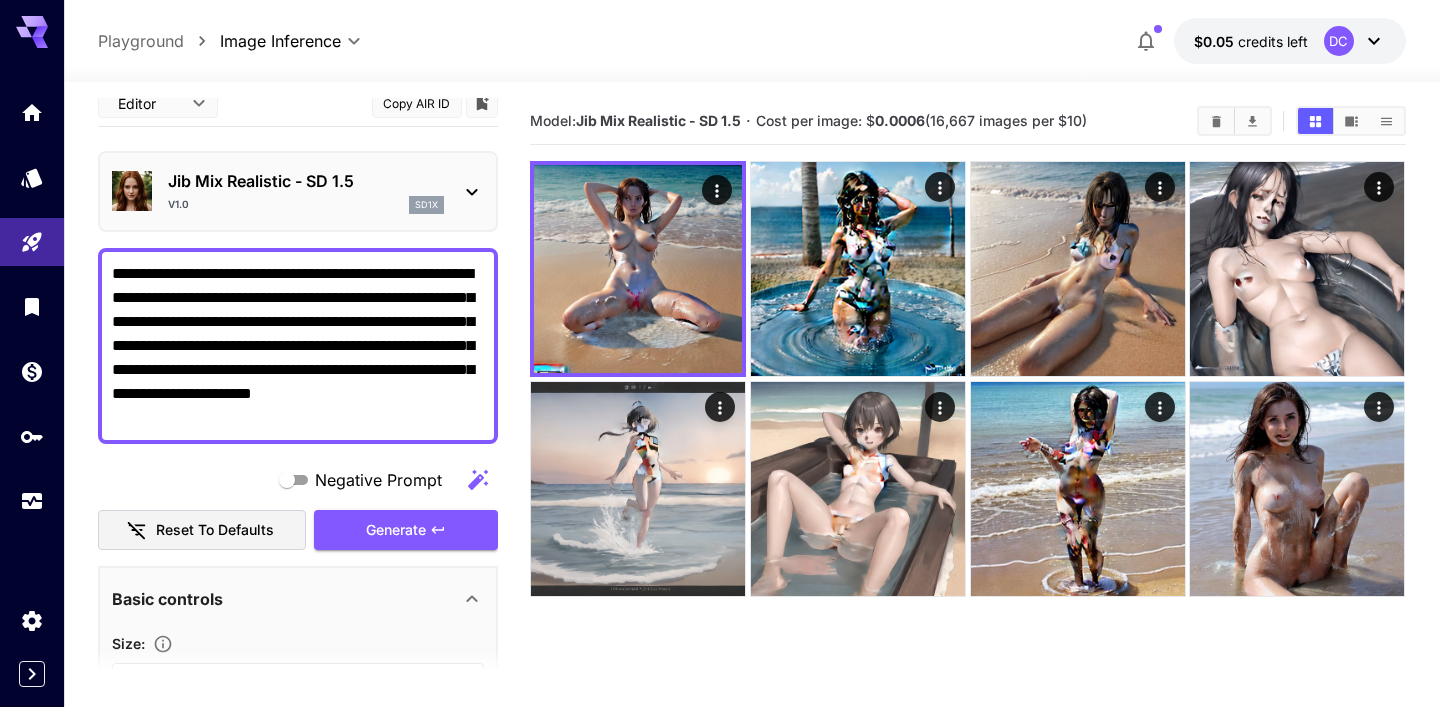 click on "v1.0 sd1x" at bounding box center [306, 205] 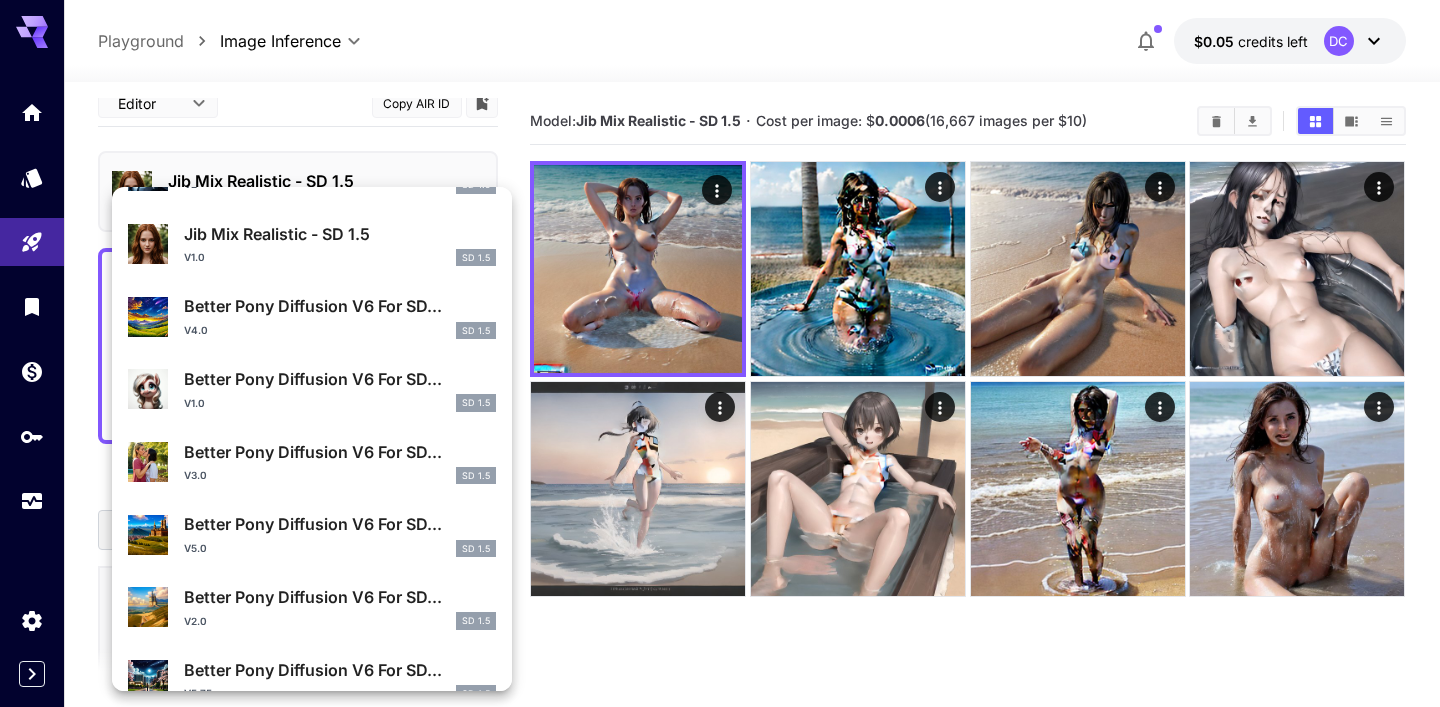 scroll, scrollTop: 620, scrollLeft: 0, axis: vertical 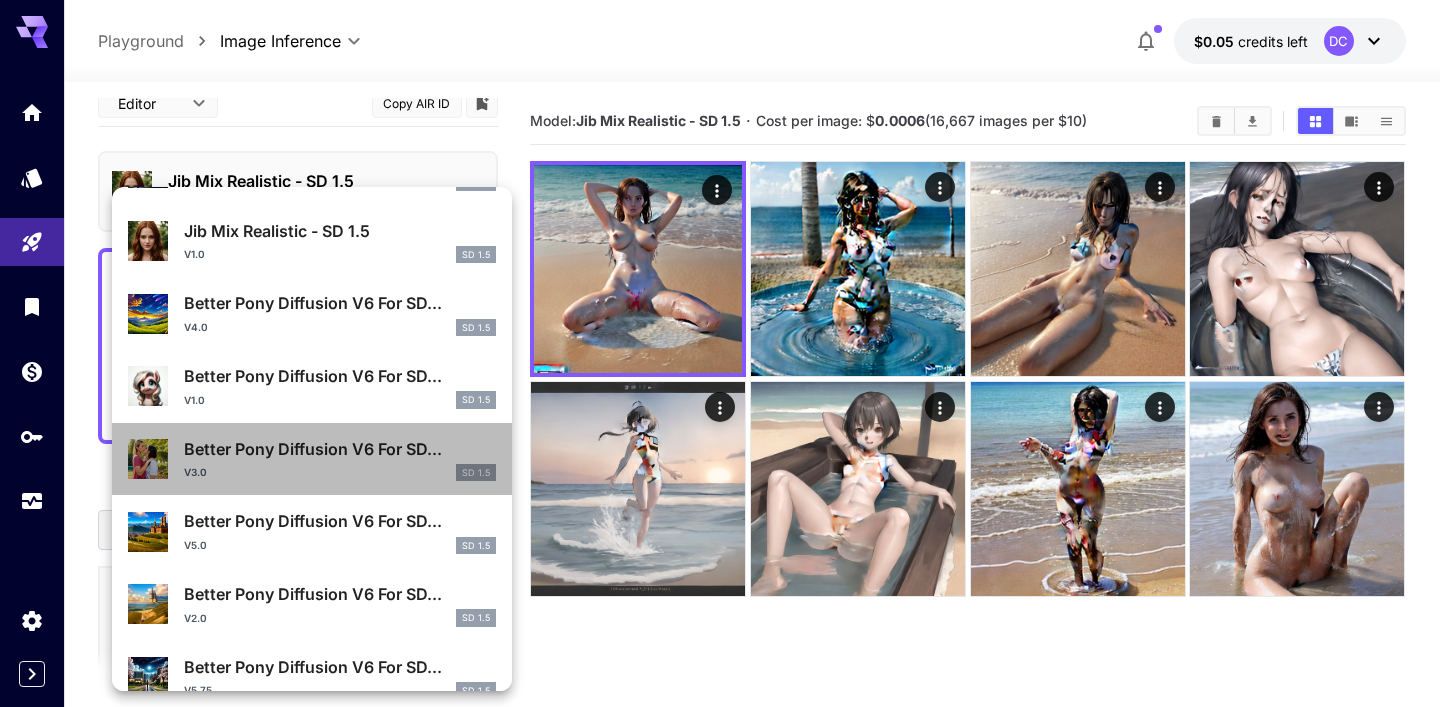 click on "Better Pony Diffusion V6 For SD... v3.0 SD 1.5" at bounding box center [312, 459] 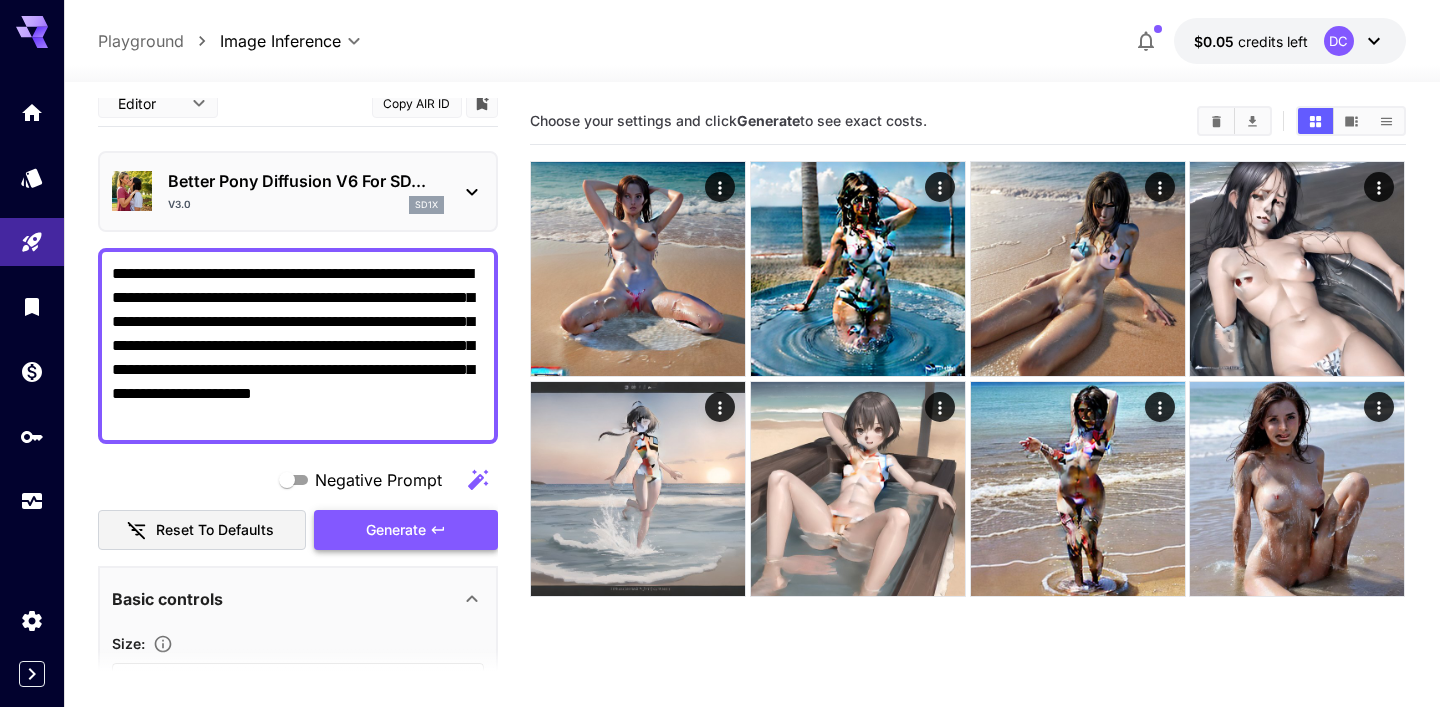 click on "Generate" at bounding box center [406, 530] 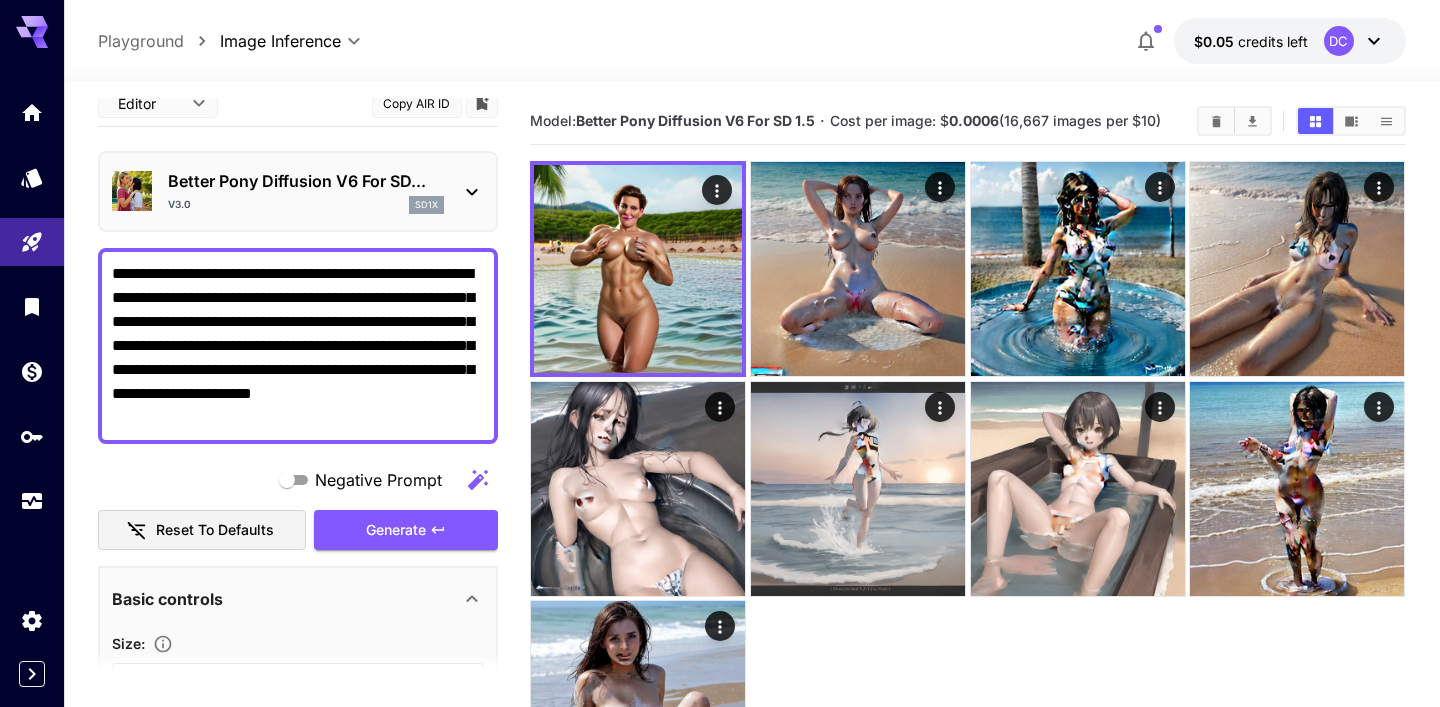 click 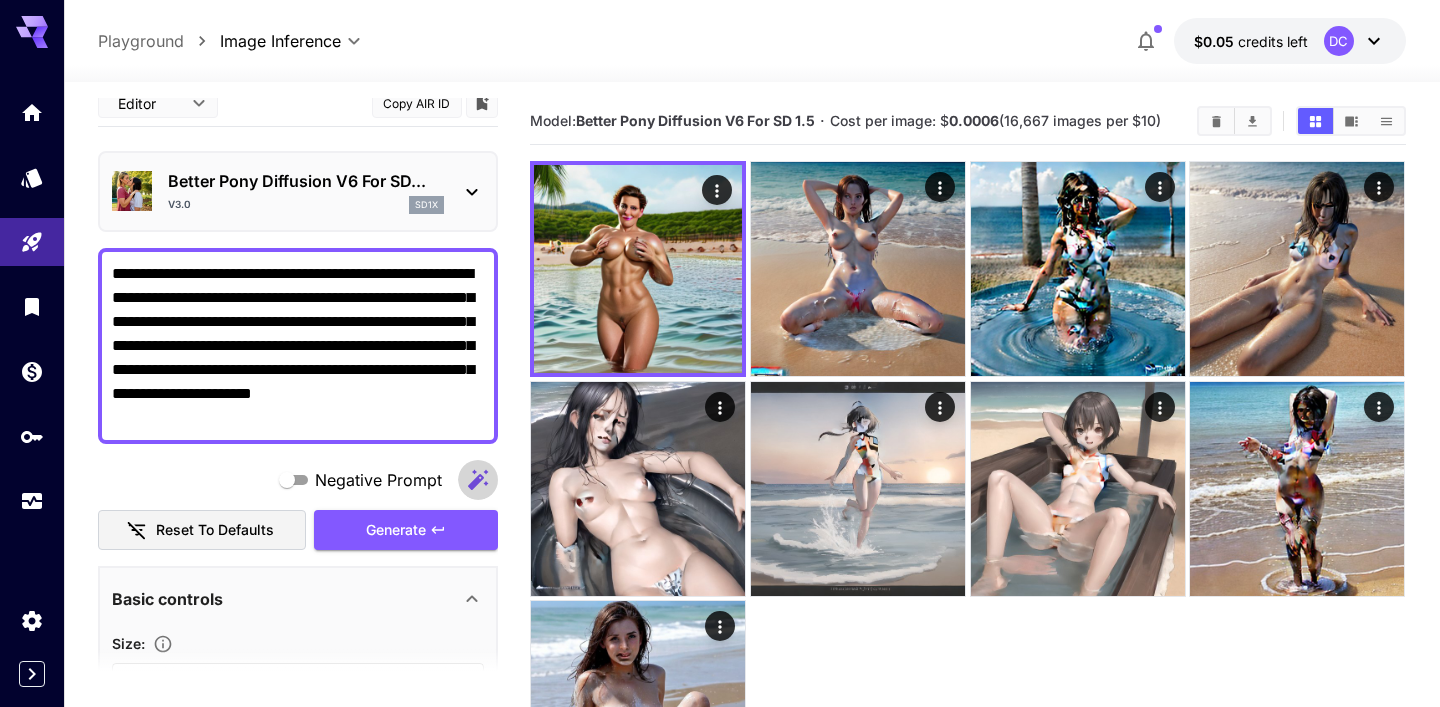 click 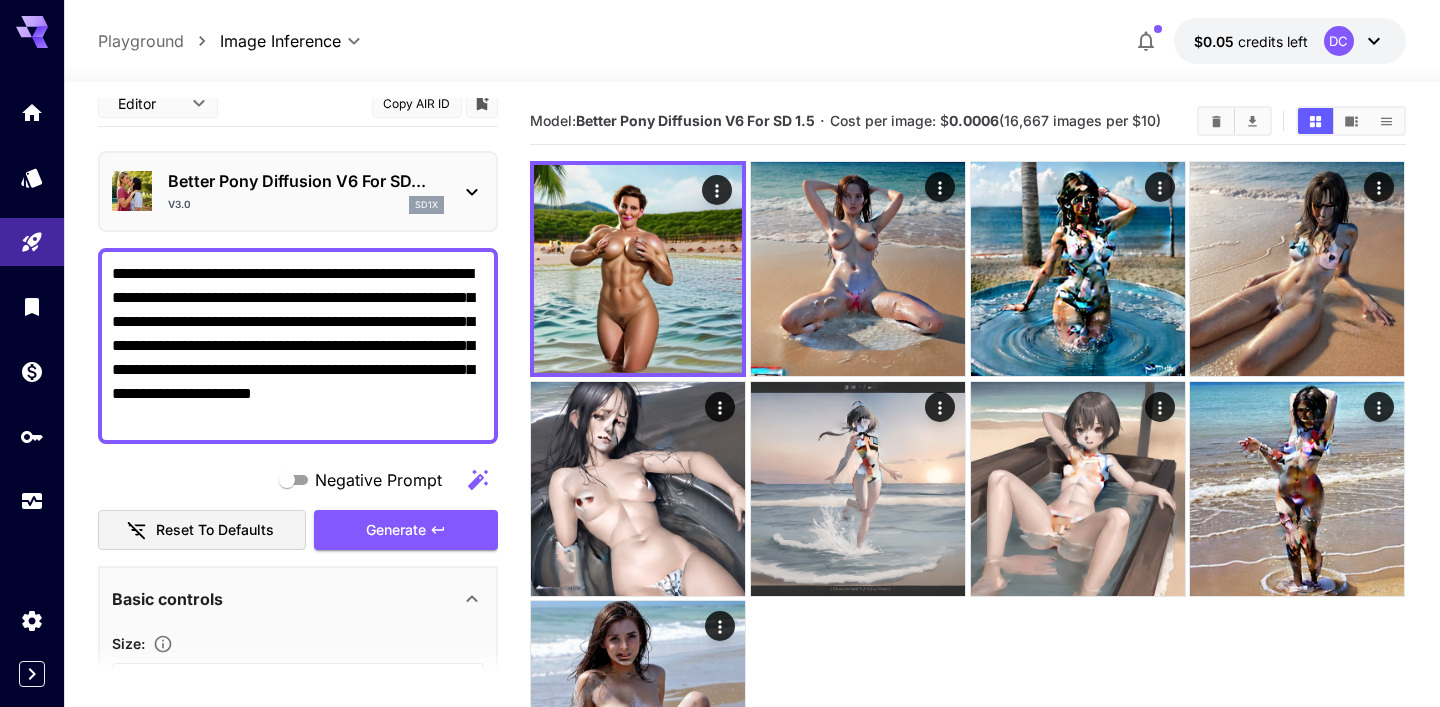 click on "**********" at bounding box center (298, 346) 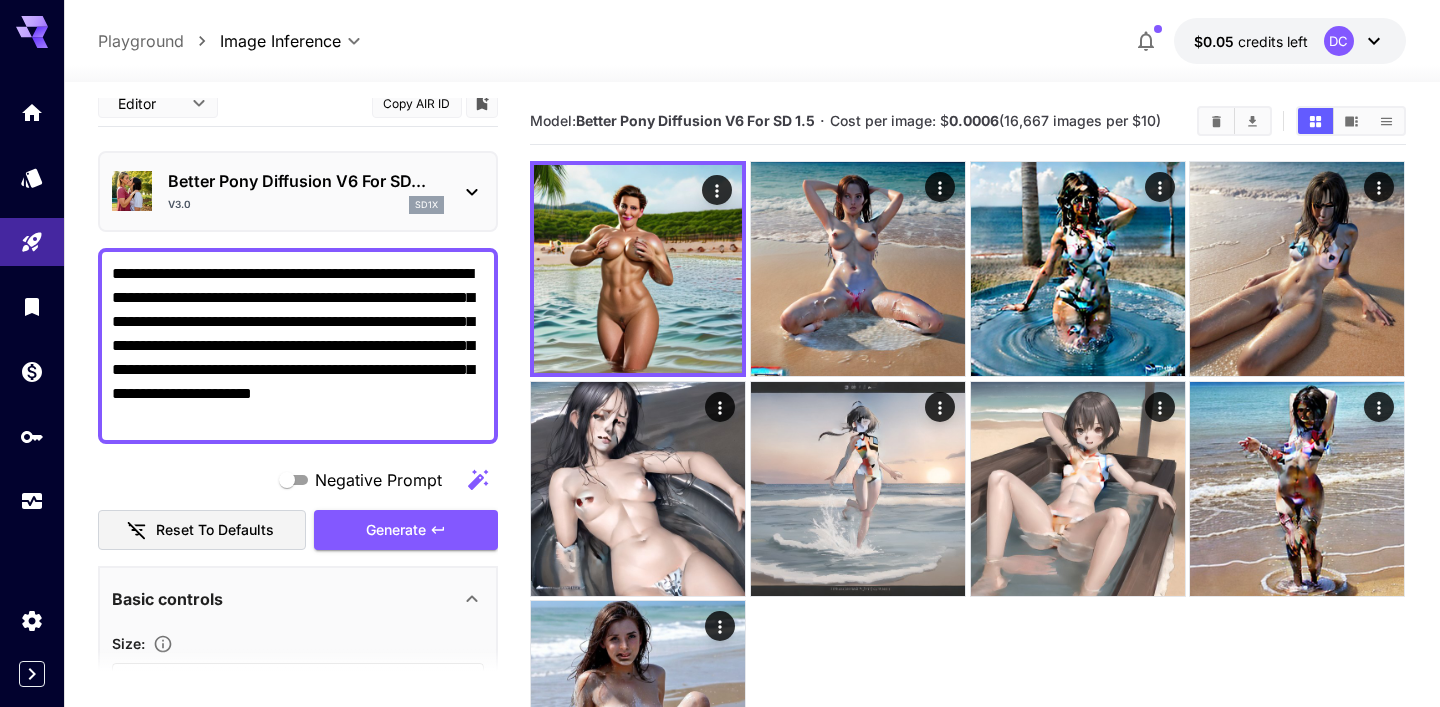 drag, startPoint x: 243, startPoint y: 323, endPoint x: 310, endPoint y: 423, distance: 120.37026 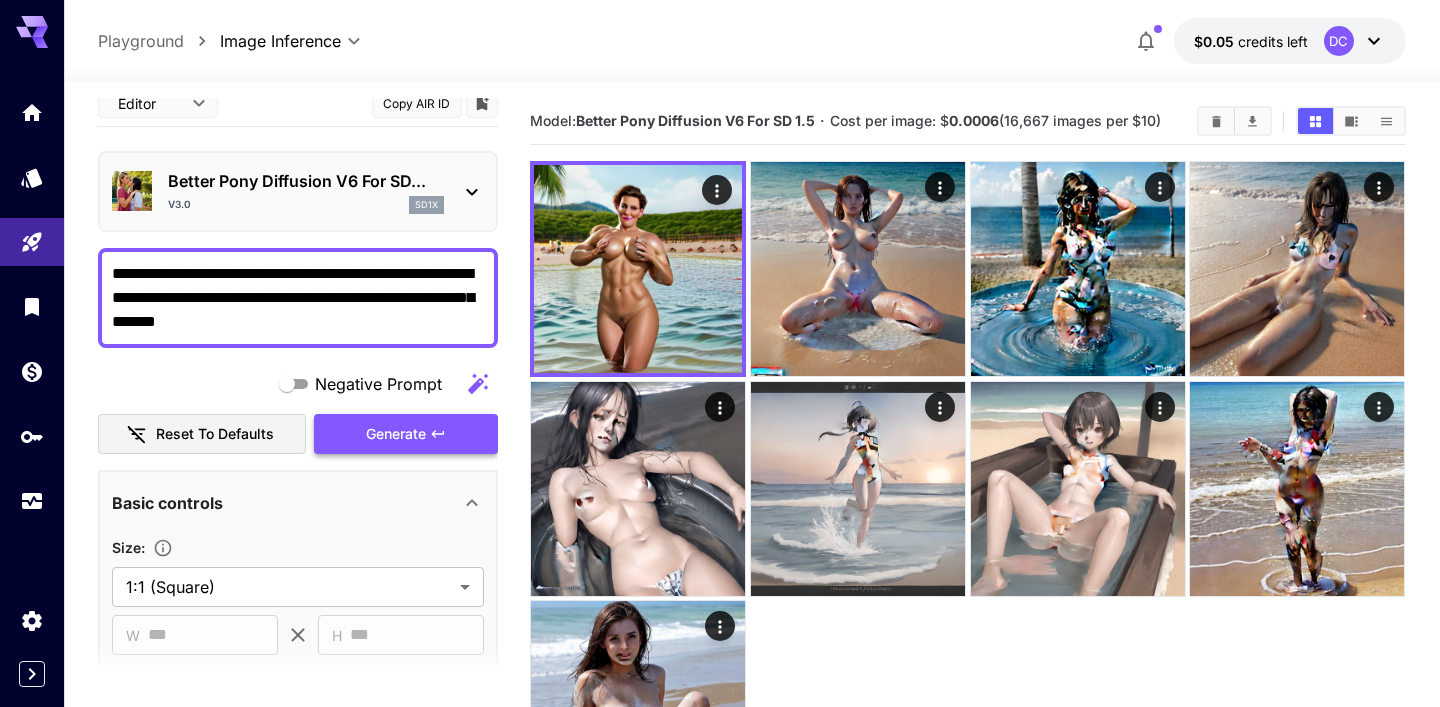click on "Generate" at bounding box center (396, 434) 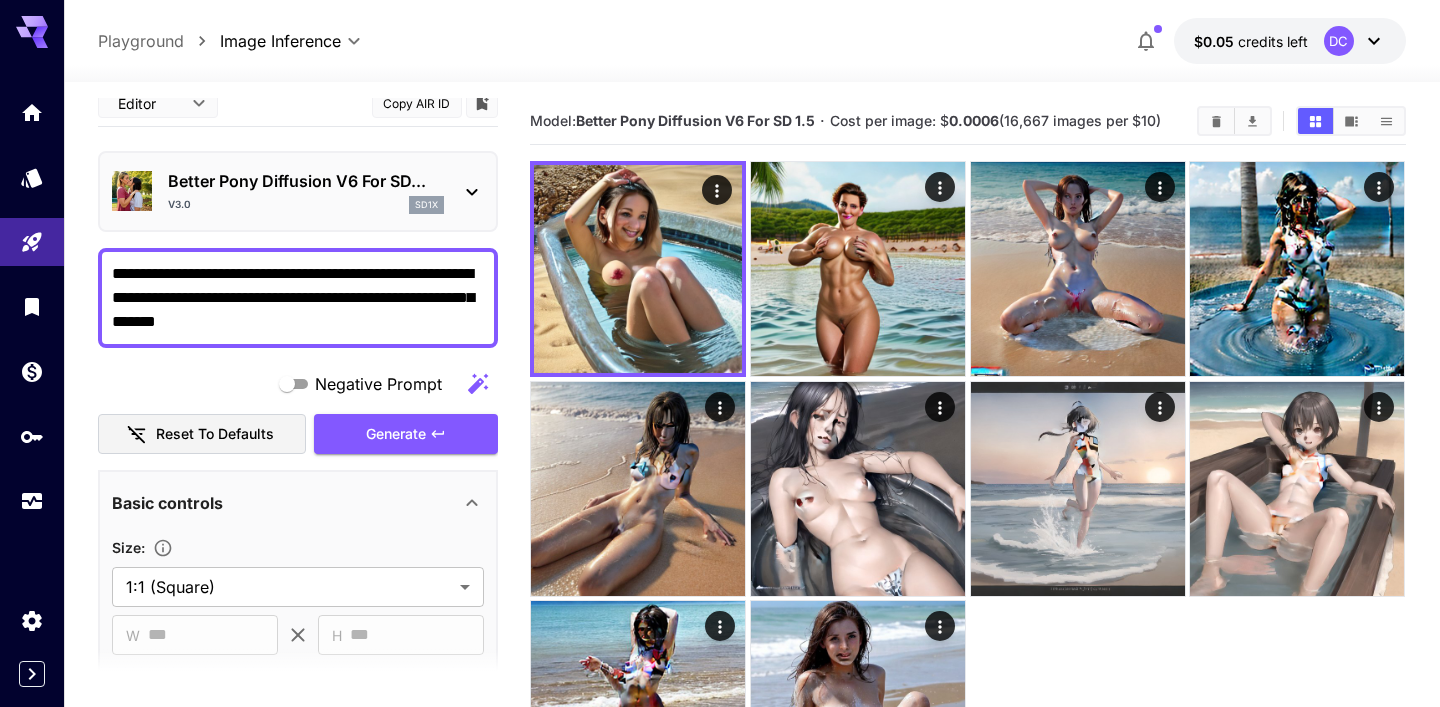 click on "Better Pony Diffusion V6 For SD..." at bounding box center [306, 181] 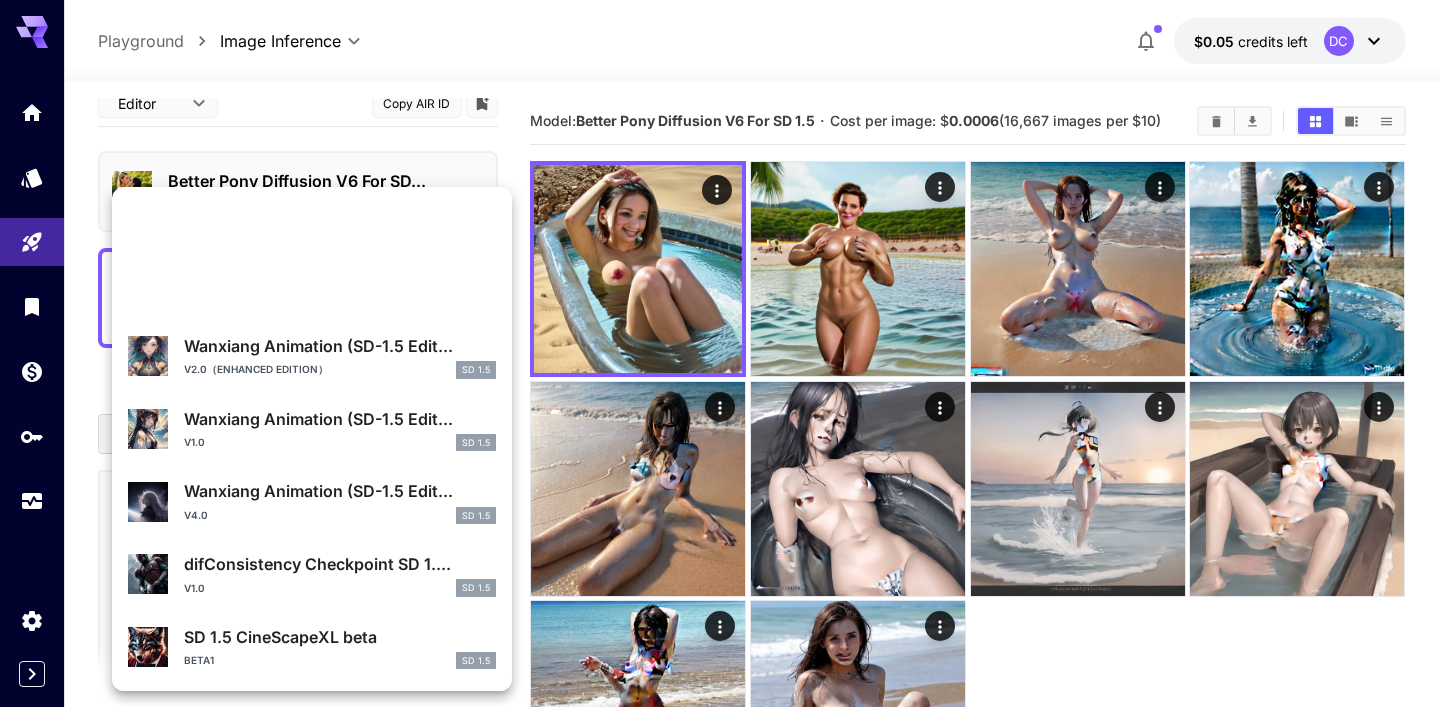 scroll, scrollTop: 1819, scrollLeft: 0, axis: vertical 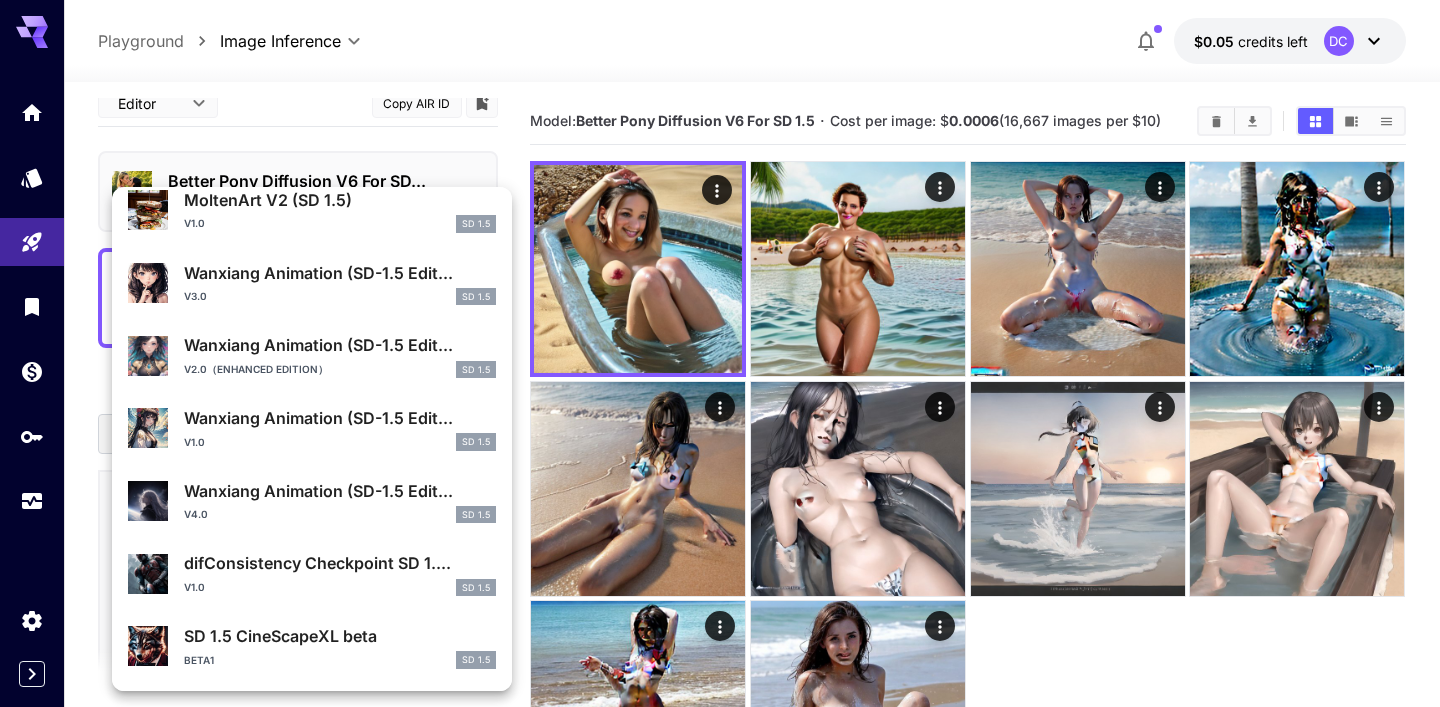 click at bounding box center (720, 353) 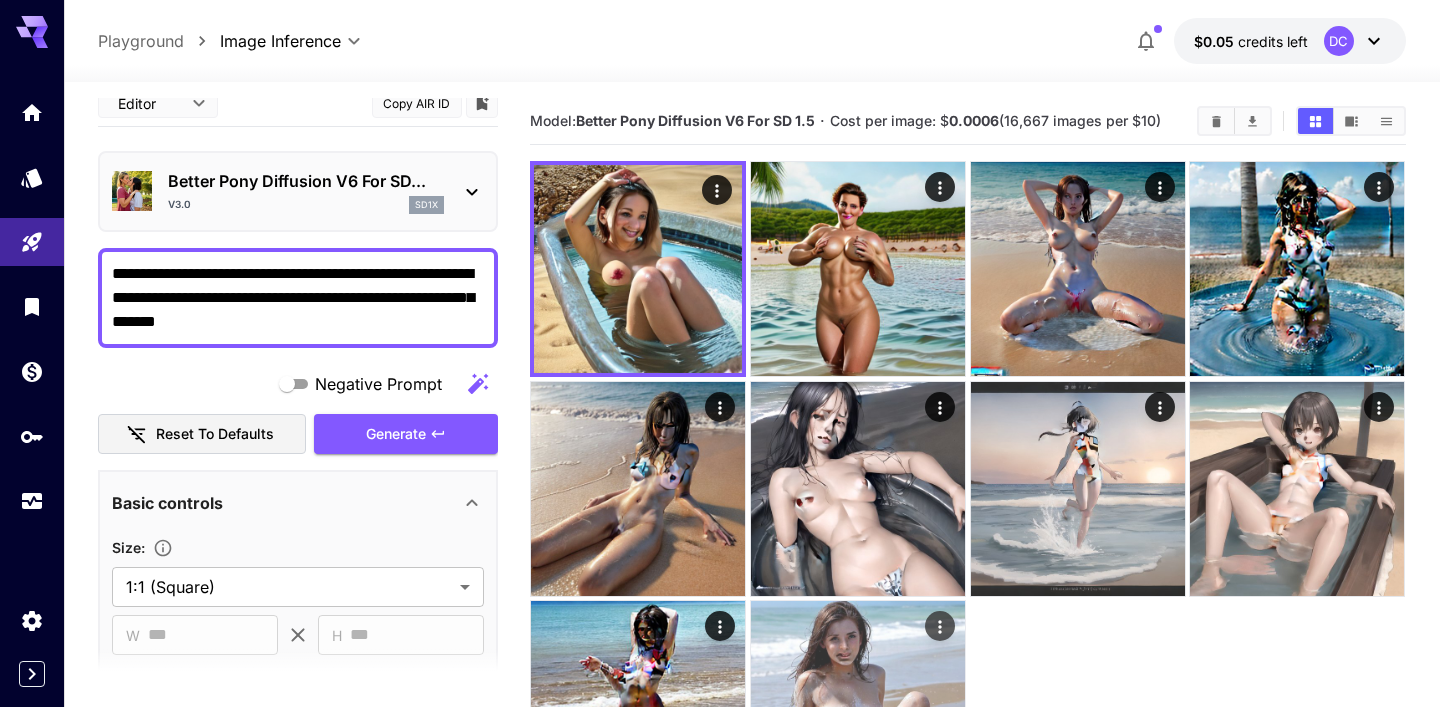 click at bounding box center (858, 708) 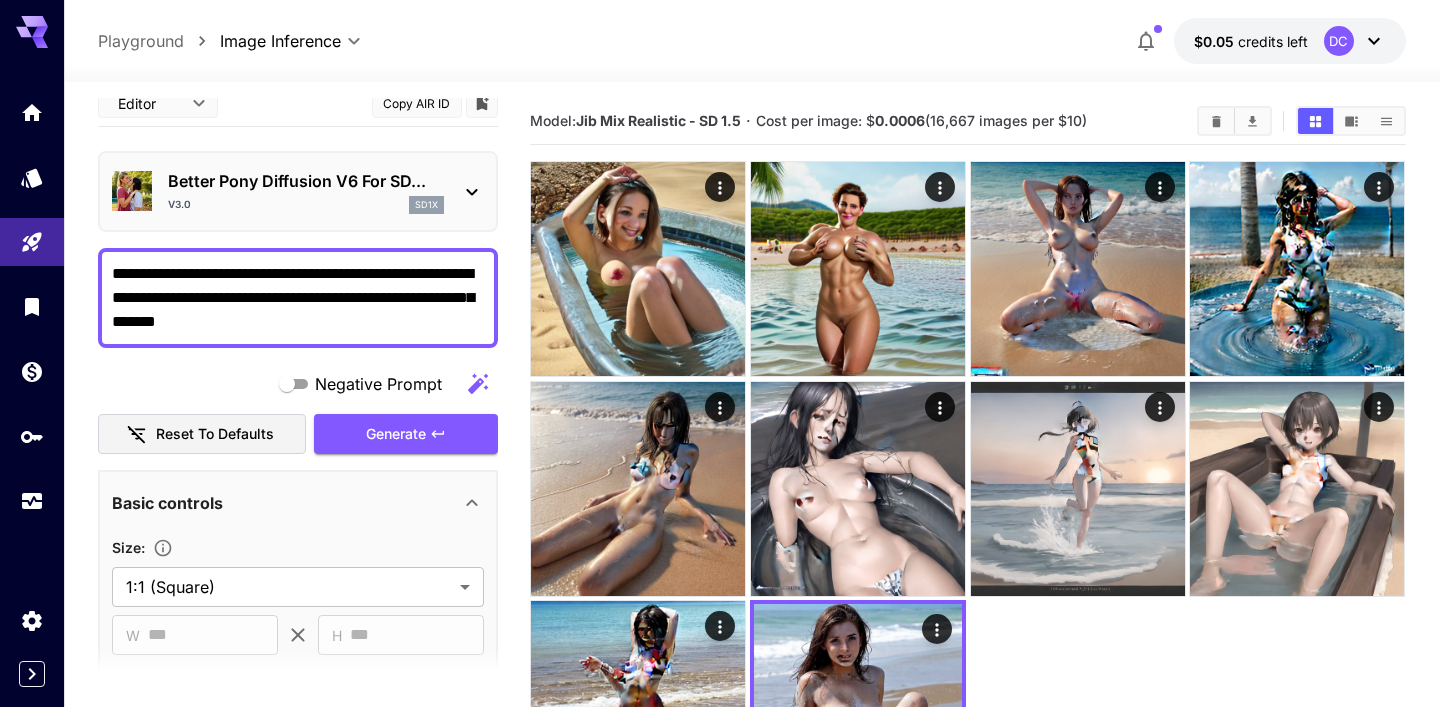 click on "v3.0 sd1x" at bounding box center (306, 205) 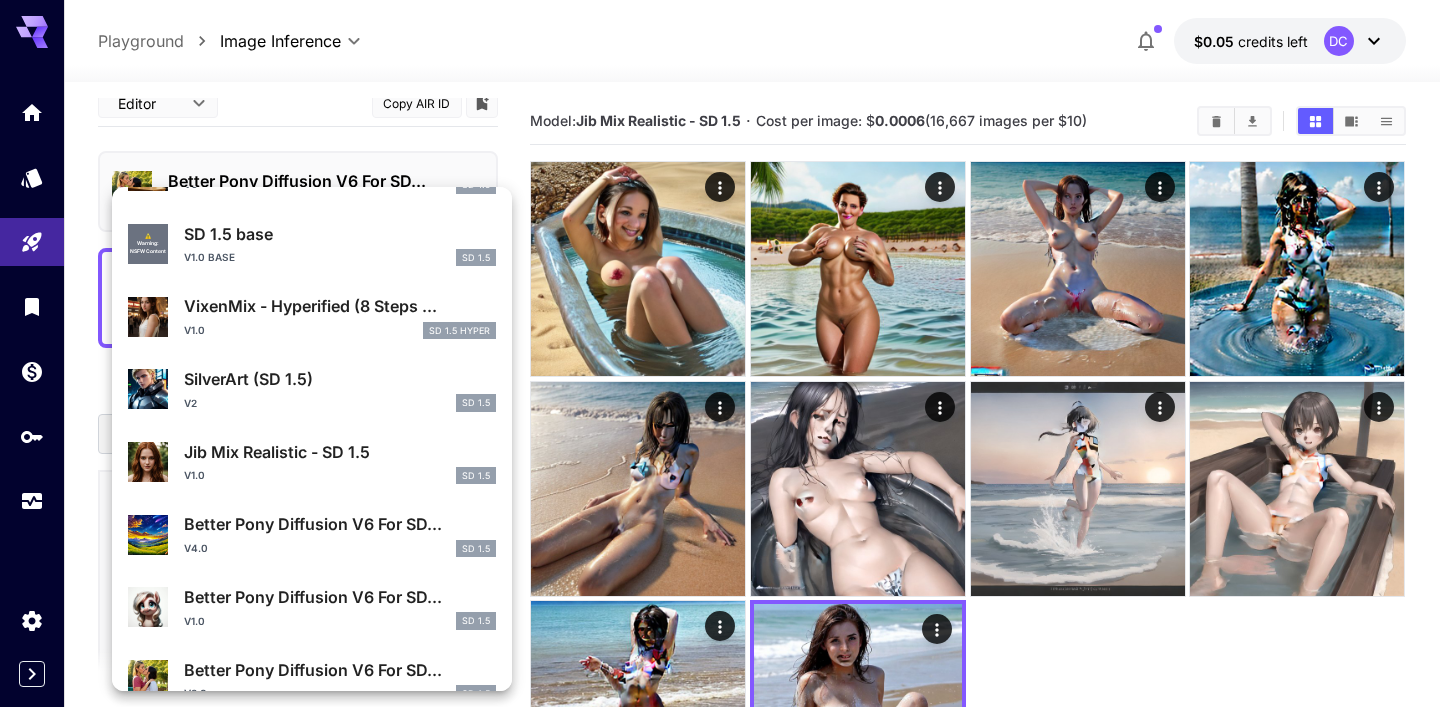 scroll, scrollTop: 400, scrollLeft: 0, axis: vertical 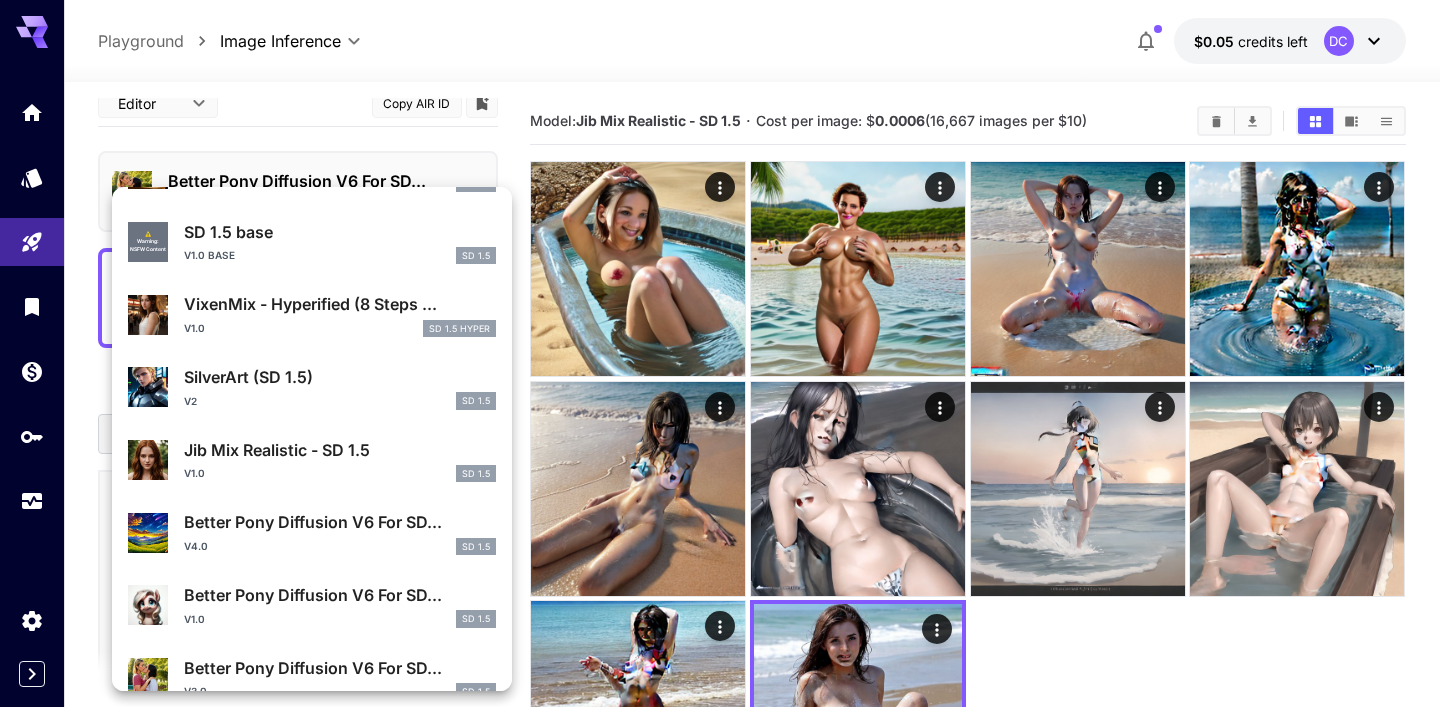 click at bounding box center [720, 353] 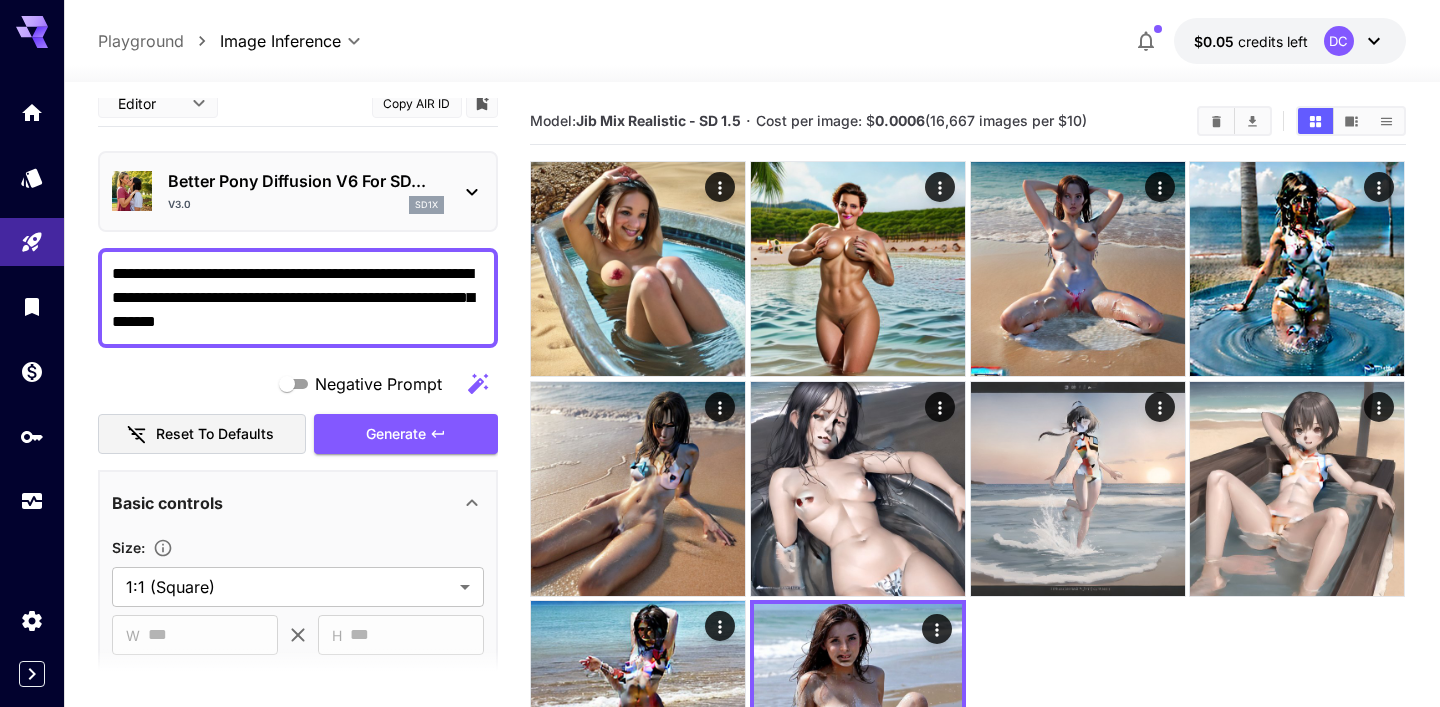 scroll, scrollTop: 0, scrollLeft: 0, axis: both 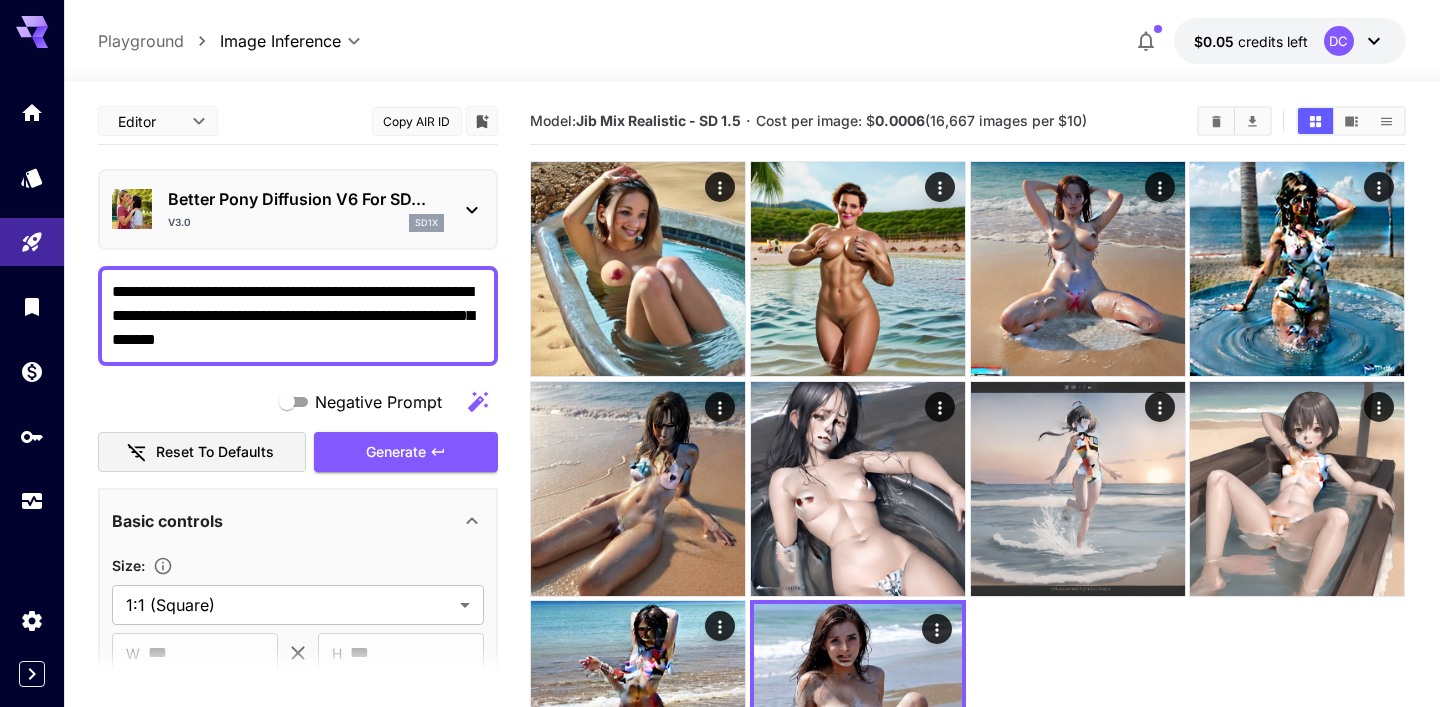 click on "Better Pony Diffusion V6 For SD..." at bounding box center (306, 199) 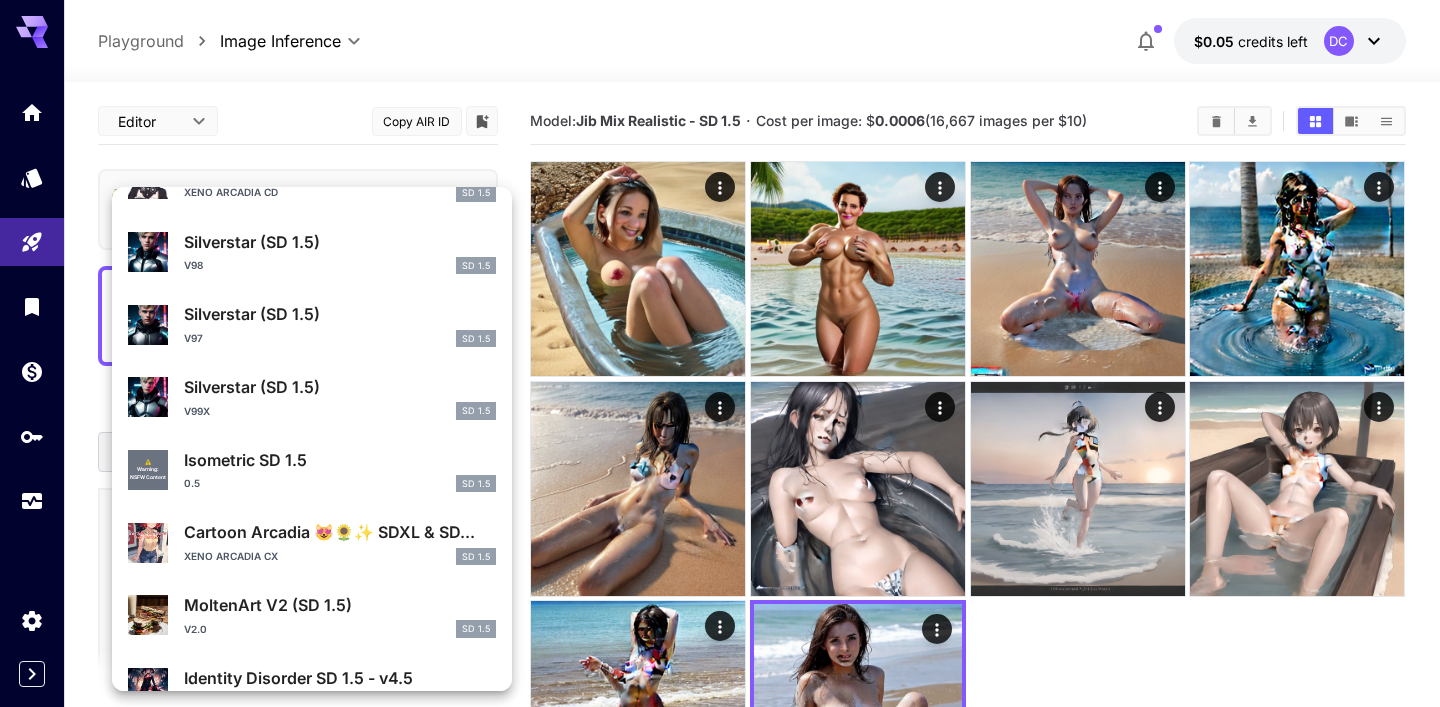 scroll, scrollTop: 1207, scrollLeft: 0, axis: vertical 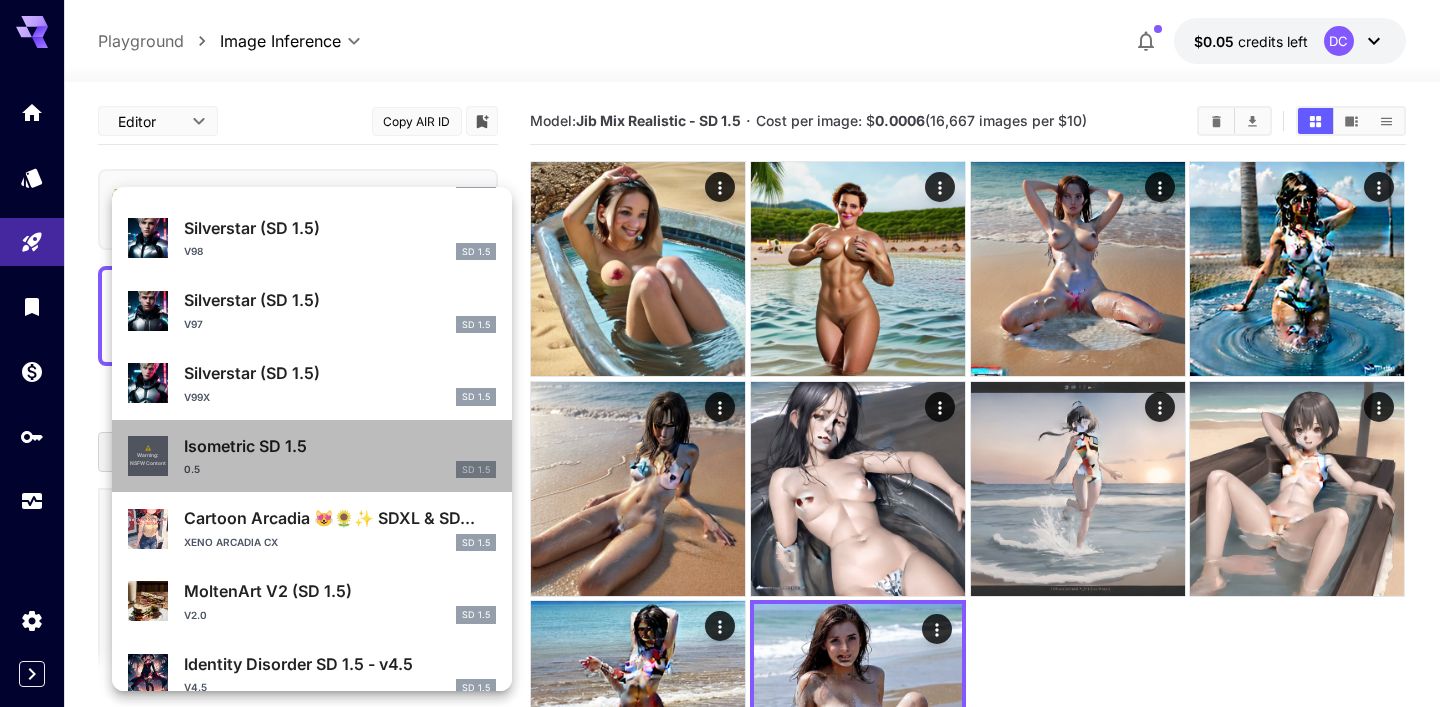 click on "Isometric SD 1.5" at bounding box center [340, 446] 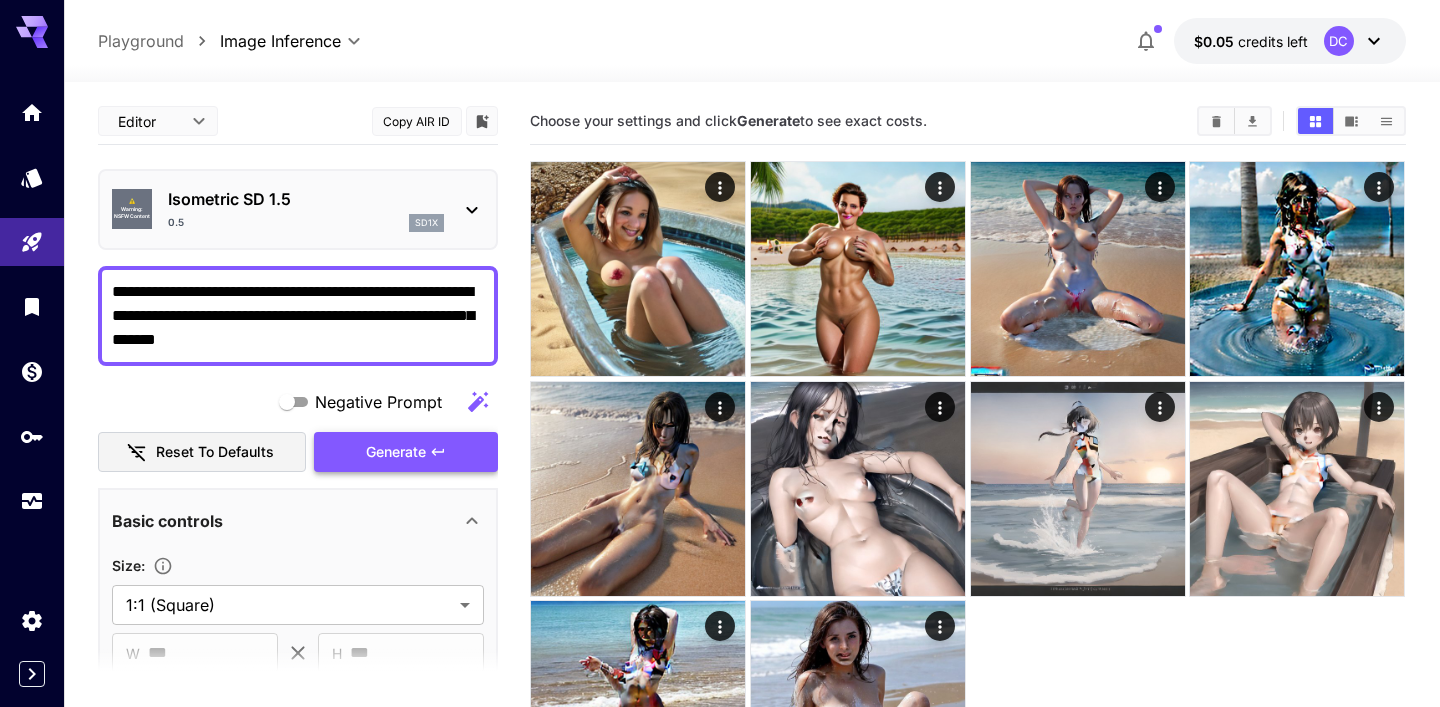 click on "Generate" at bounding box center (406, 452) 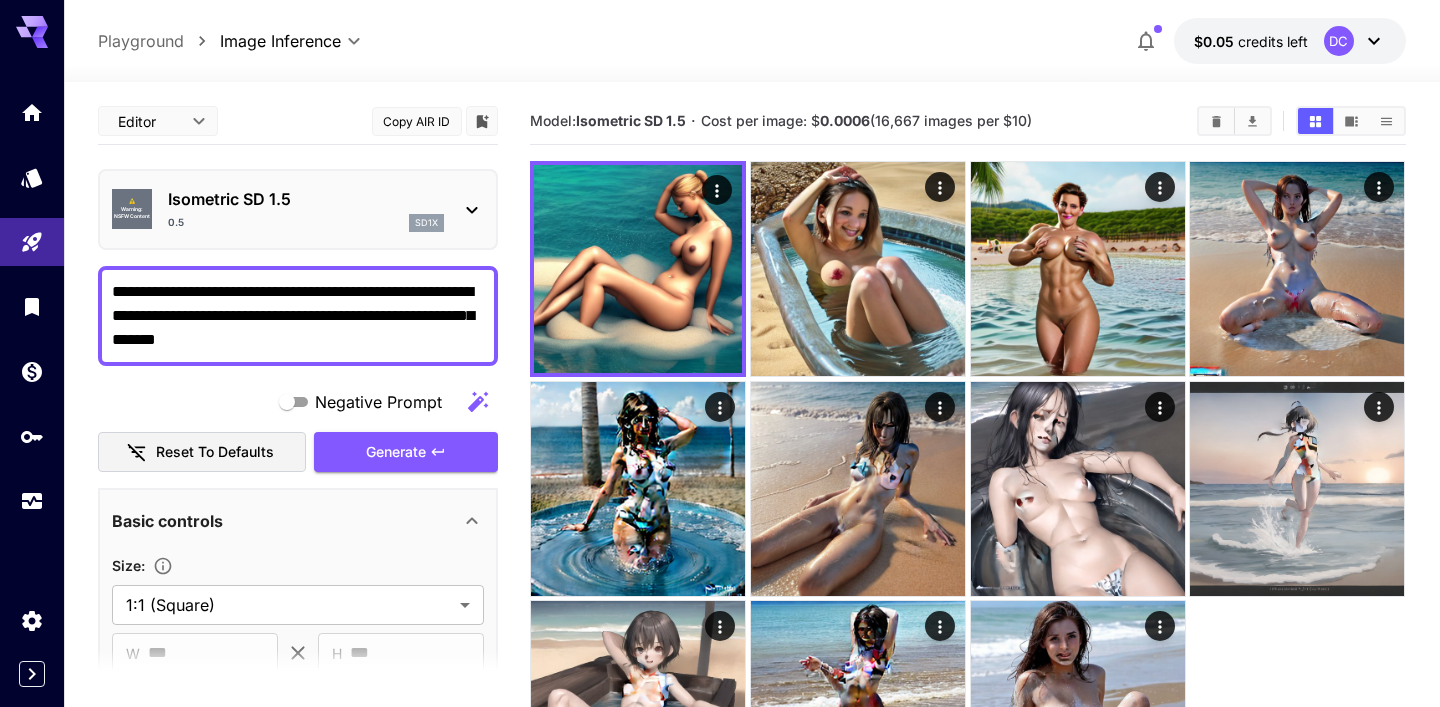 click 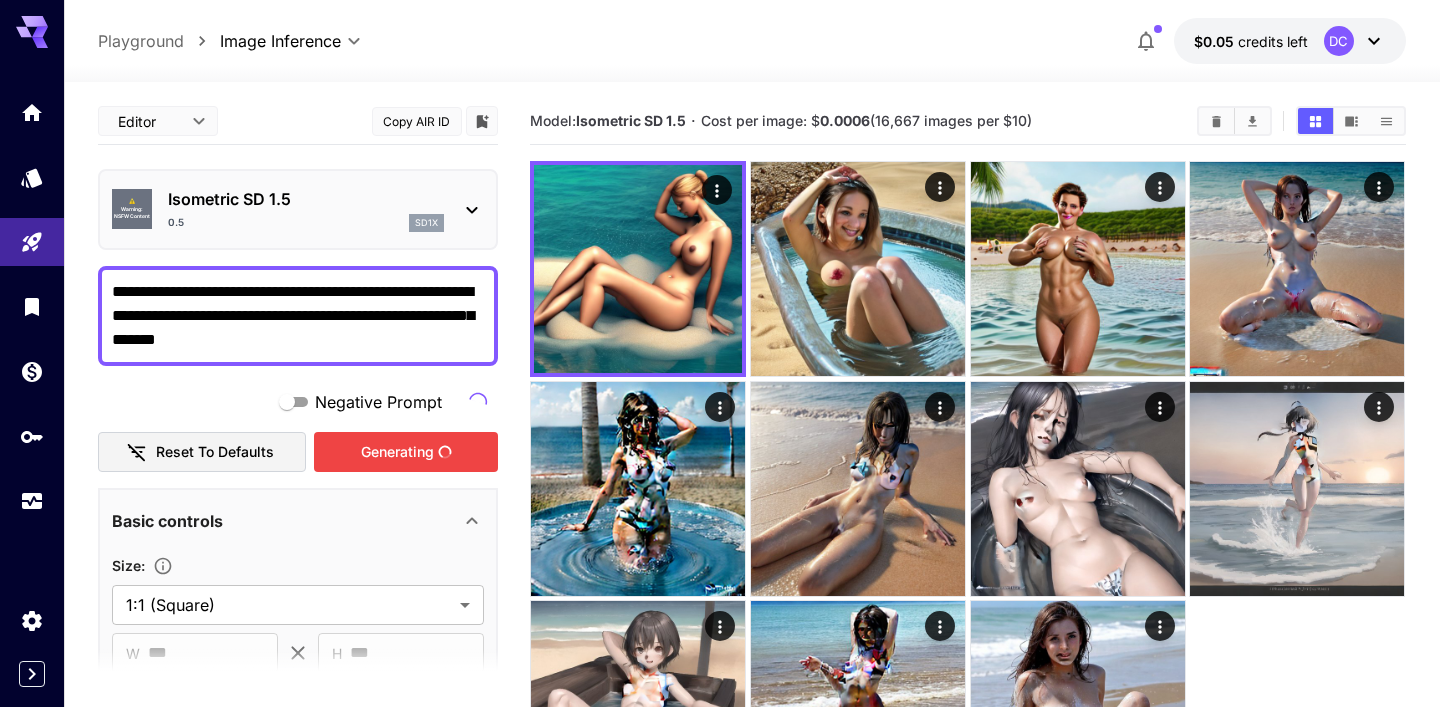 type on "**********" 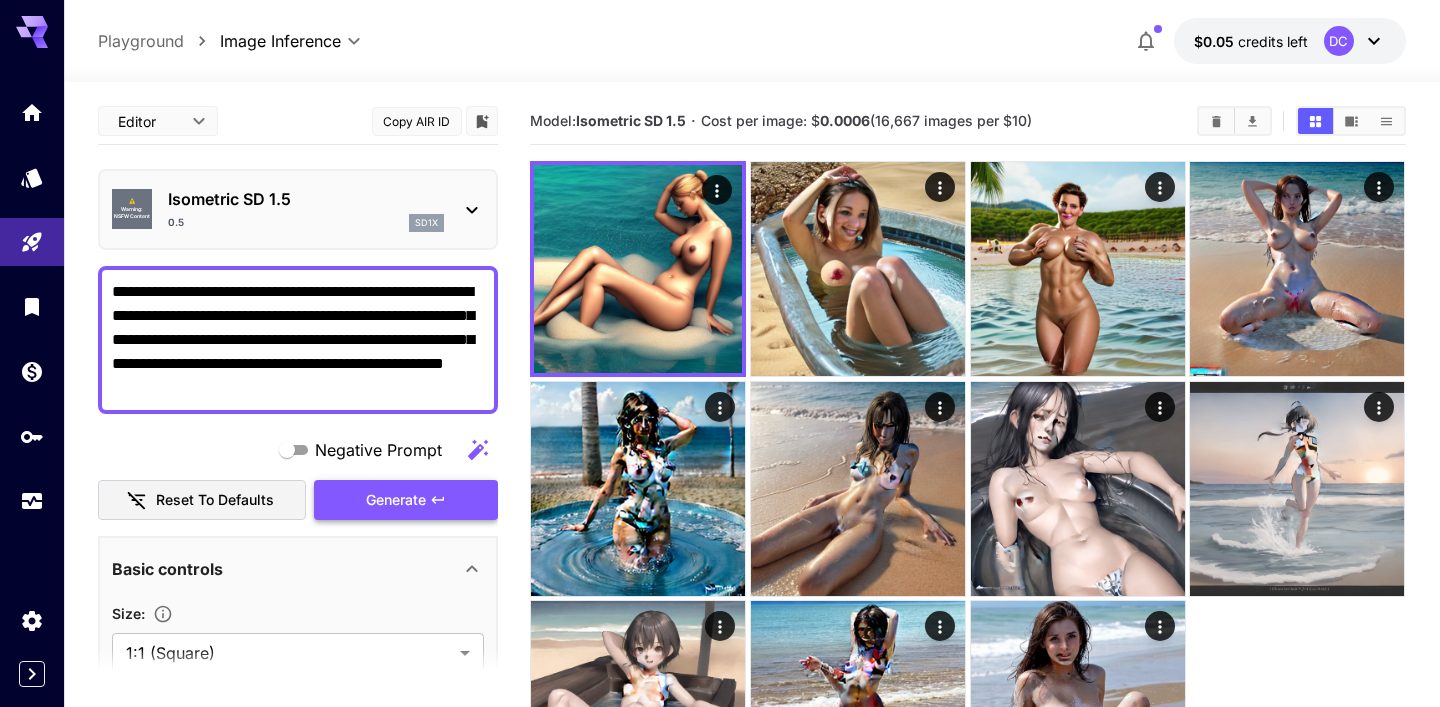 click 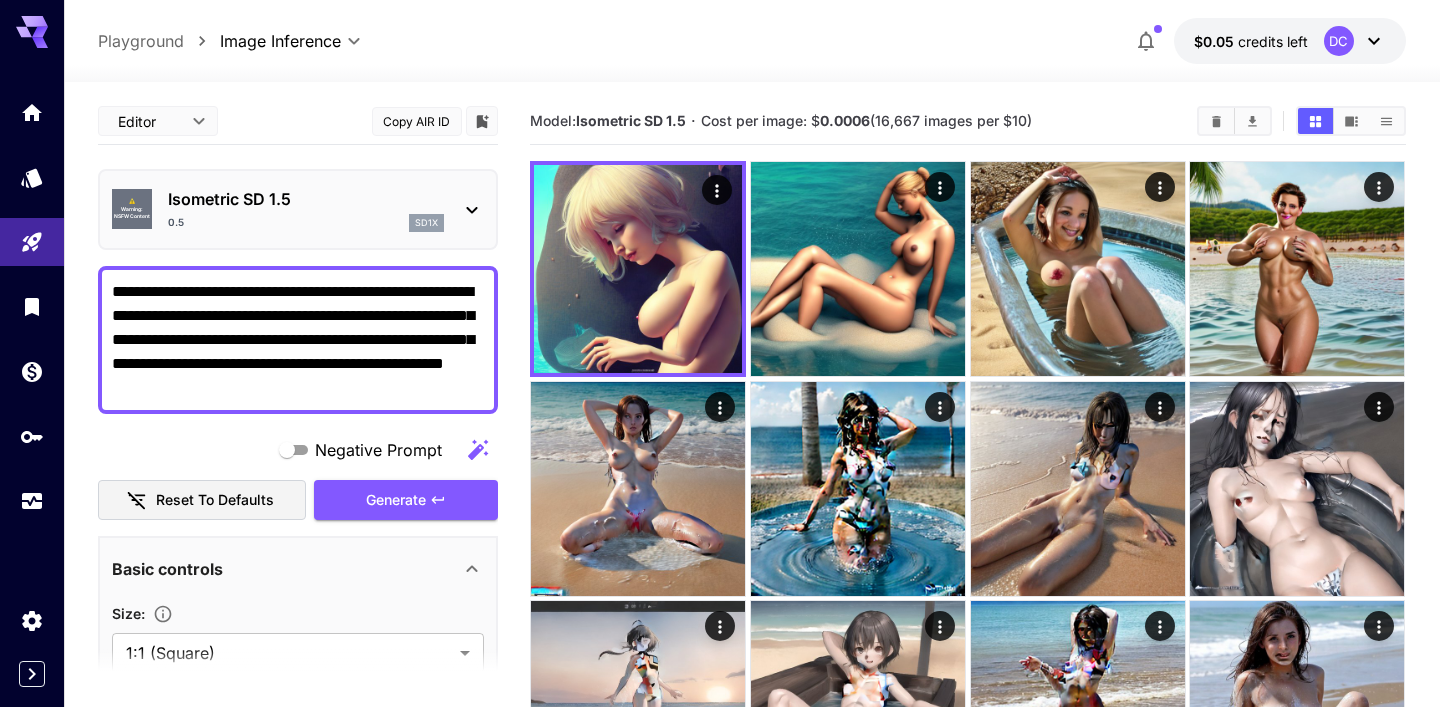 click on "Isometric SD 1.5" at bounding box center (306, 199) 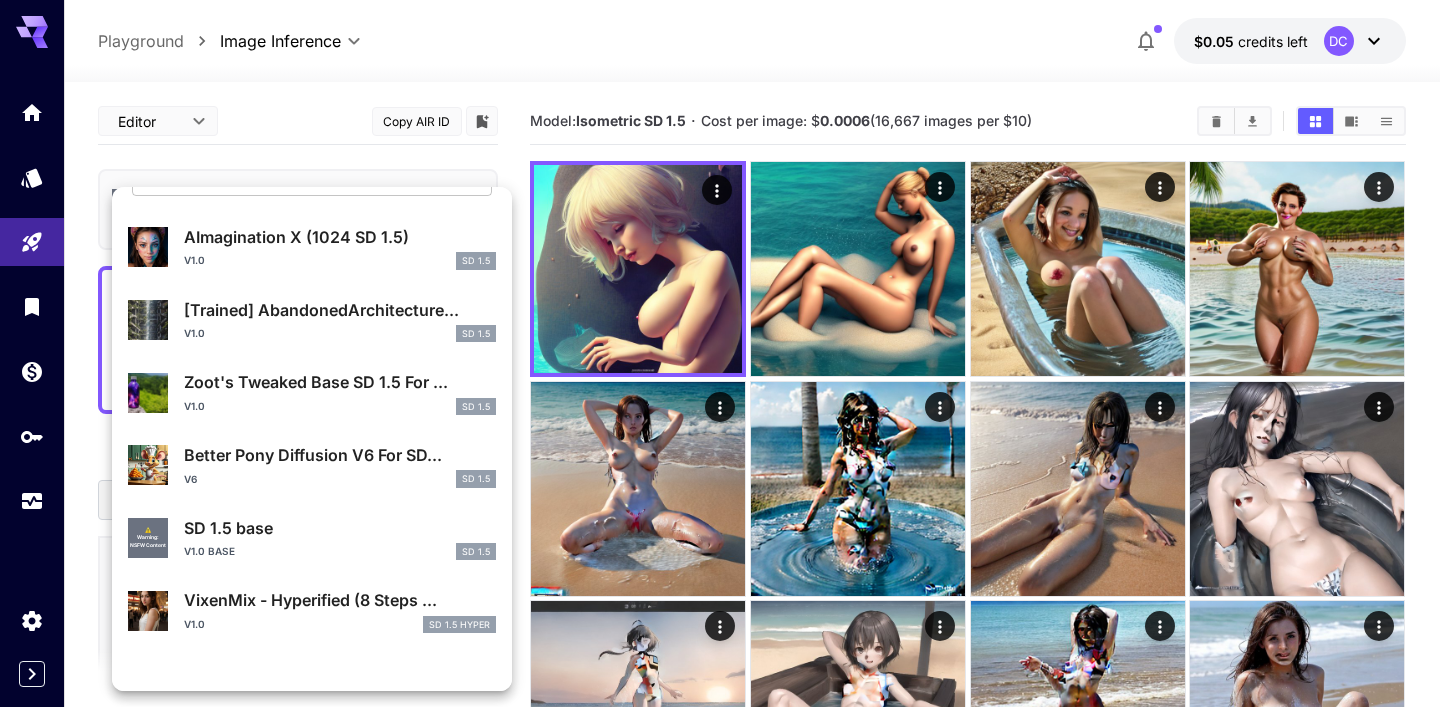 scroll, scrollTop: 0, scrollLeft: 0, axis: both 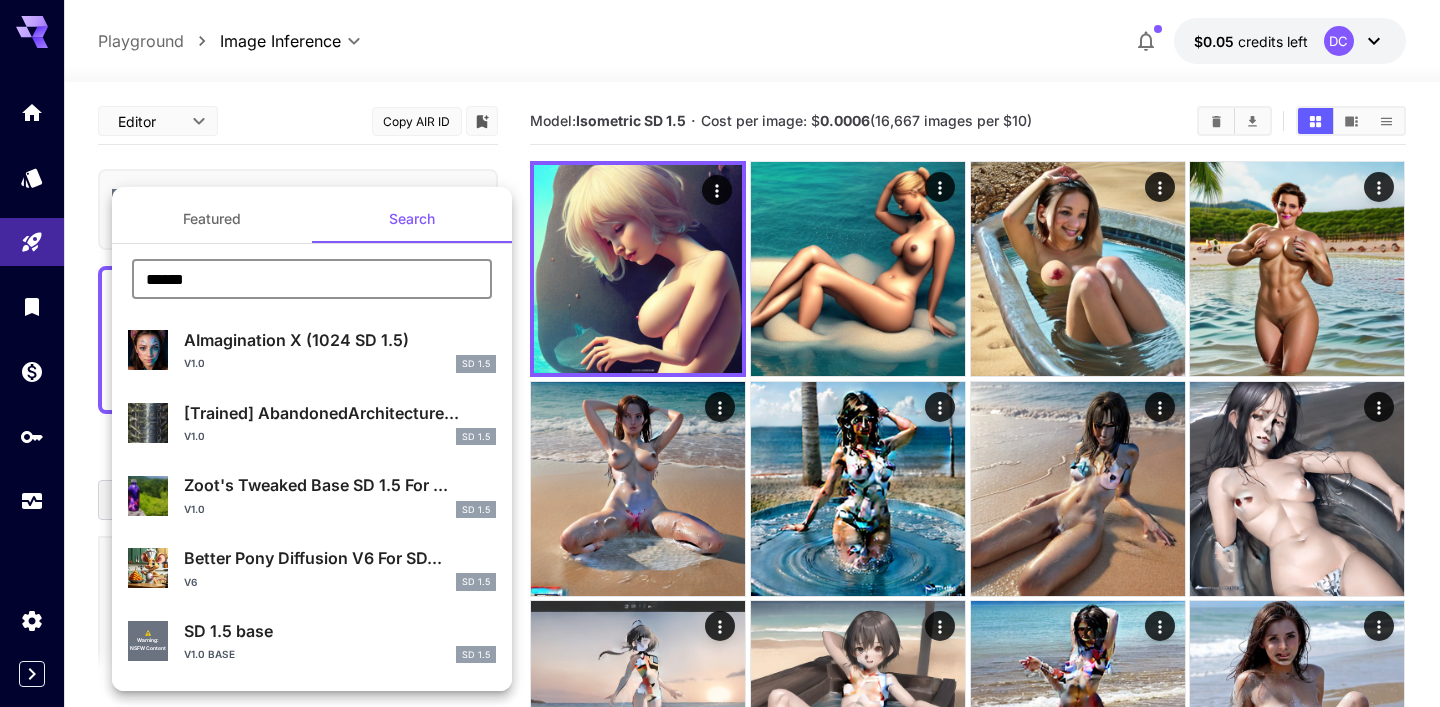 drag, startPoint x: 193, startPoint y: 266, endPoint x: 106, endPoint y: 266, distance: 87 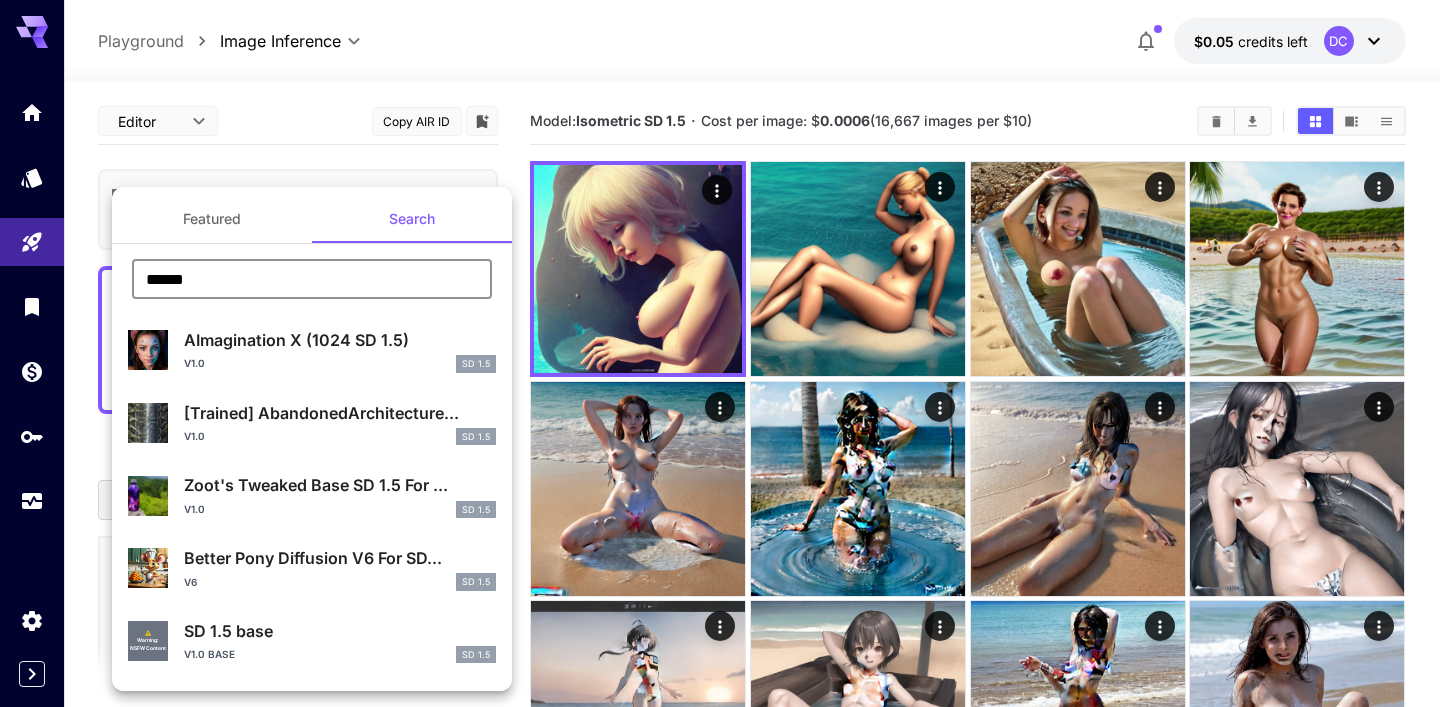 paste on "**********" 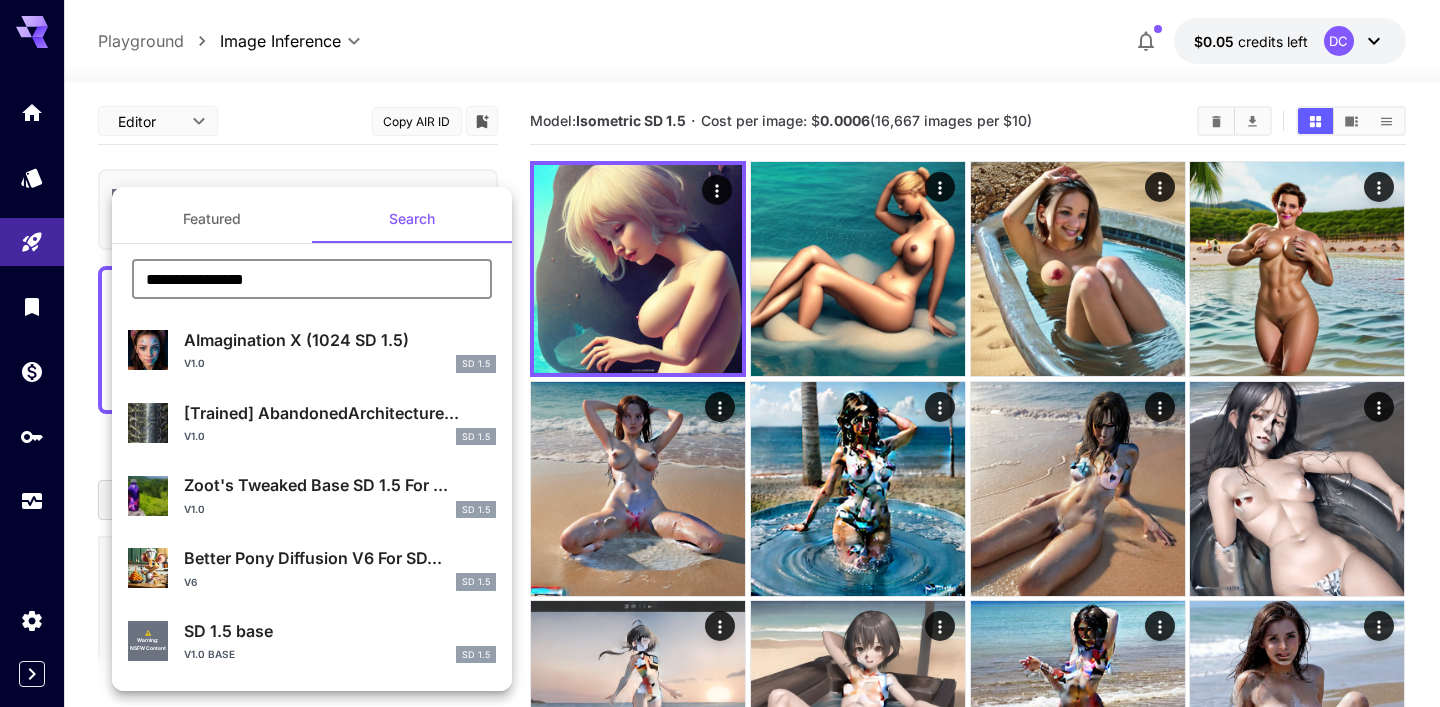 type on "**********" 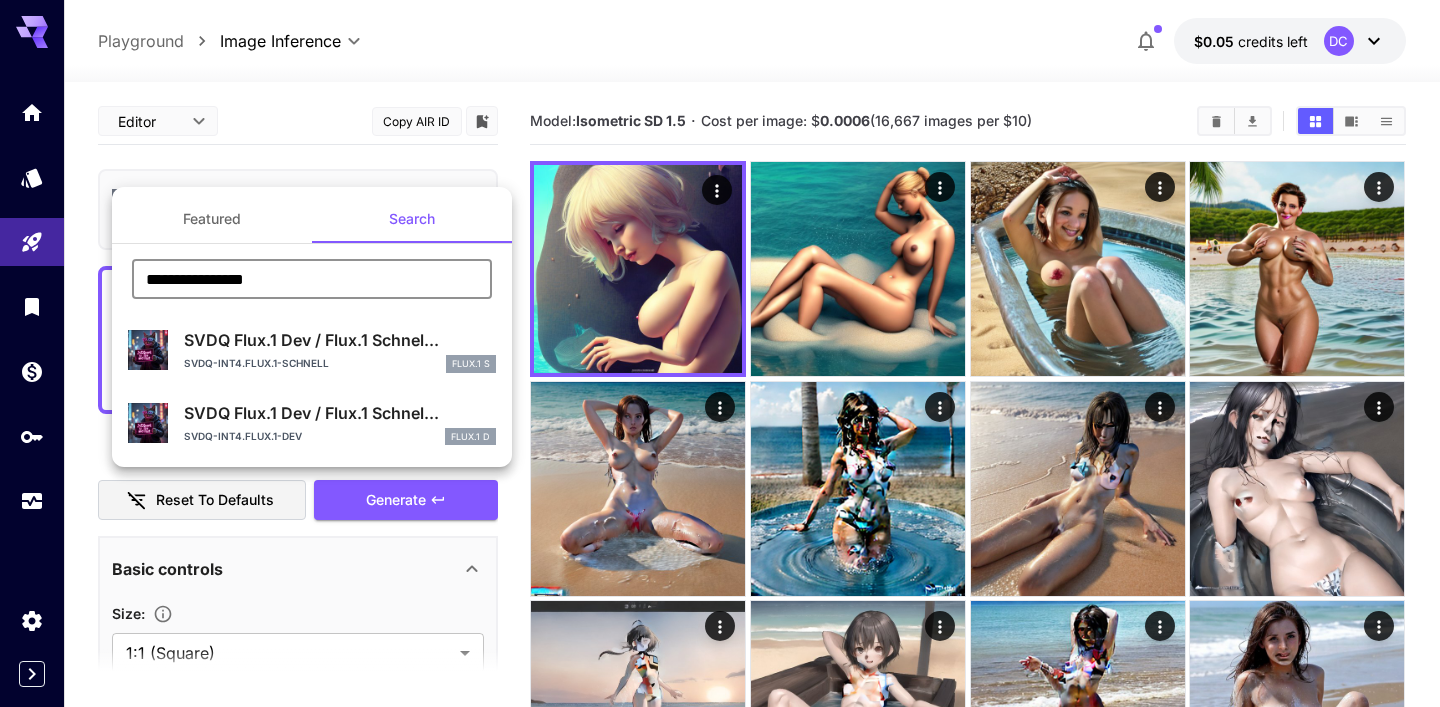 click on "svdq-int4.flux.1-schnell" at bounding box center (256, 363) 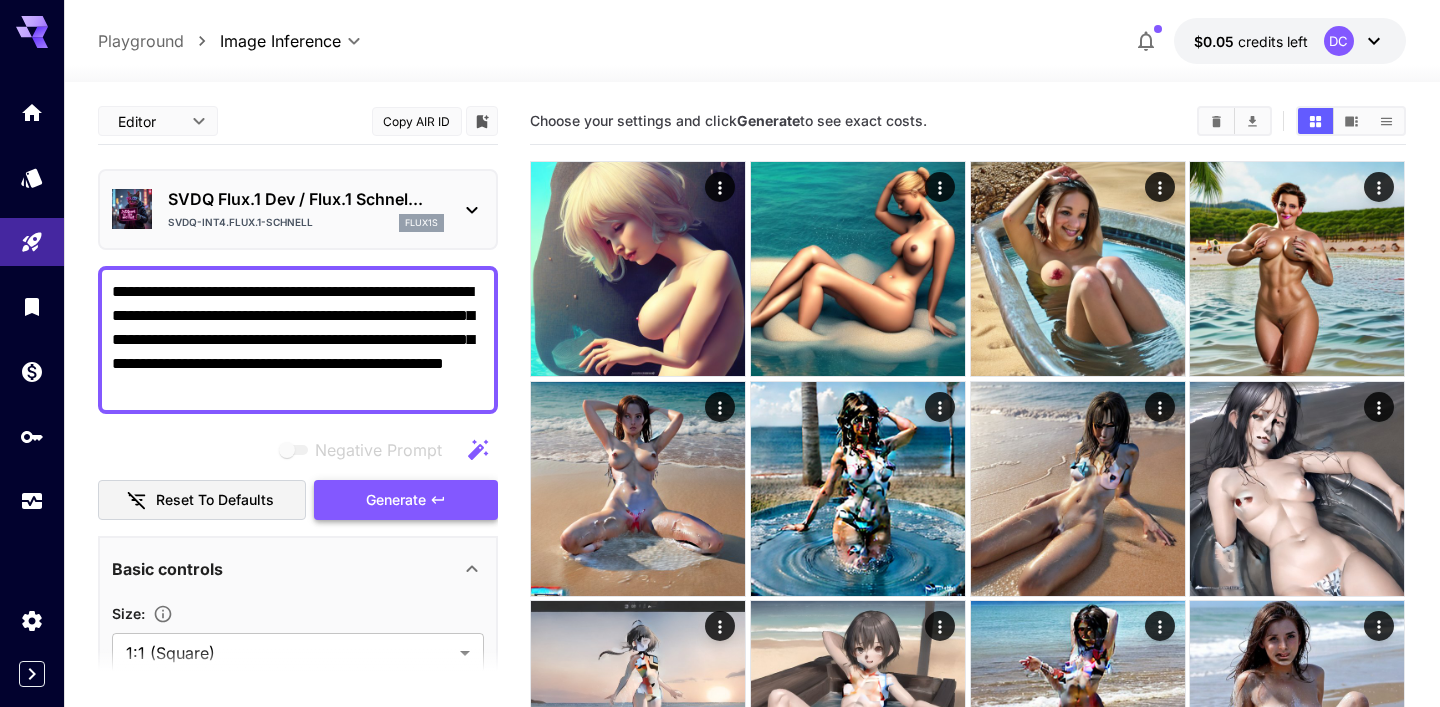 click on "Generate" at bounding box center [396, 500] 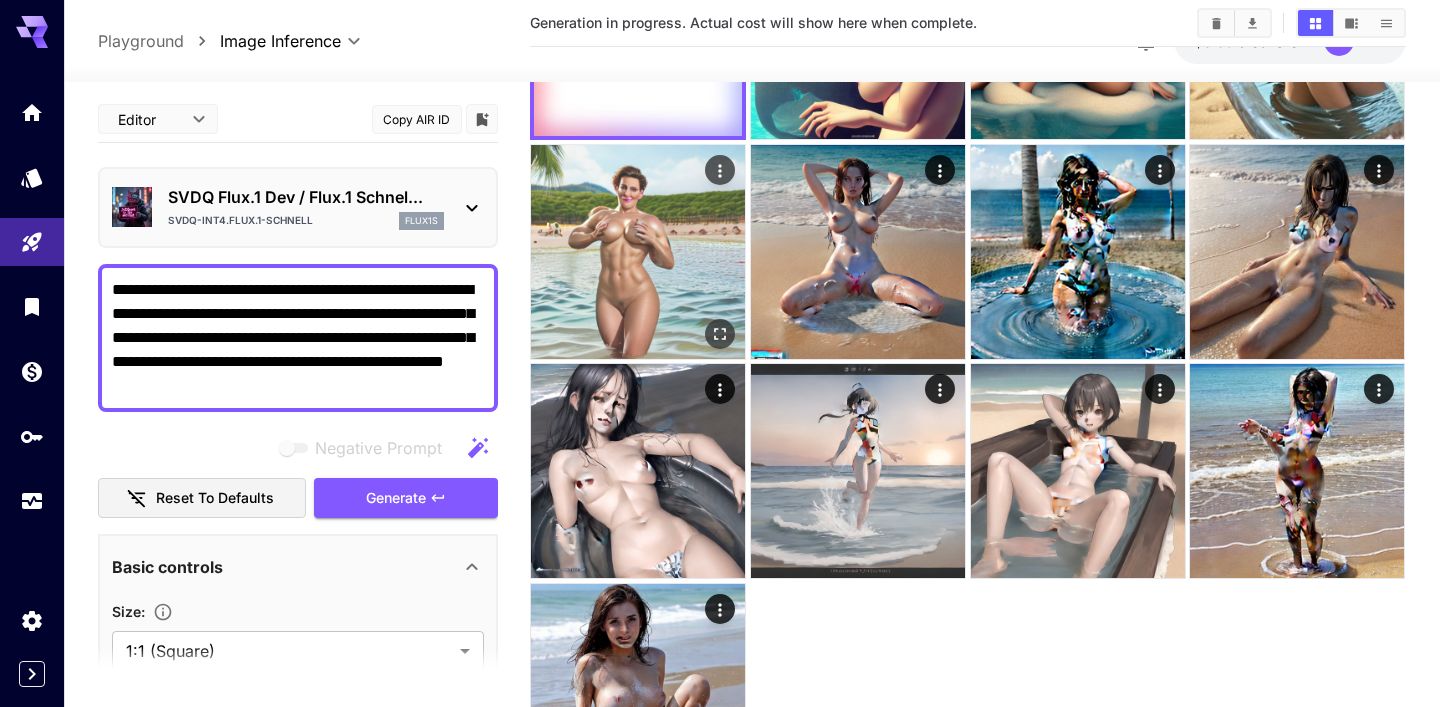 scroll, scrollTop: 389, scrollLeft: 0, axis: vertical 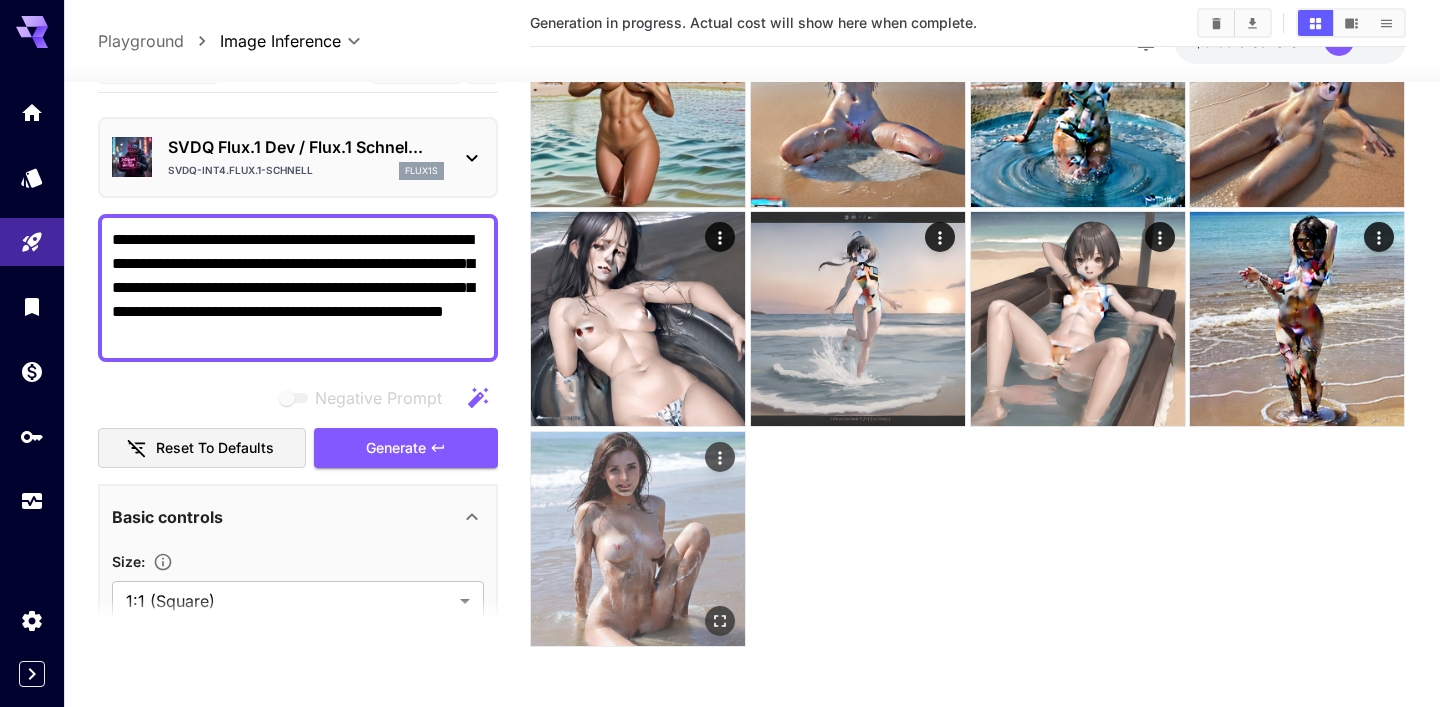 click at bounding box center [638, 539] 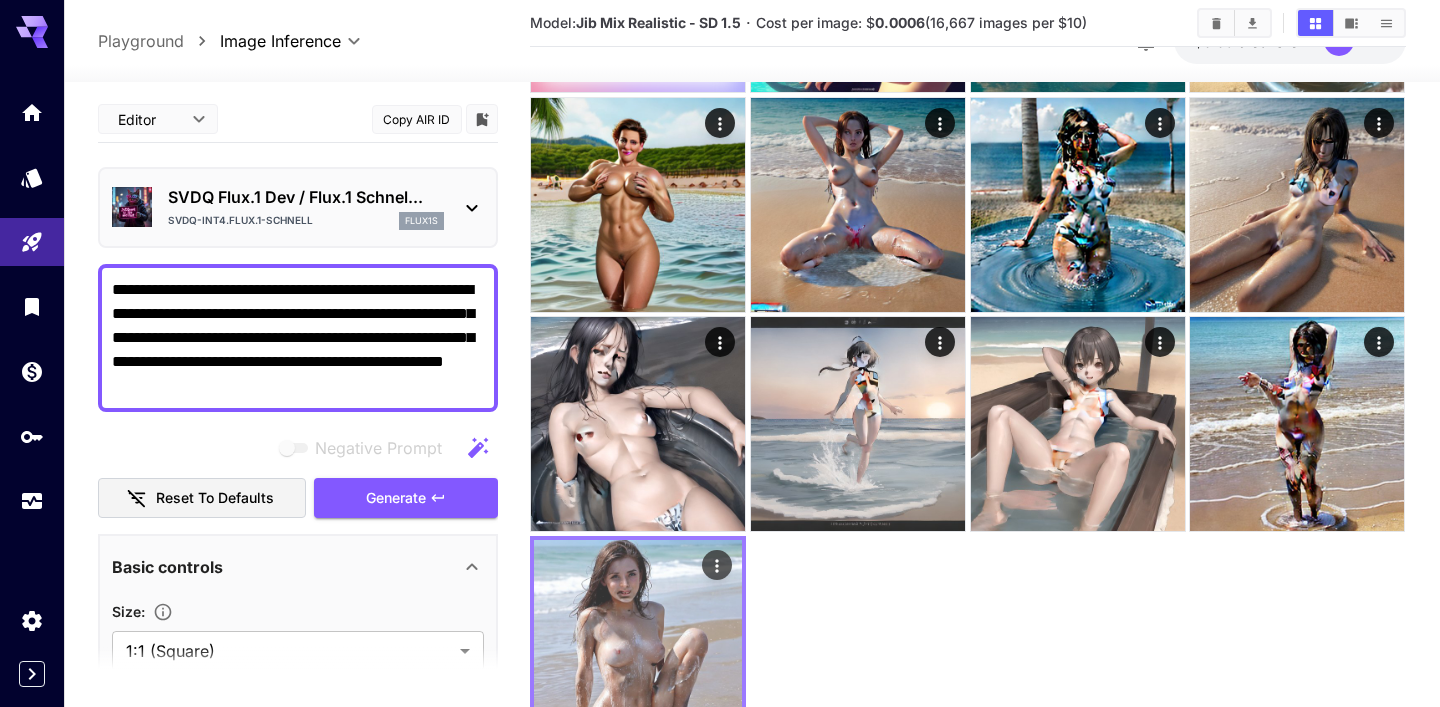 scroll, scrollTop: 0, scrollLeft: 0, axis: both 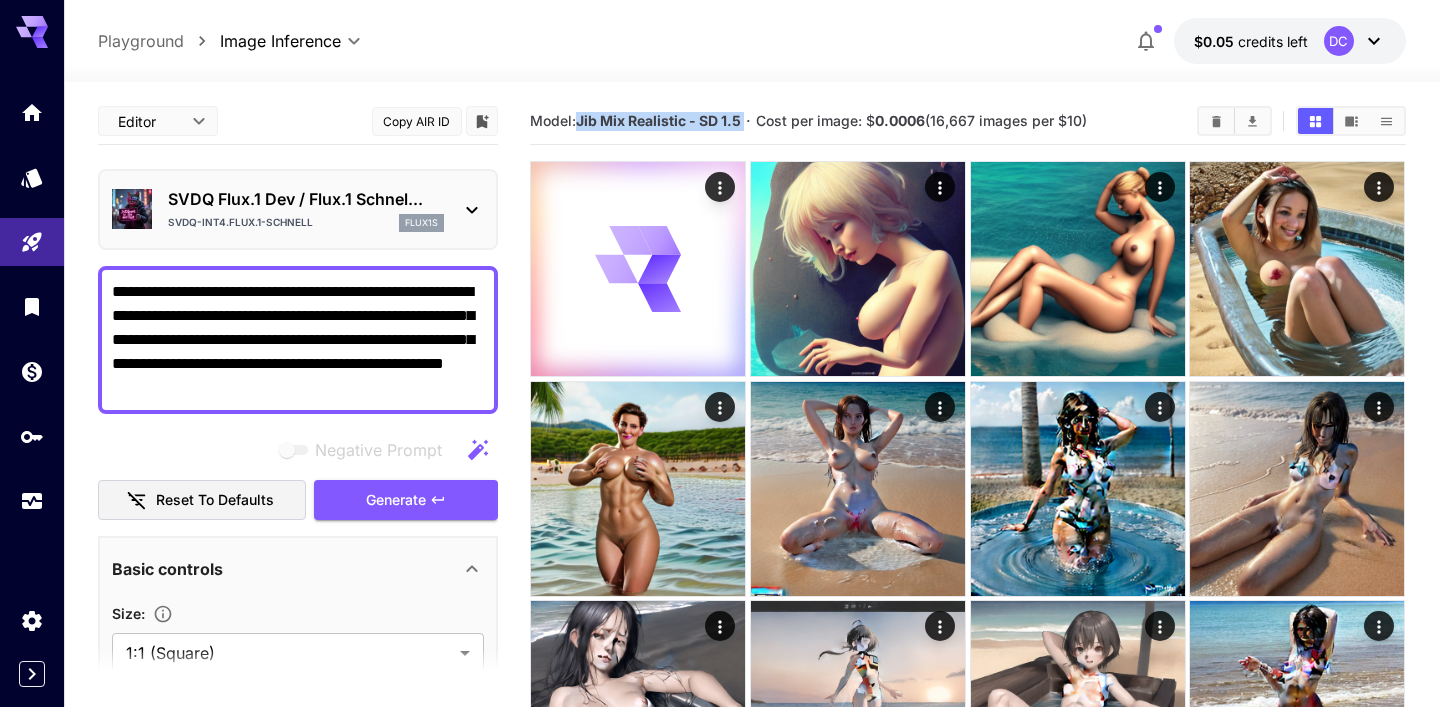 drag, startPoint x: 747, startPoint y: 119, endPoint x: 581, endPoint y: 123, distance: 166.04819 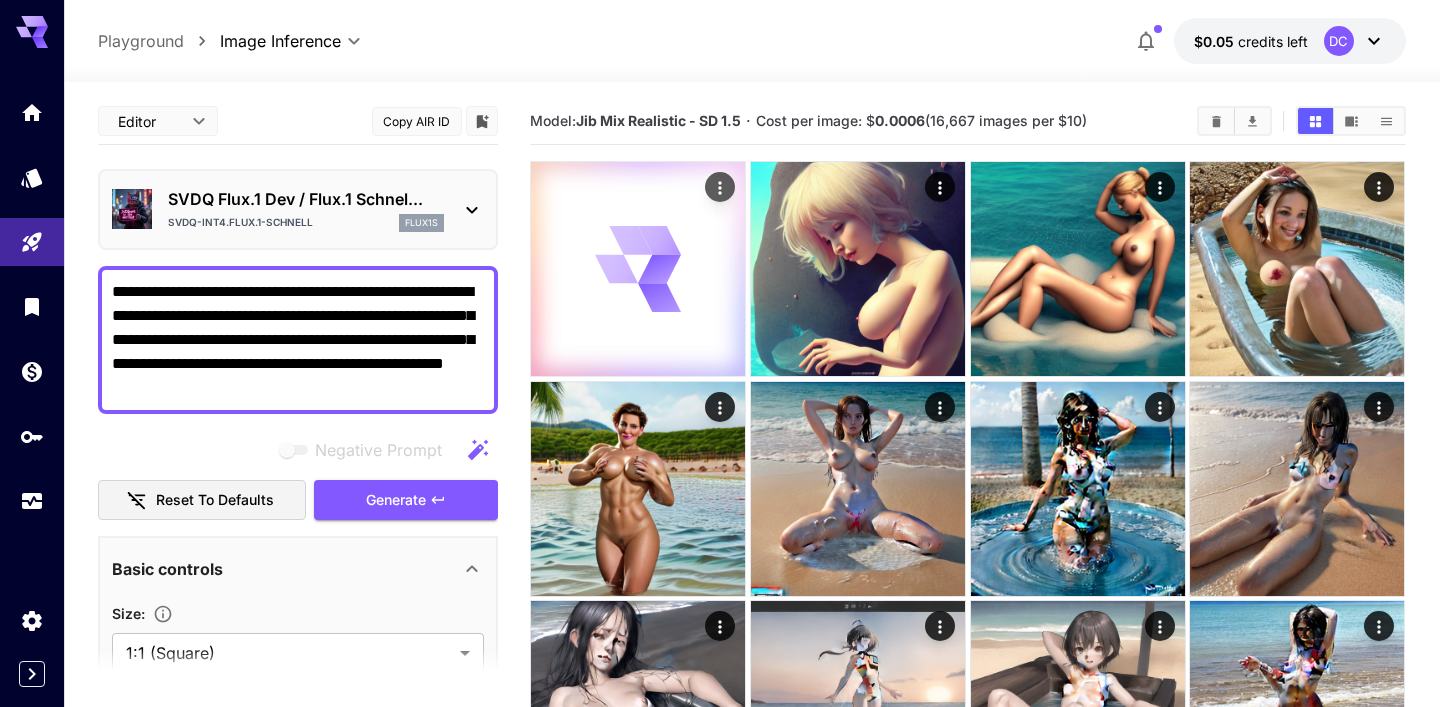 click at bounding box center [638, 269] 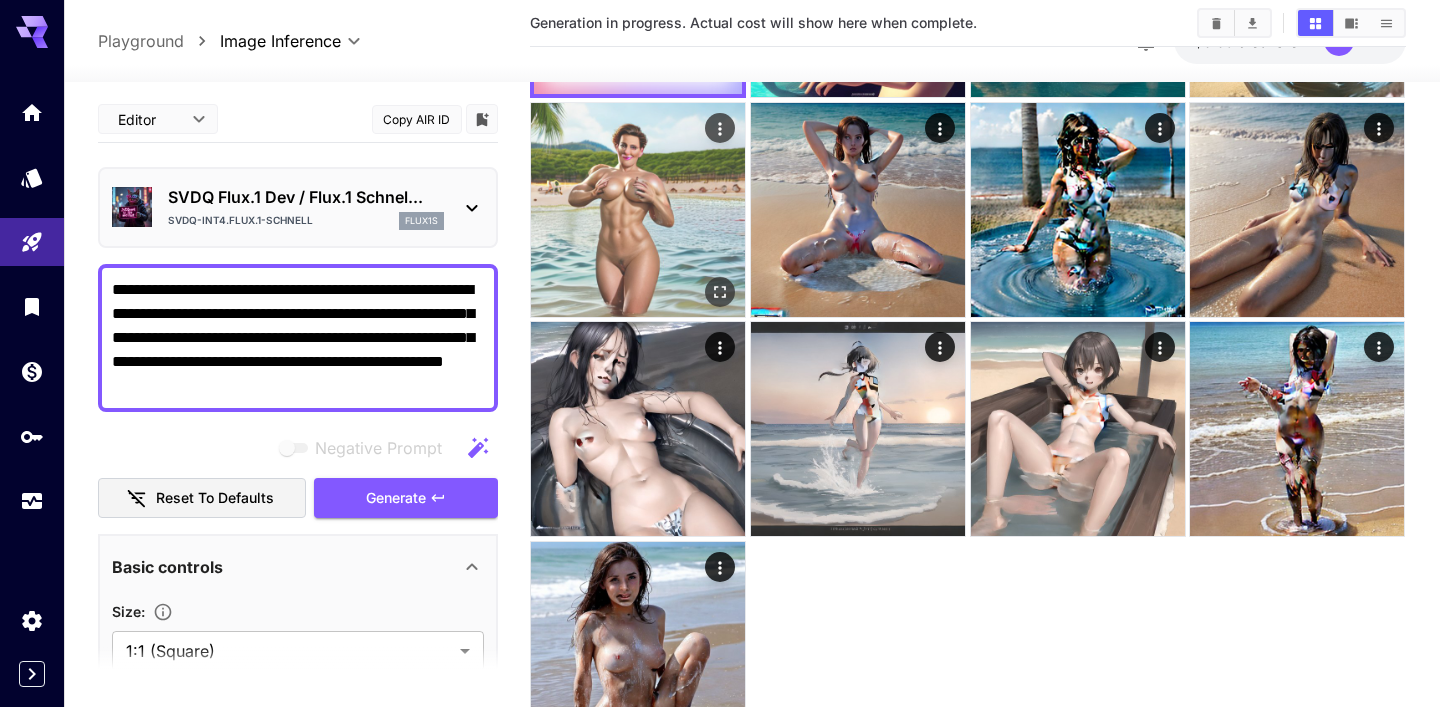 scroll, scrollTop: 389, scrollLeft: 0, axis: vertical 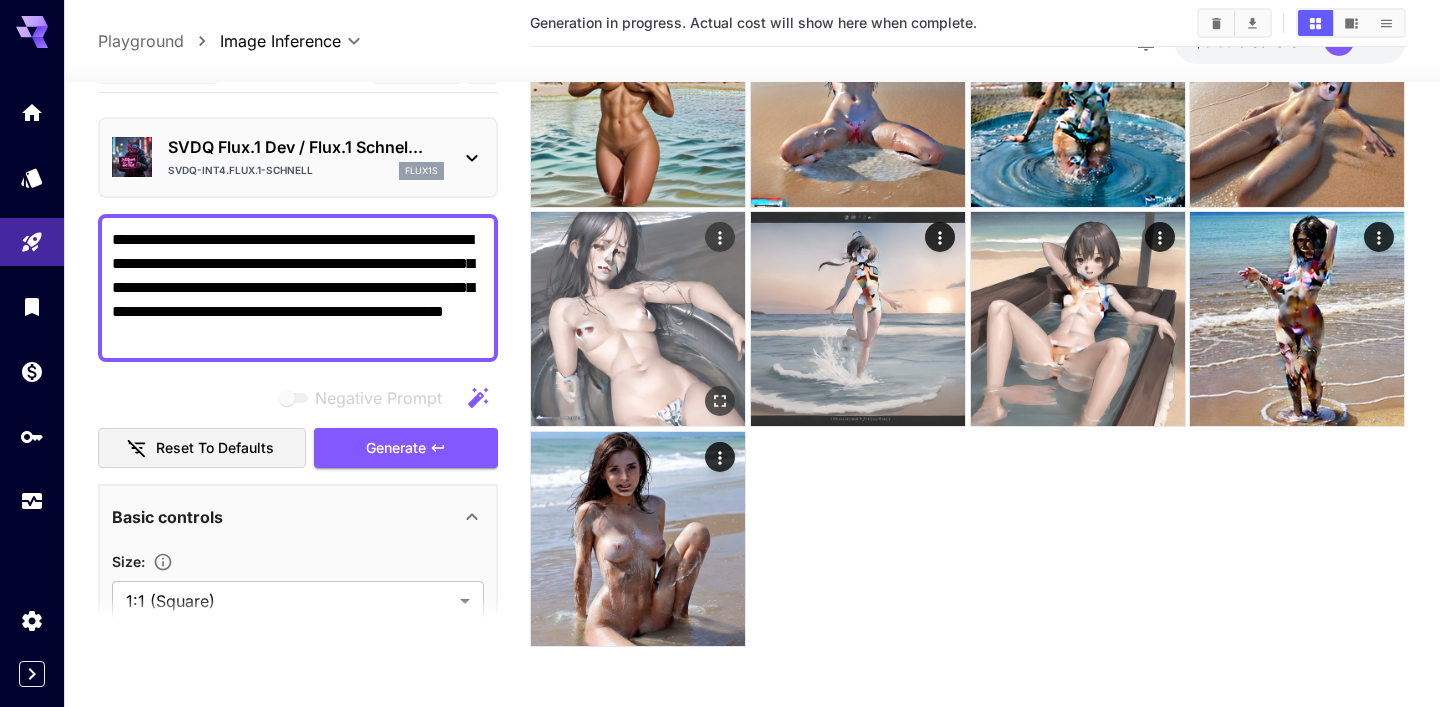 click at bounding box center [638, 319] 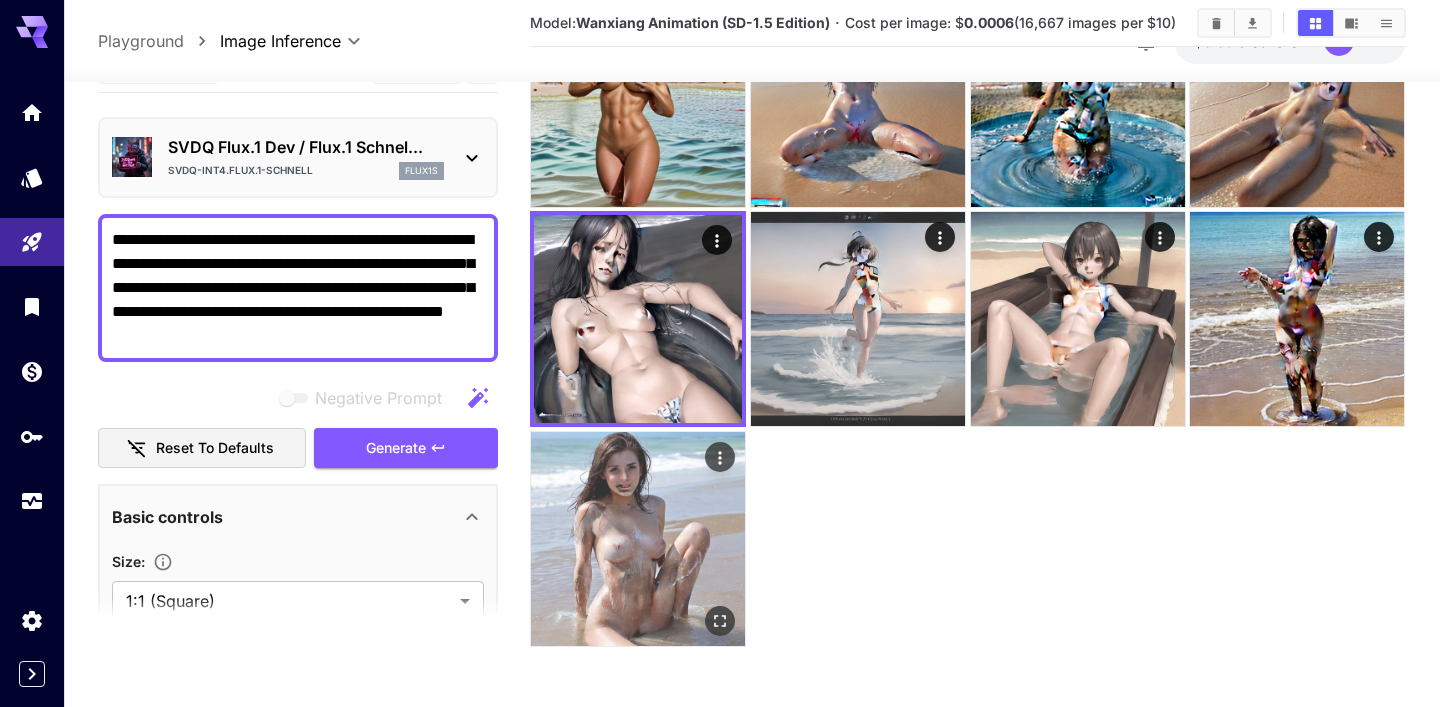 click at bounding box center [638, 539] 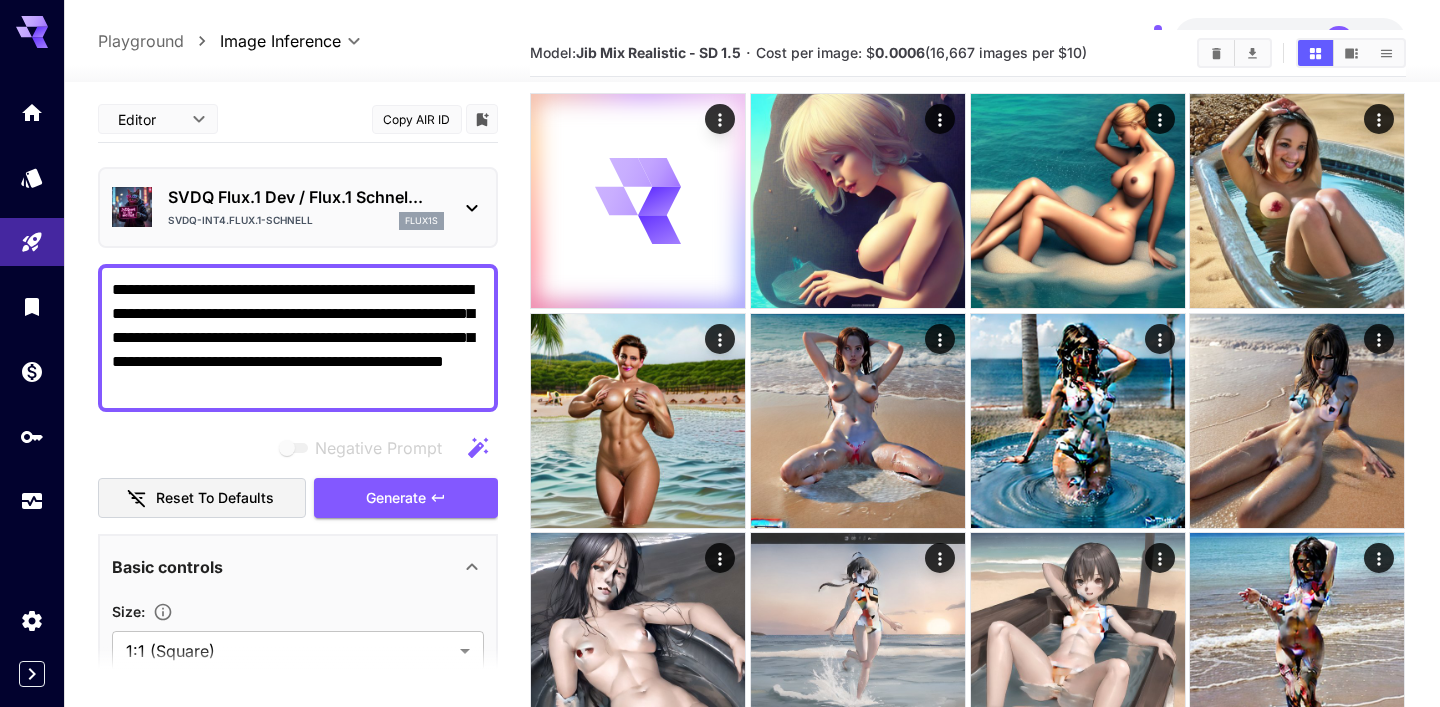 scroll, scrollTop: 0, scrollLeft: 0, axis: both 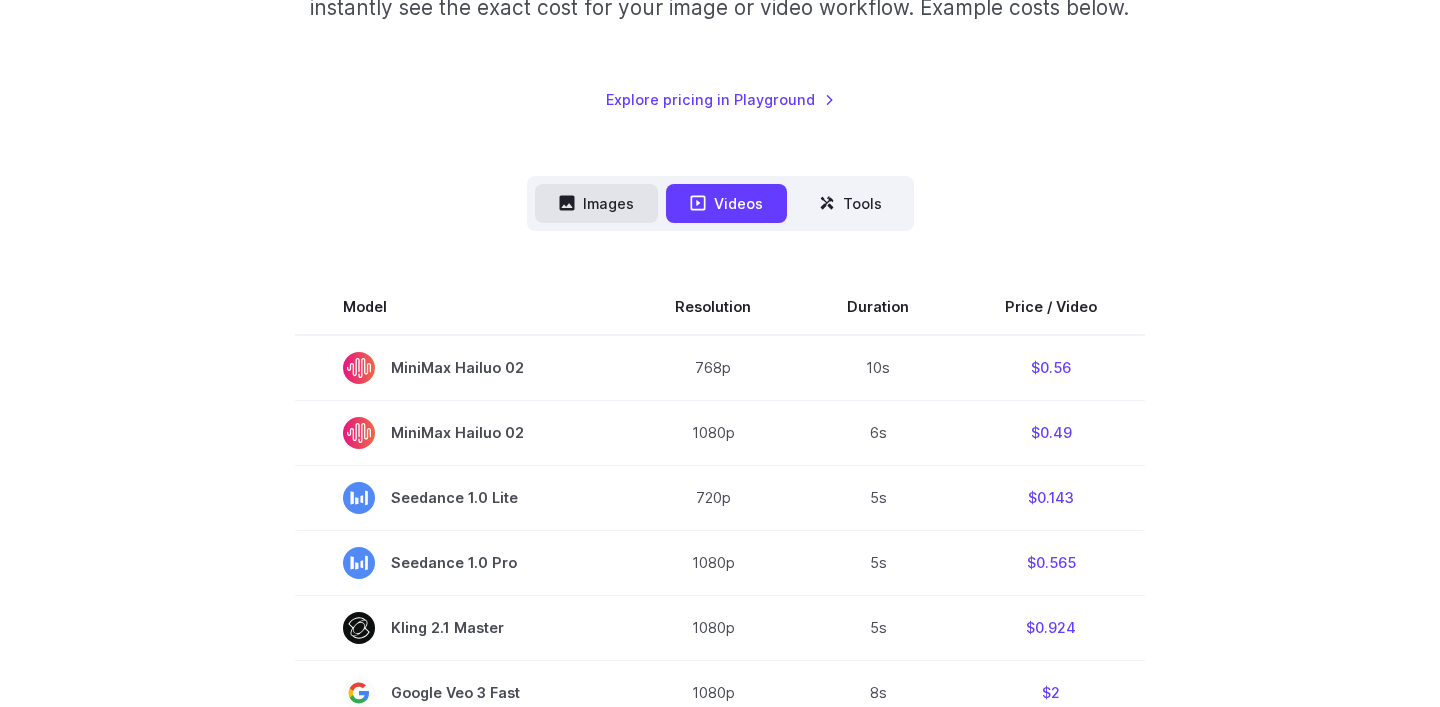click on "Images" at bounding box center (596, 203) 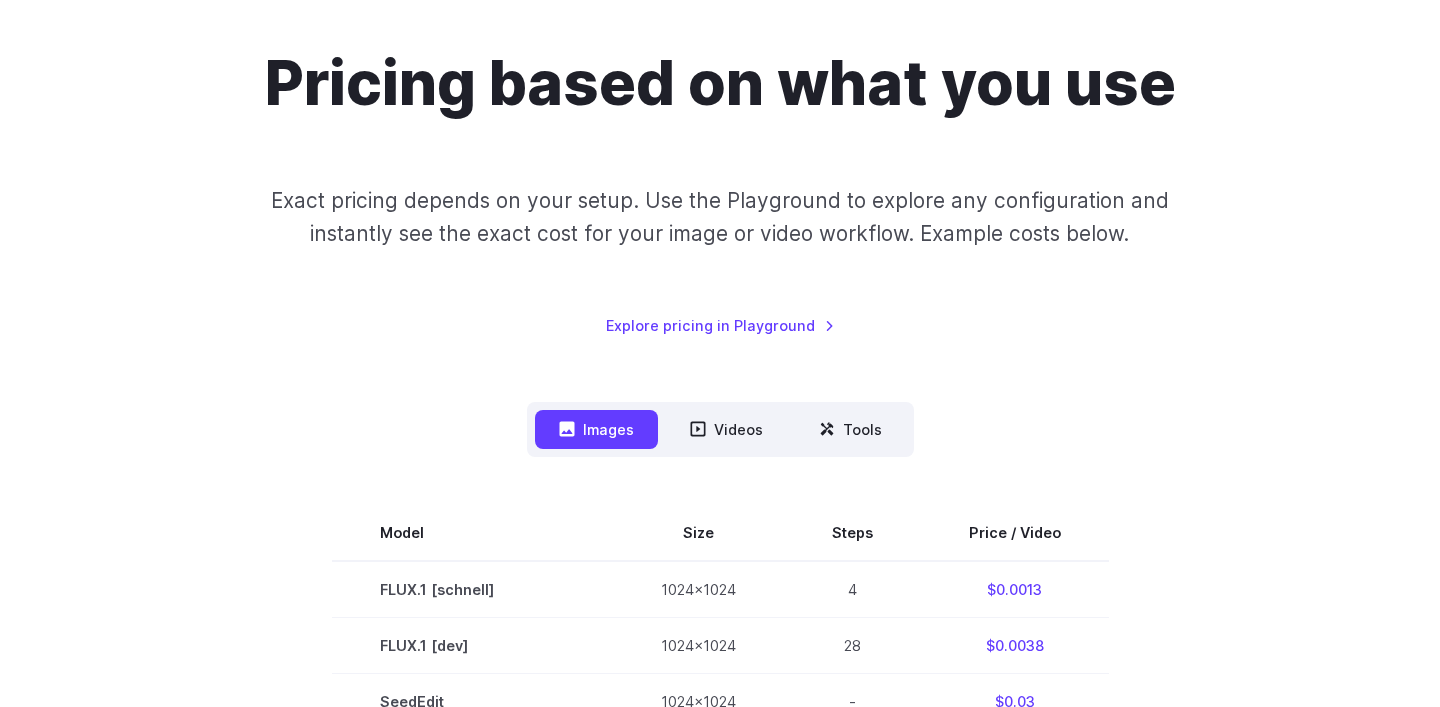 scroll, scrollTop: 154, scrollLeft: 0, axis: vertical 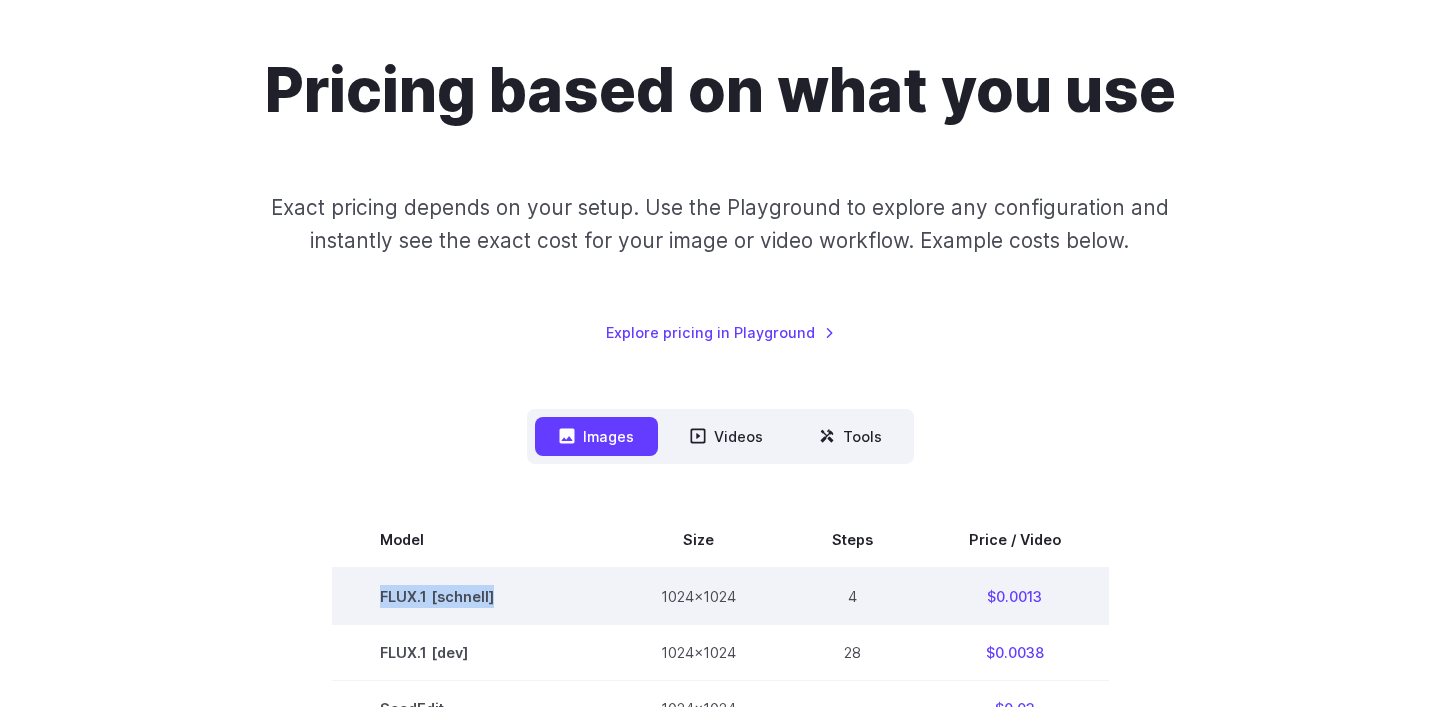 drag, startPoint x: 502, startPoint y: 596, endPoint x: 374, endPoint y: 598, distance: 128.01562 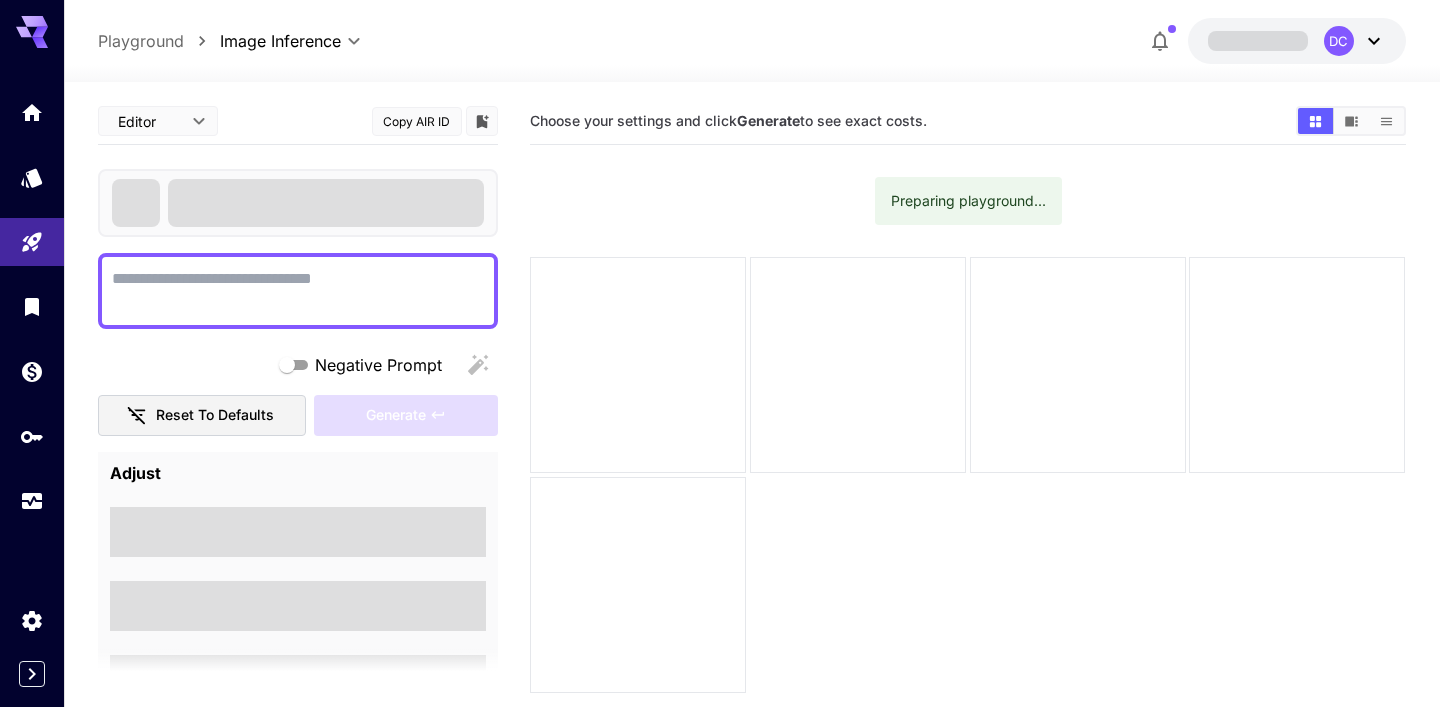 scroll, scrollTop: 0, scrollLeft: 0, axis: both 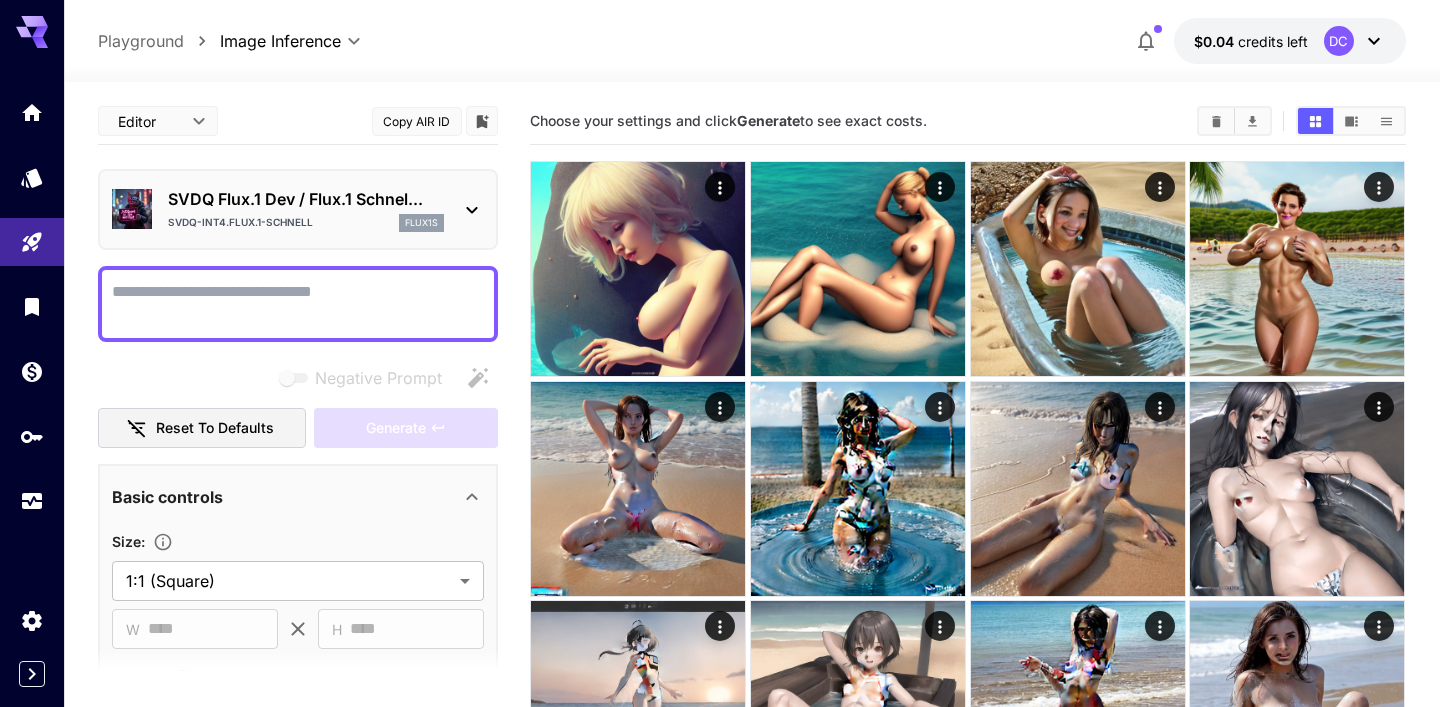 click 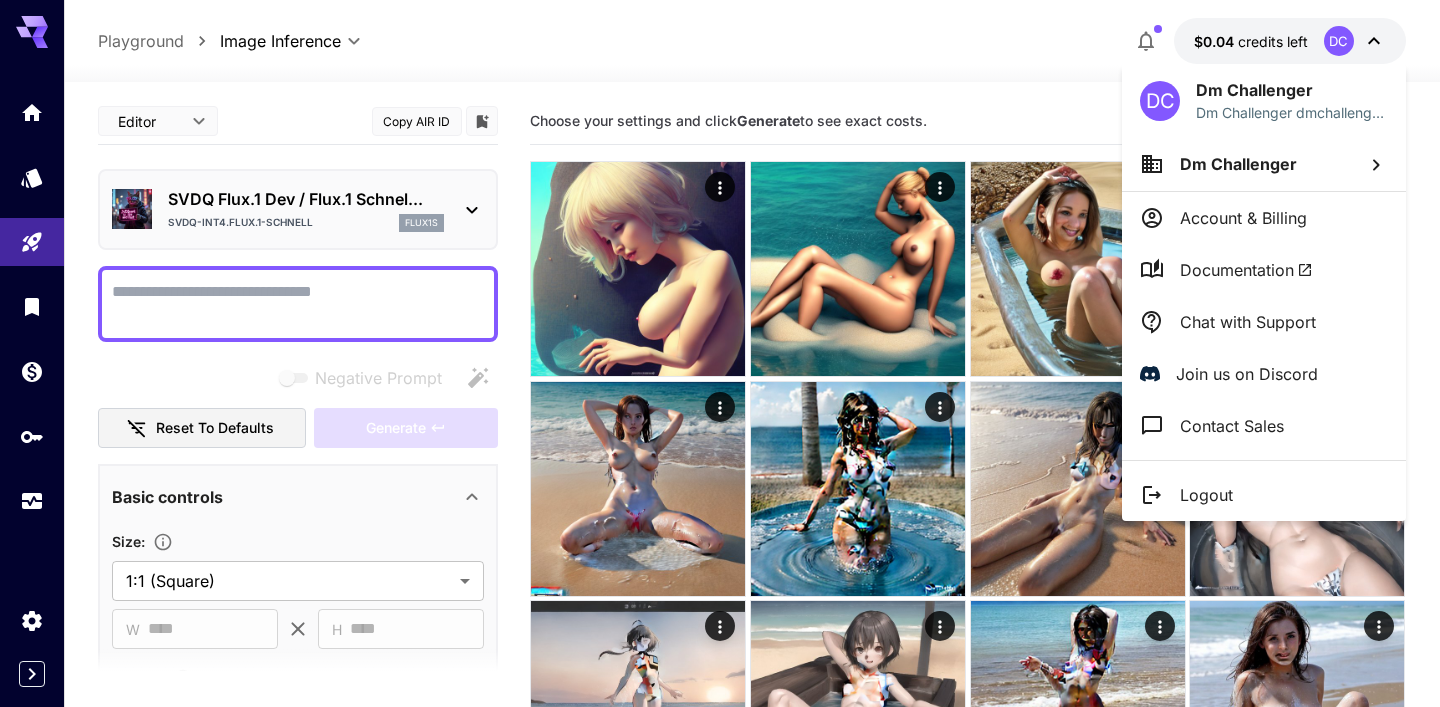 click on "Documentation" at bounding box center (1246, 270) 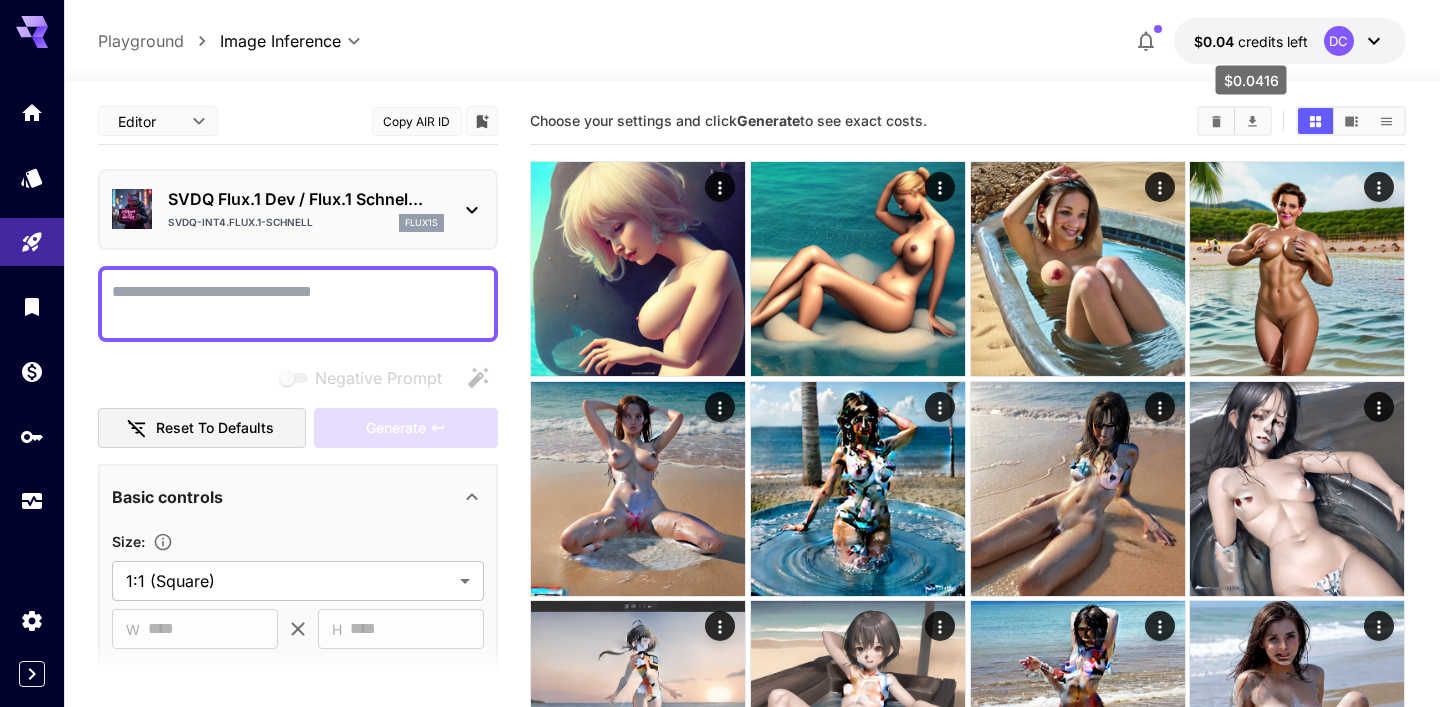 click on "credits left" at bounding box center [1273, 41] 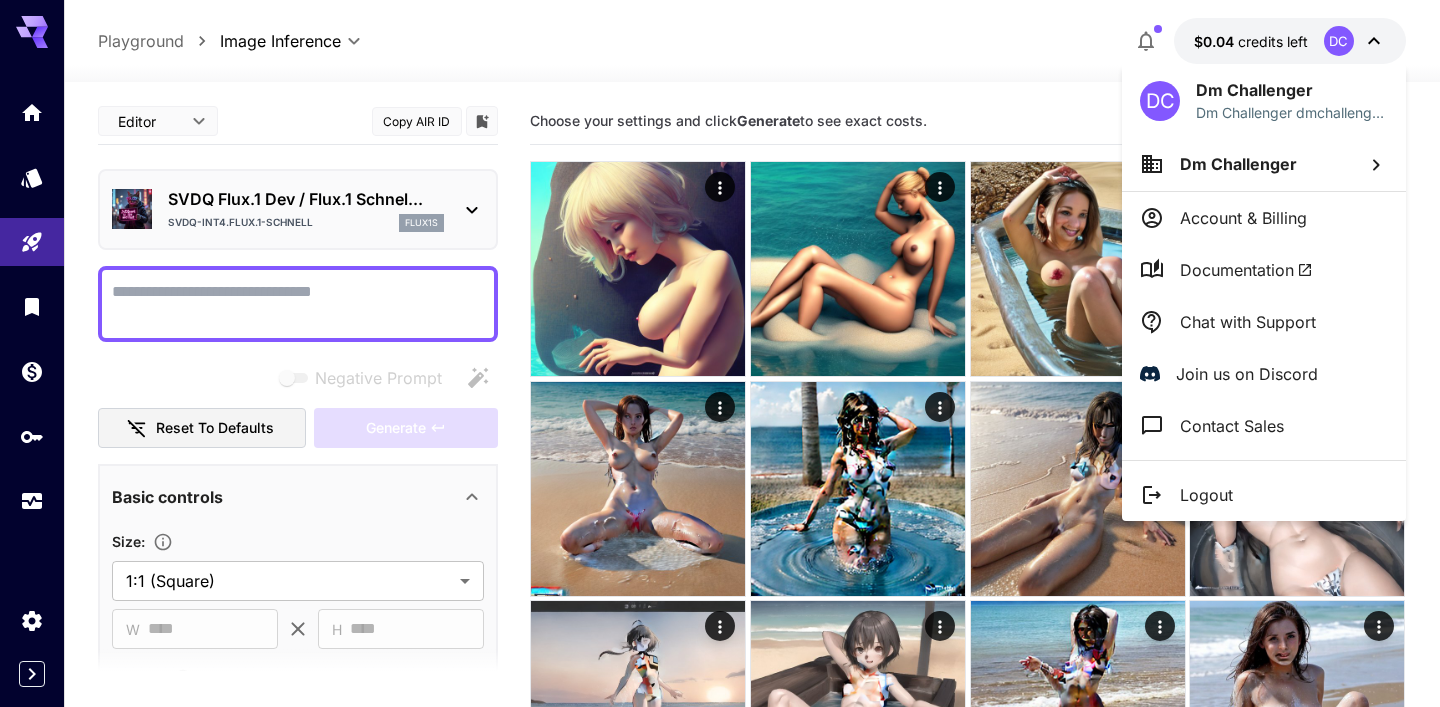 click at bounding box center [720, 353] 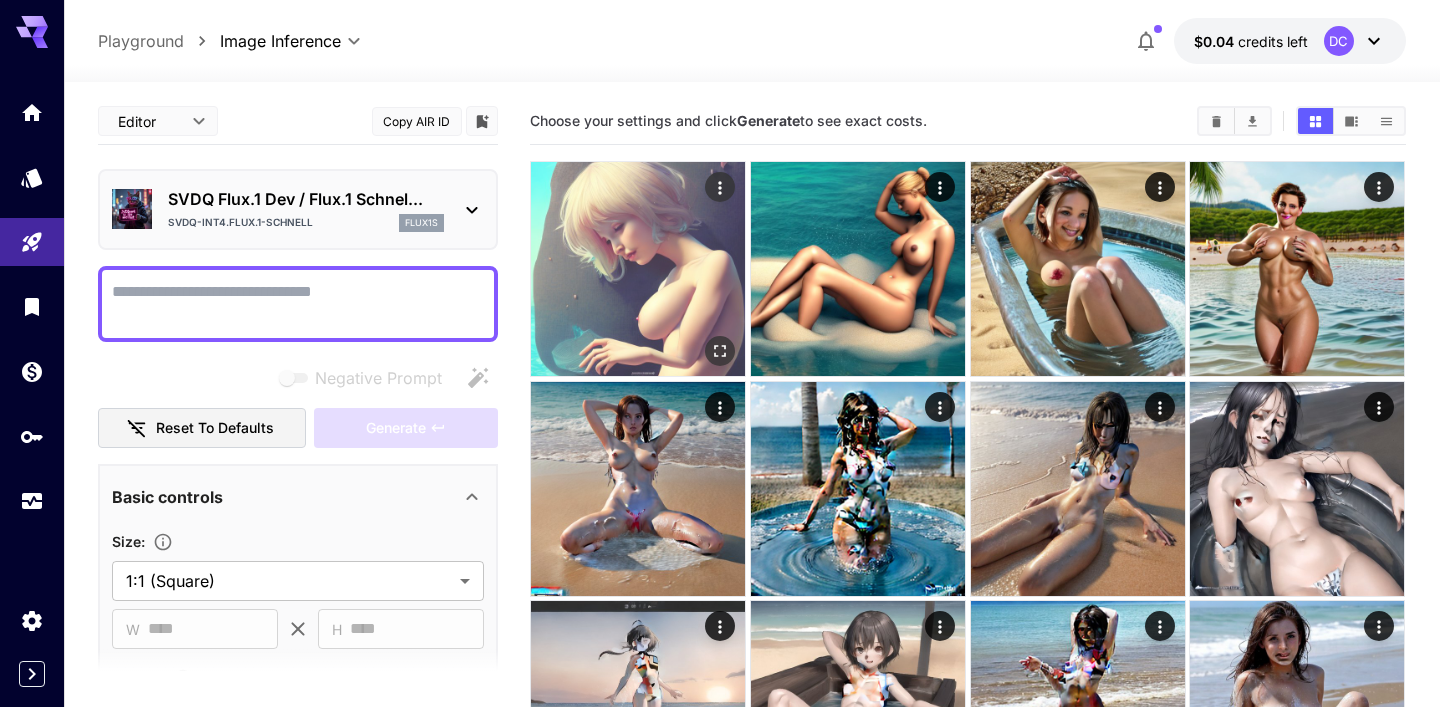 click at bounding box center (638, 269) 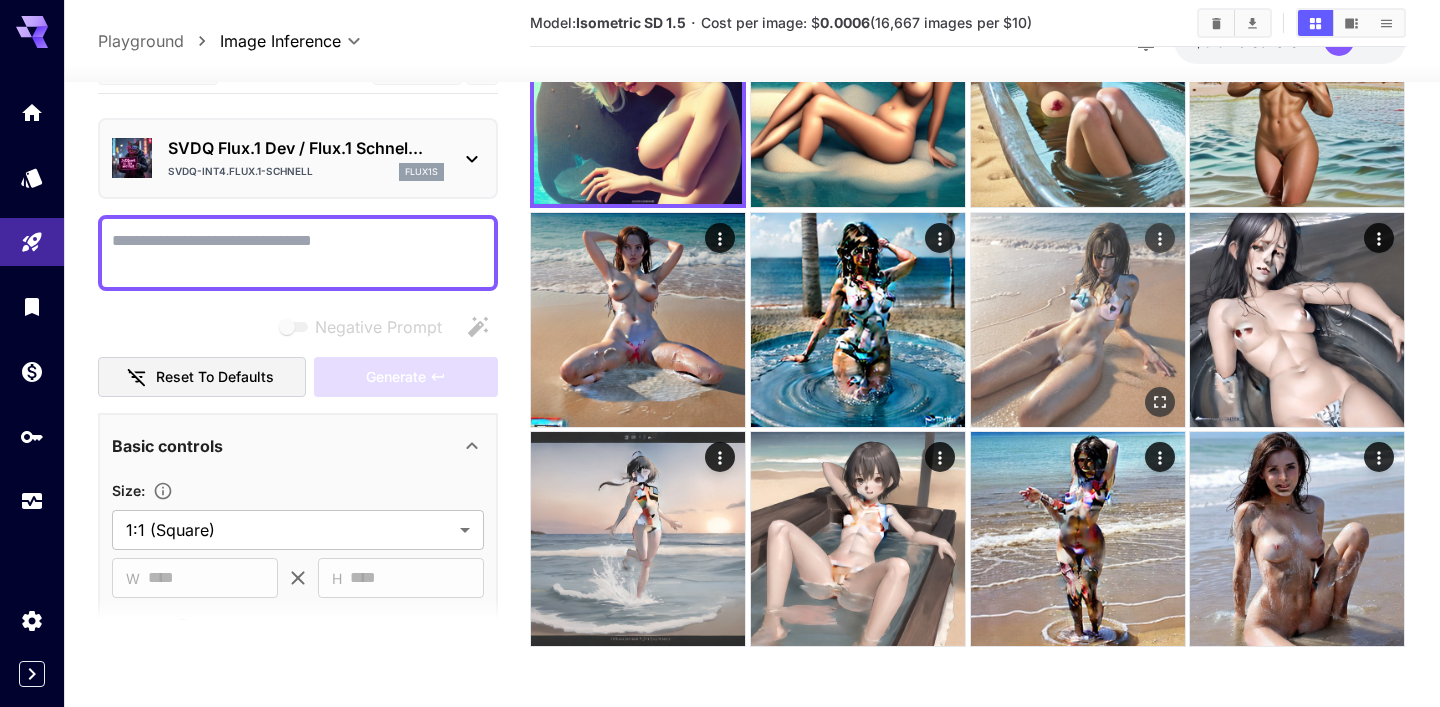 scroll, scrollTop: 0, scrollLeft: 0, axis: both 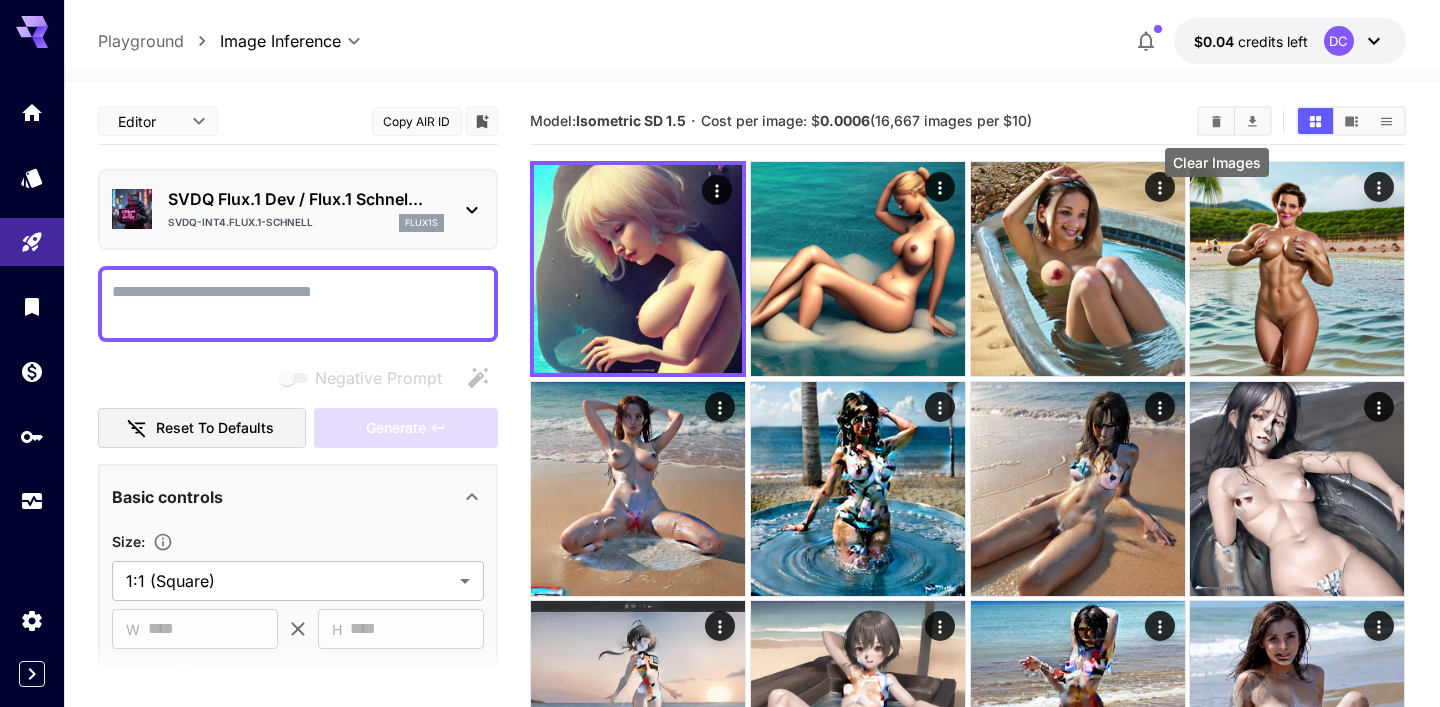 click 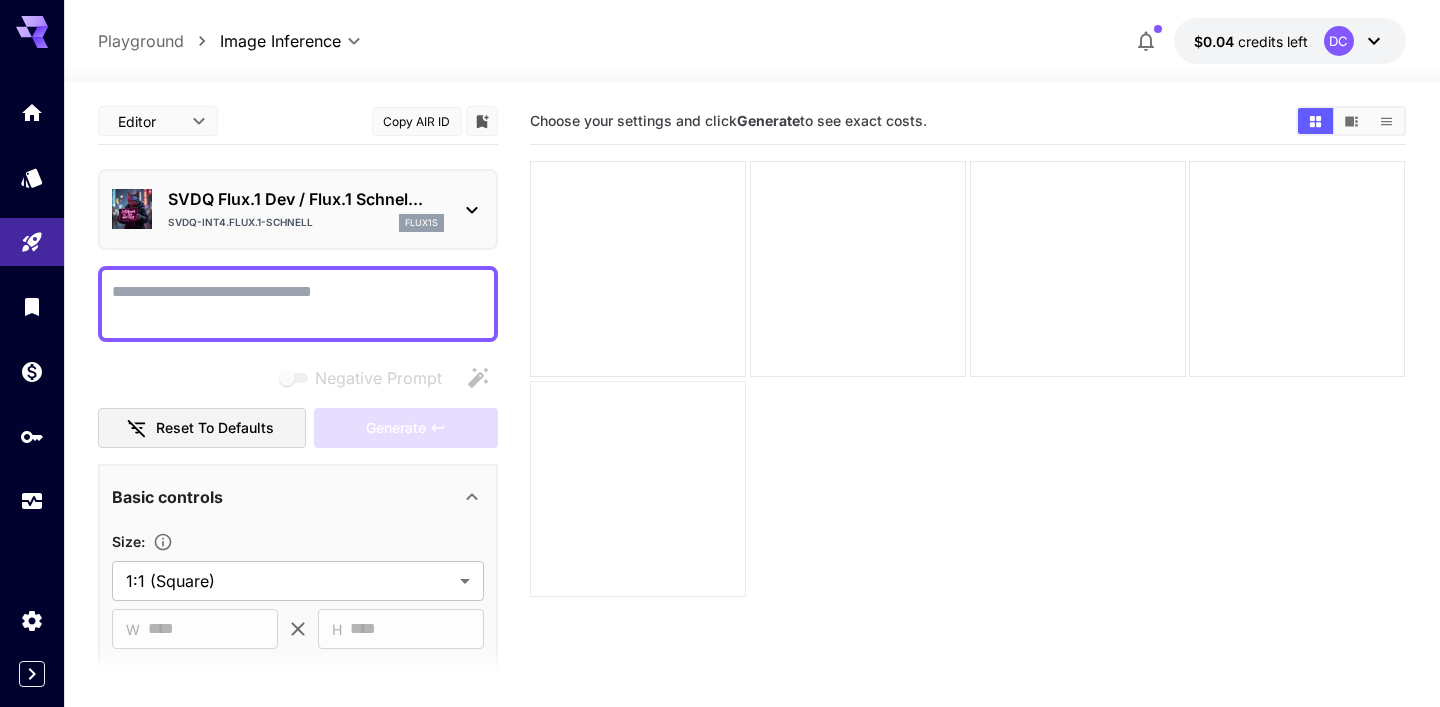 click at bounding box center (638, 489) 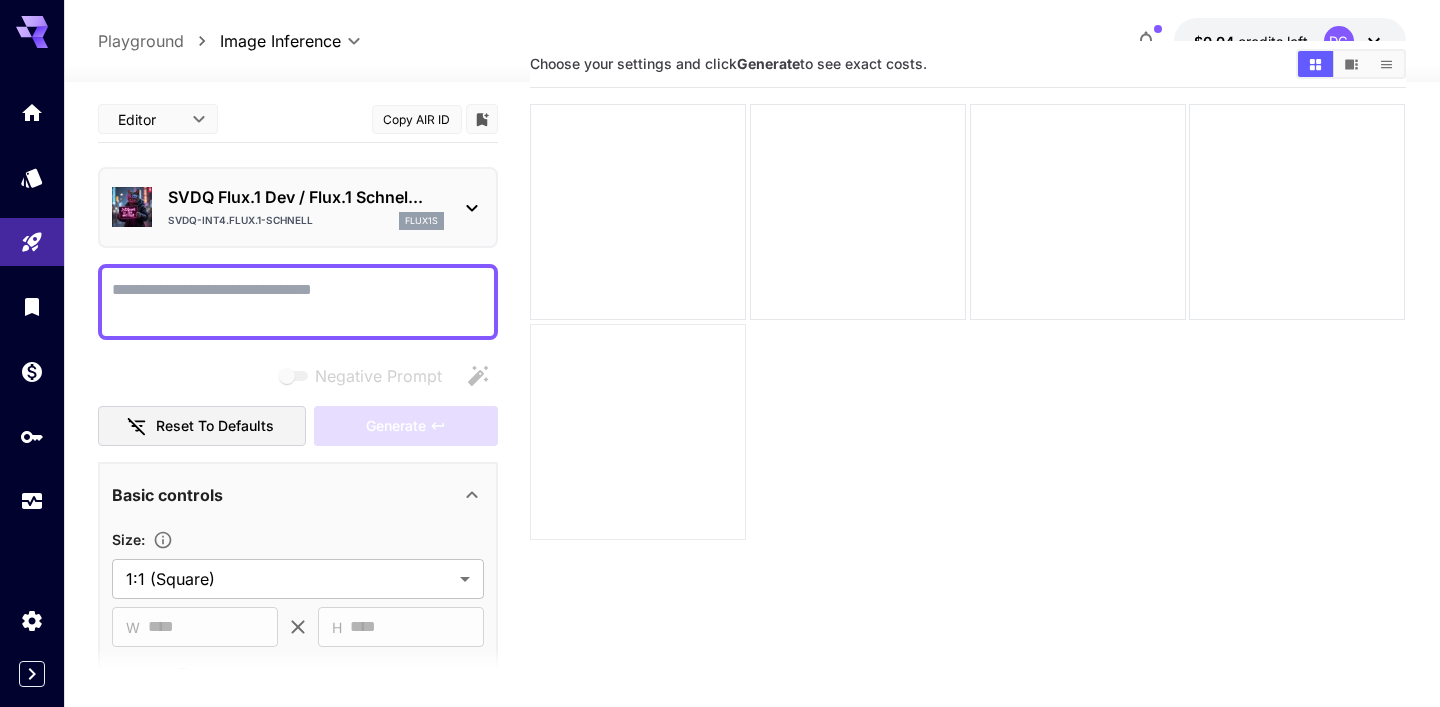 scroll, scrollTop: 0, scrollLeft: 0, axis: both 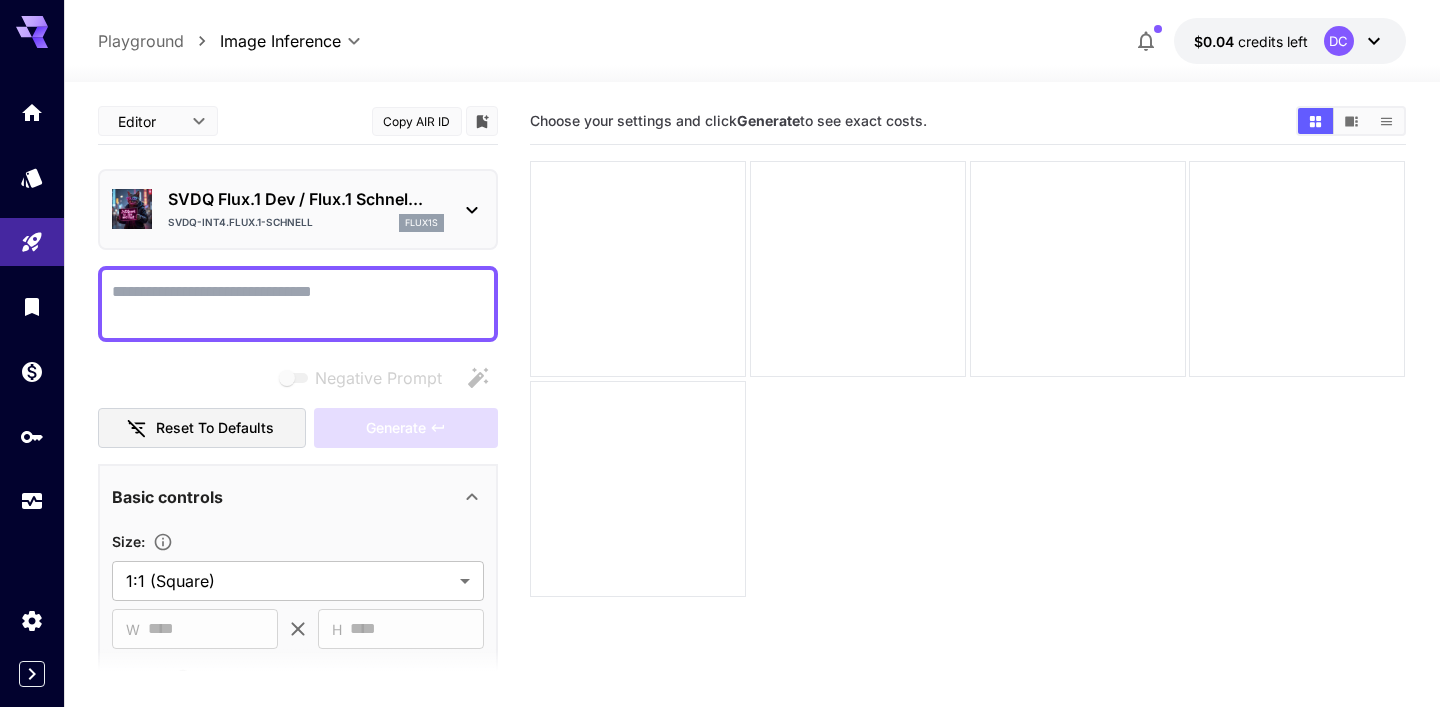 click on "Negative Prompt" at bounding box center (298, 304) 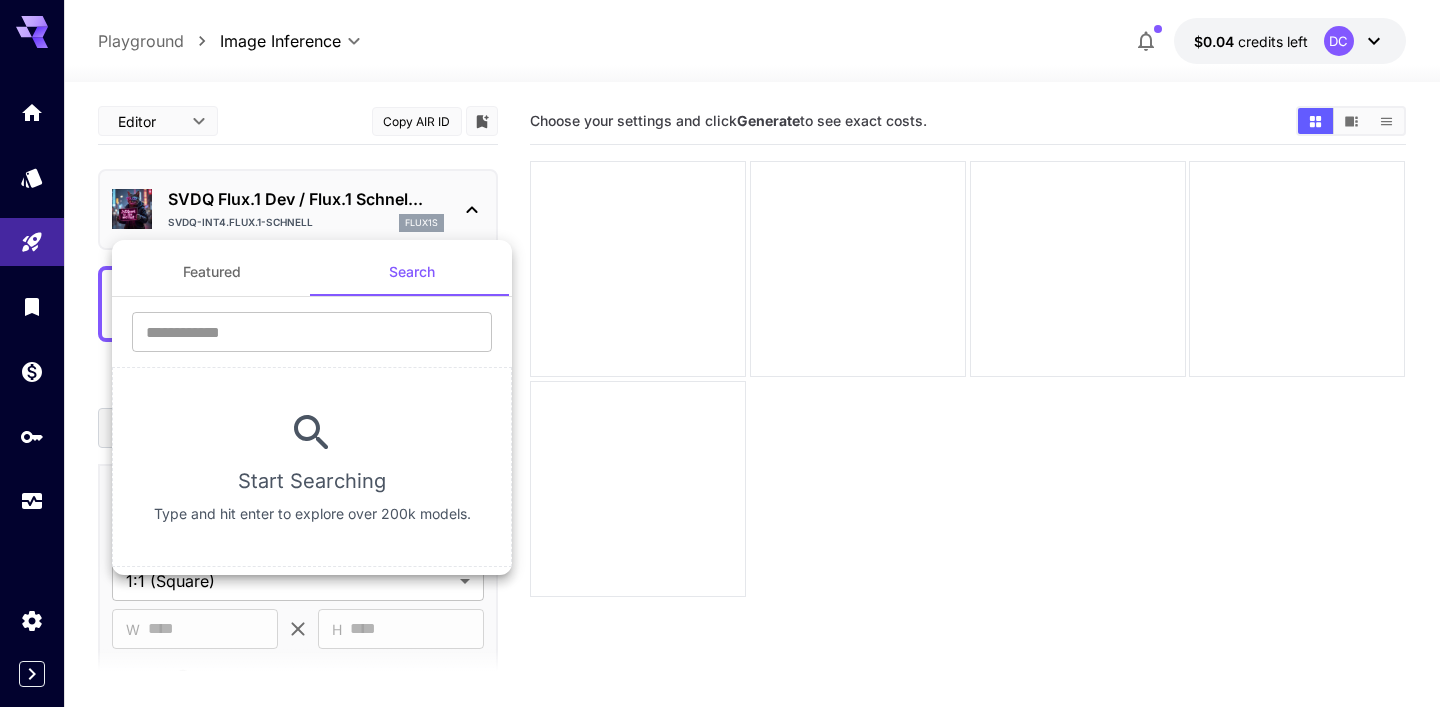 click at bounding box center (720, 353) 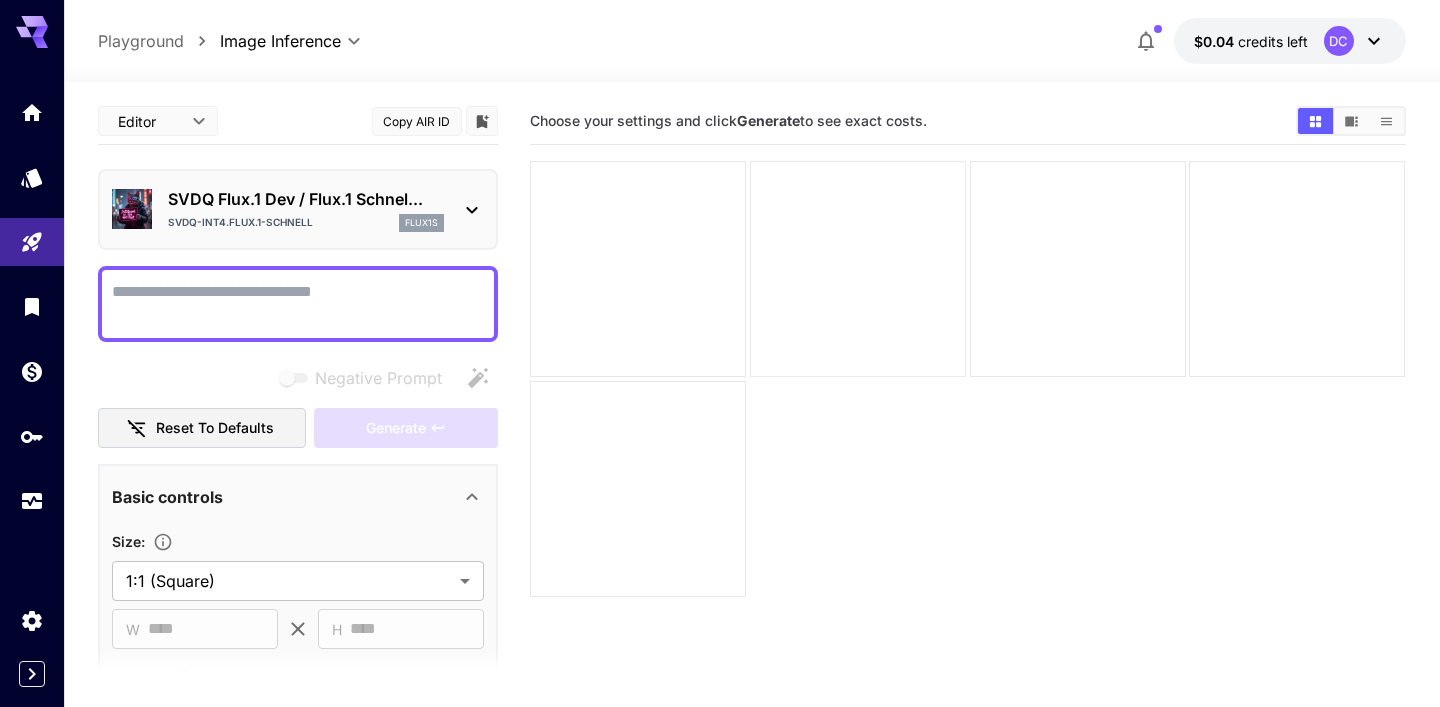 click at bounding box center (858, 269) 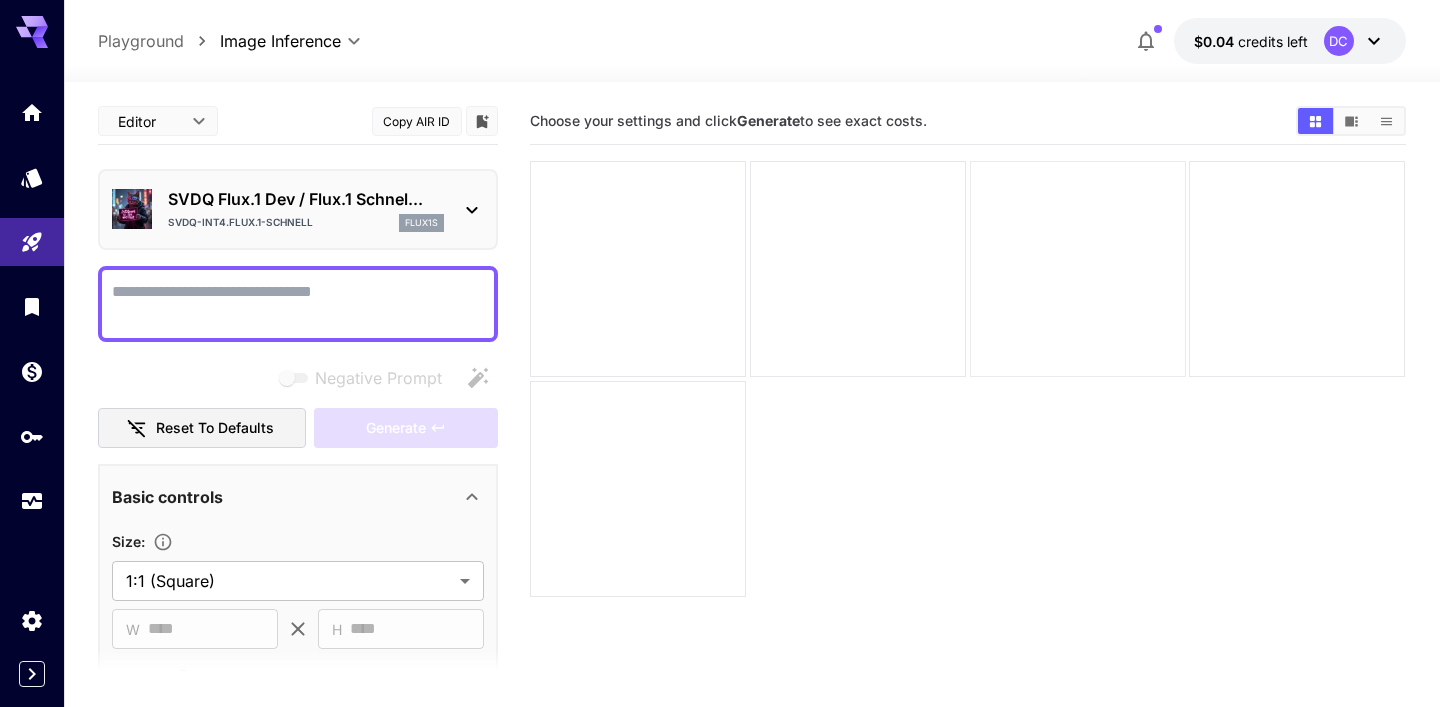 click at bounding box center [1078, 269] 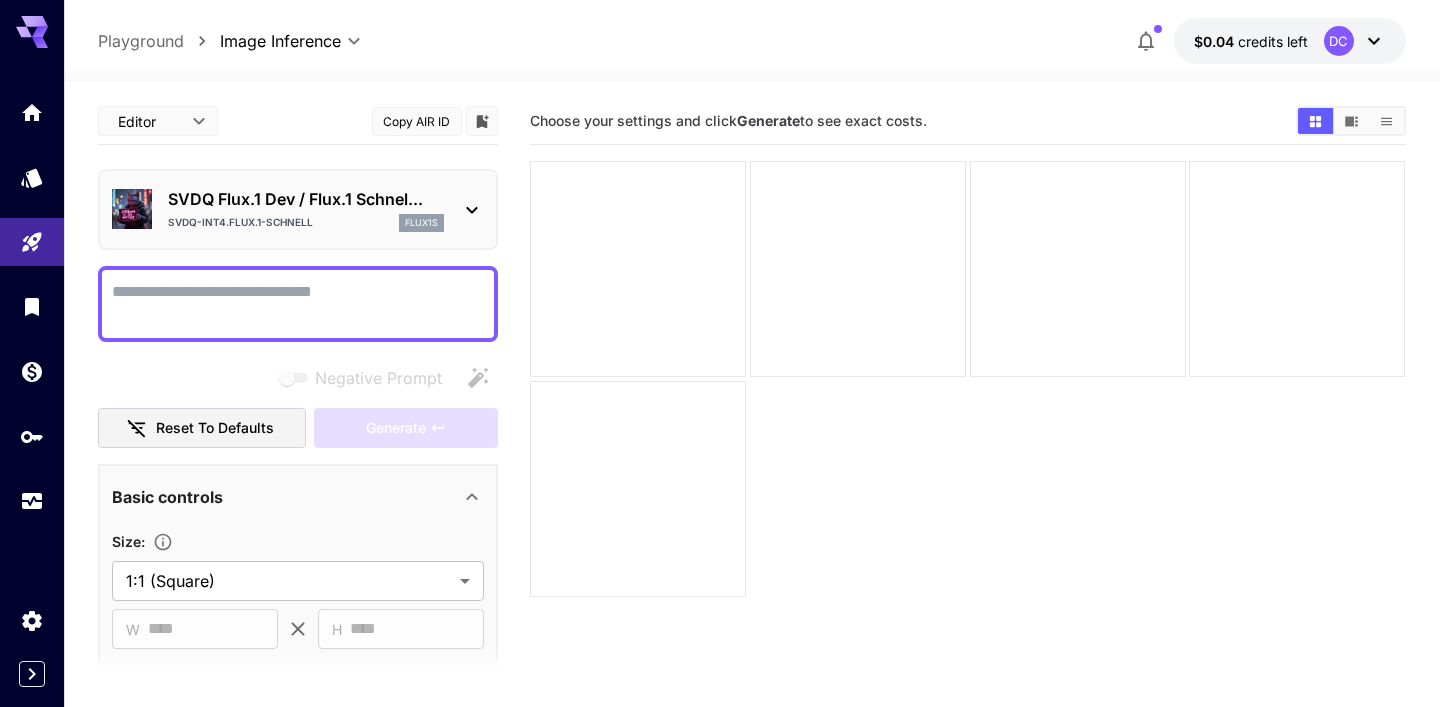 click on "**********" at bounding box center (720, 432) 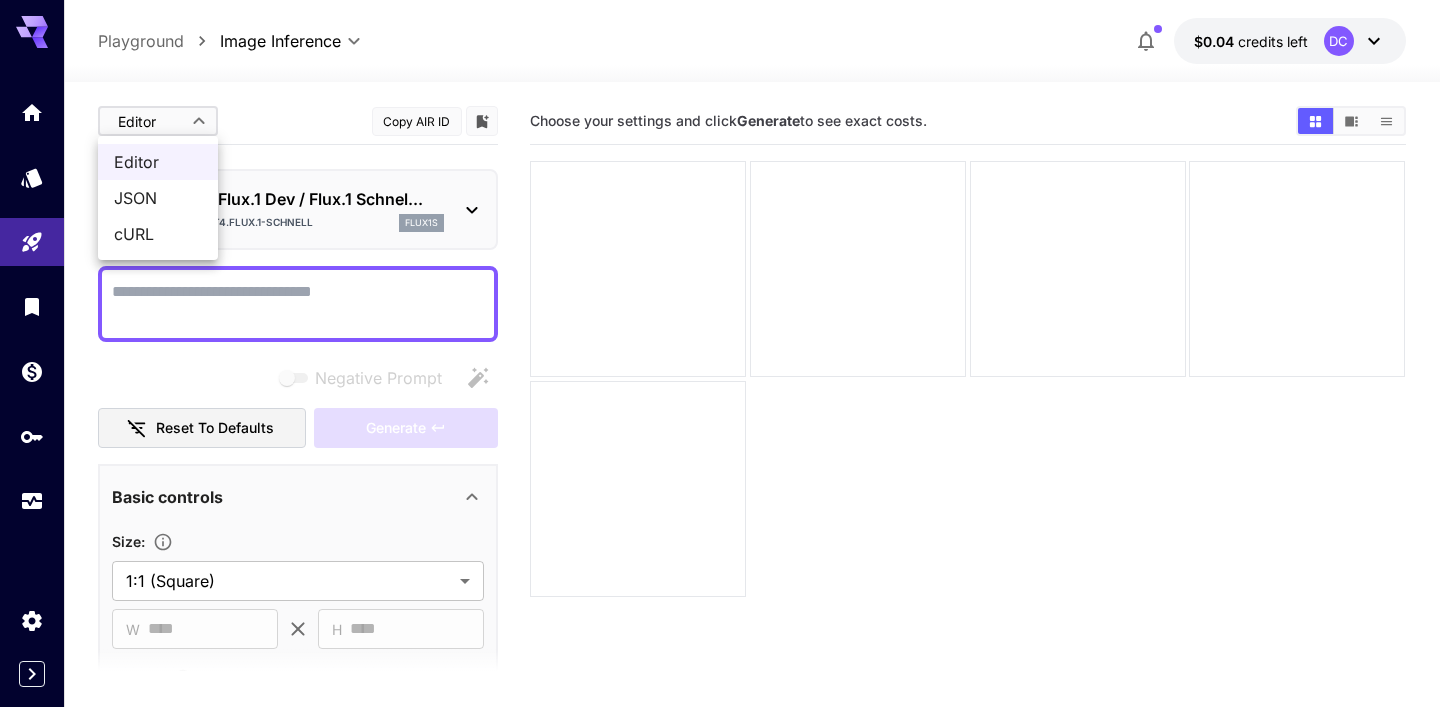 click at bounding box center [720, 353] 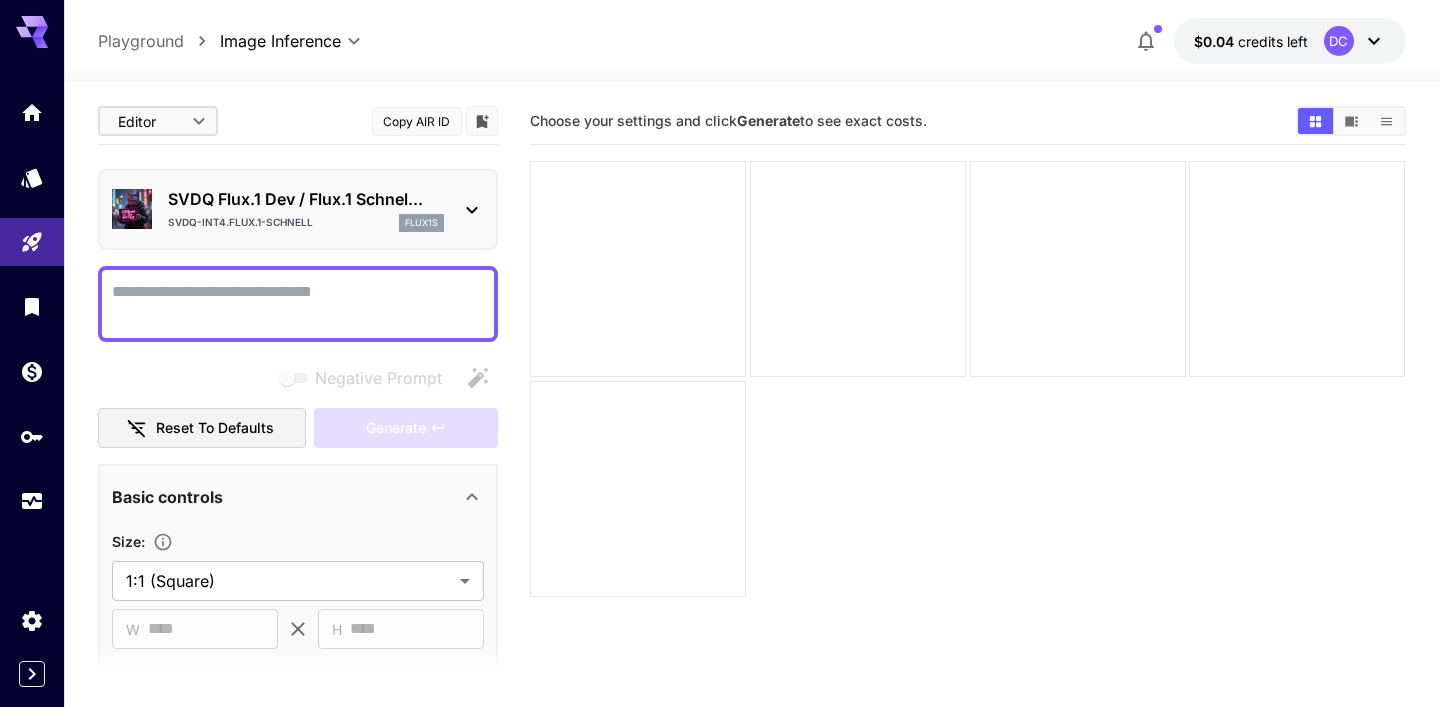 click on "**********" at bounding box center [720, 432] 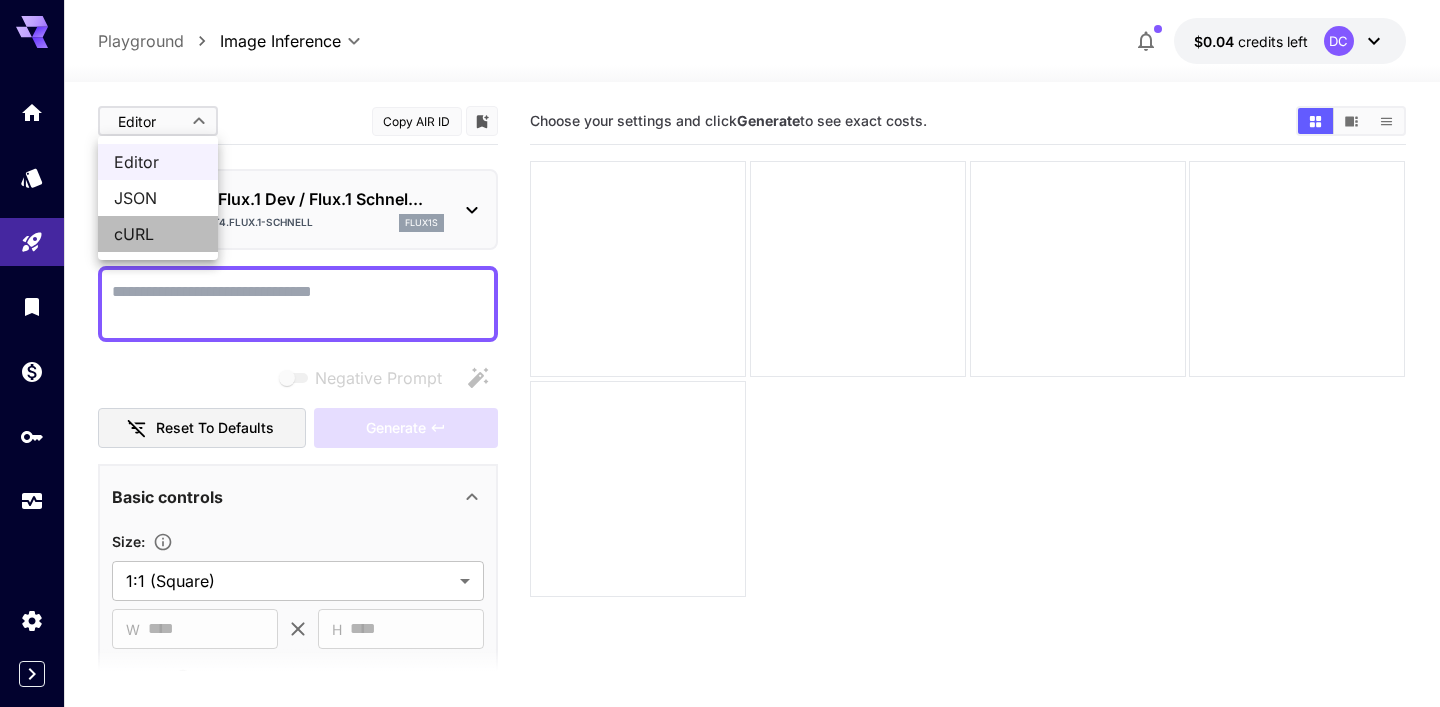 click on "cURL" at bounding box center [158, 234] 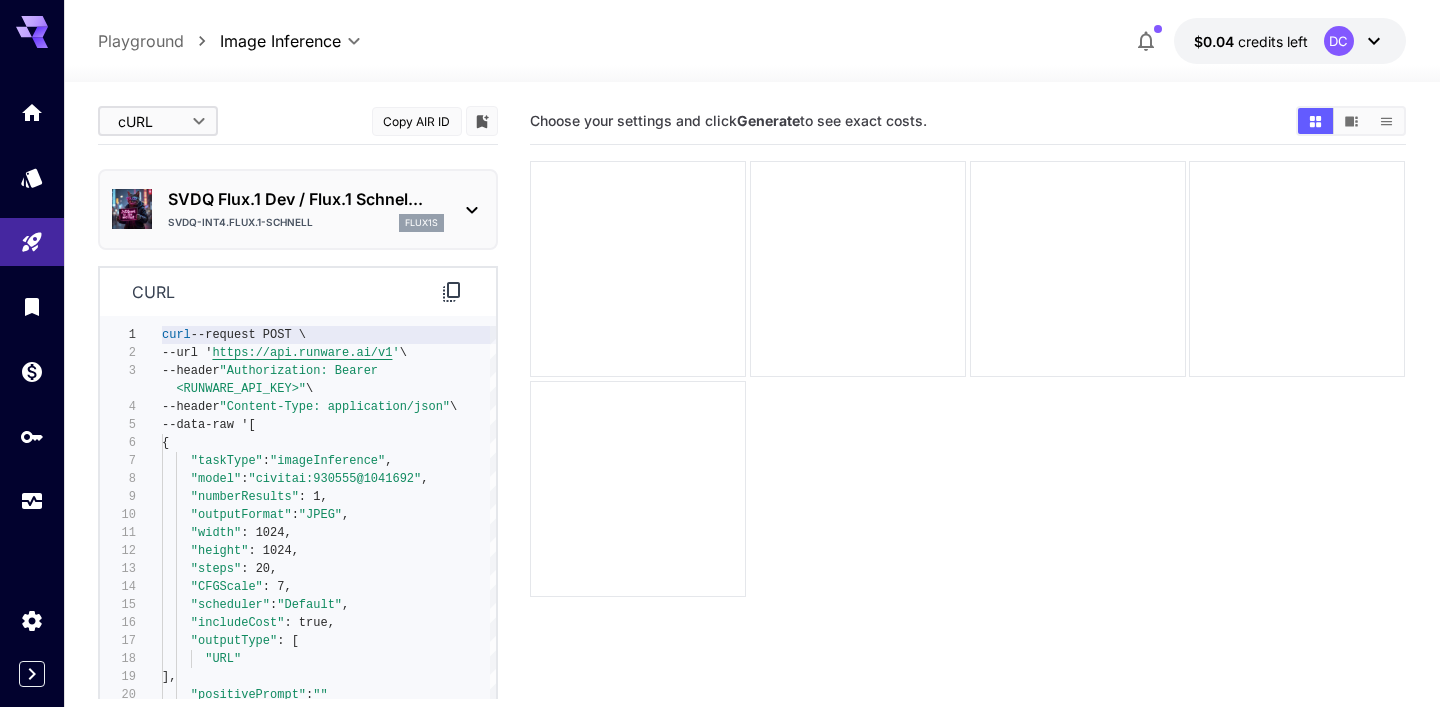 click 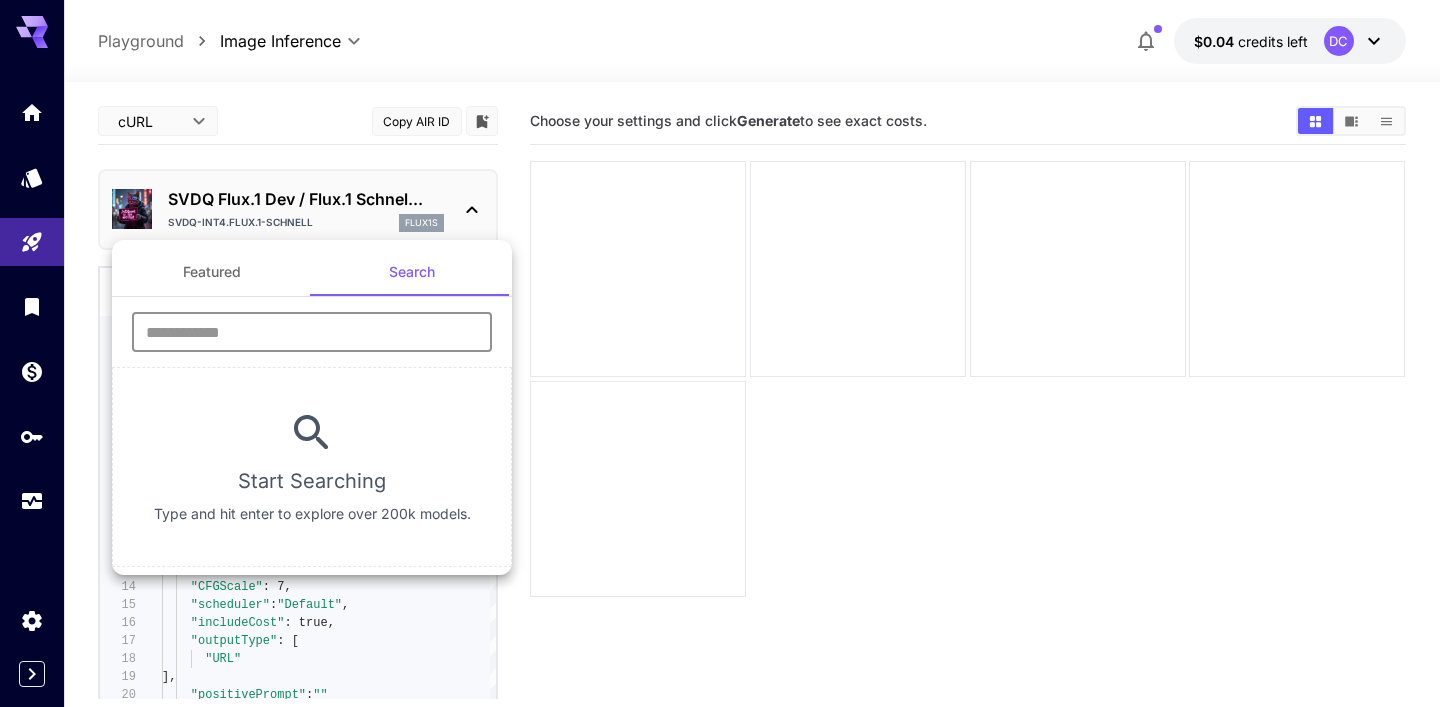 click at bounding box center (312, 332) 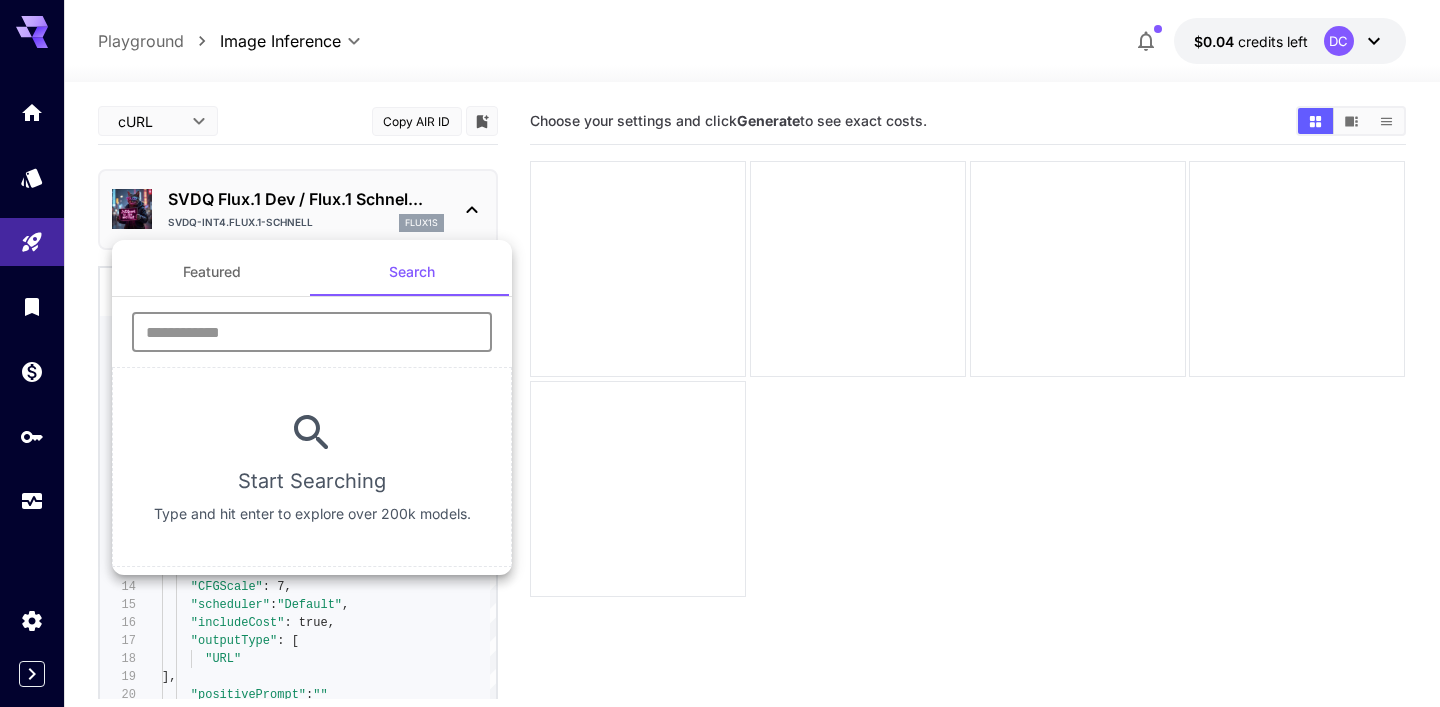 type on "******" 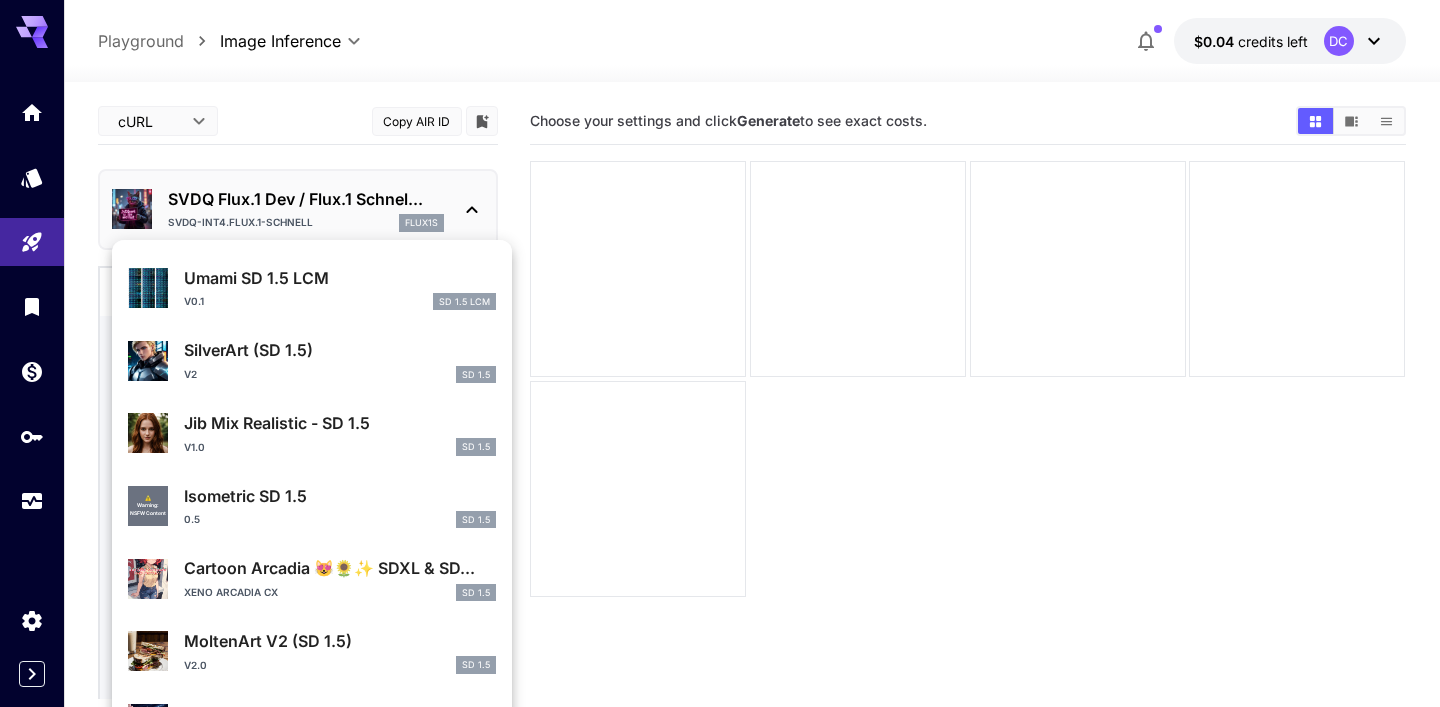 scroll, scrollTop: 1356, scrollLeft: 0, axis: vertical 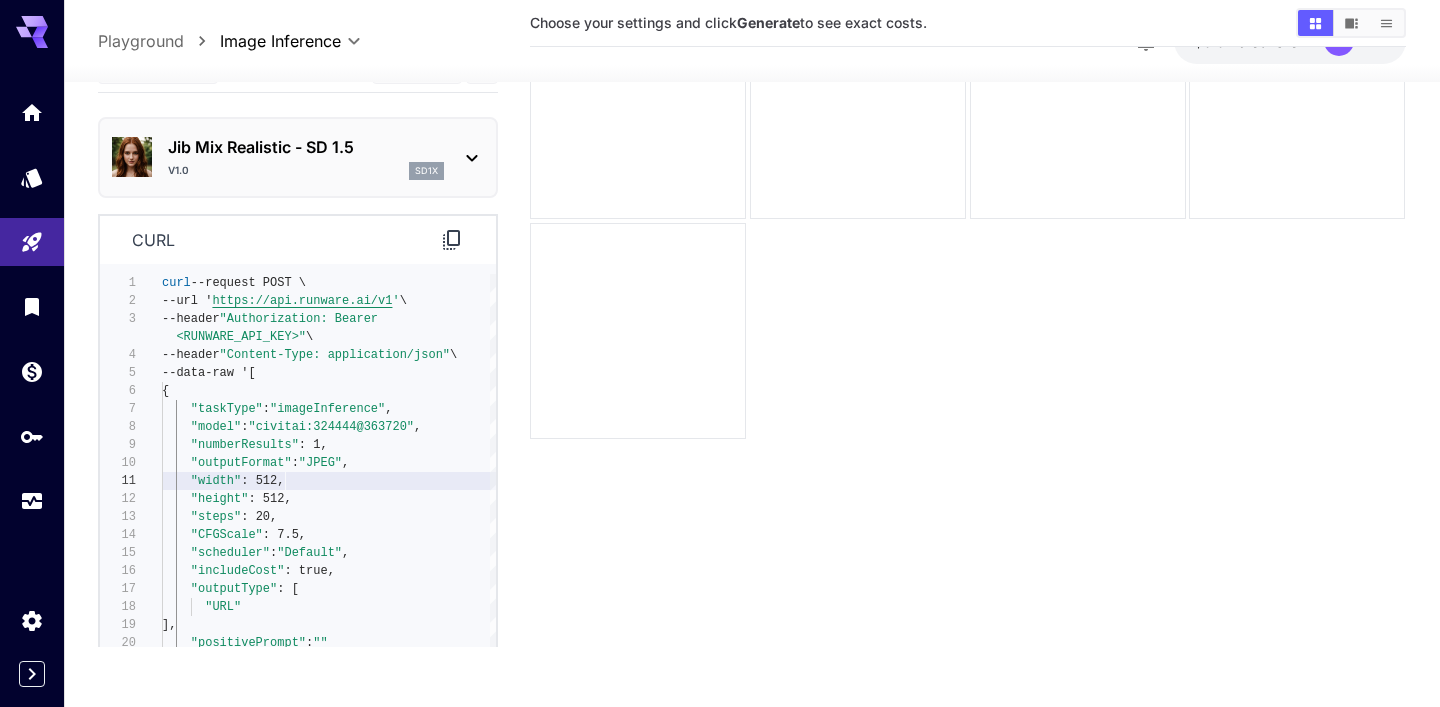 click on "curl  --request POST \ --url ' https://api.runware.ai/v1 '  \ --header  "Authorization: Bearer     <RUNWARE_API_KEY>"  \ --header  "Content-Type: application/json"  \ --data-raw '[   {      "taskType" :  "imageInference" ,      "model" :  "civitai:324444@363720" ,      "numberResults" : 1,      "outputFormat" :  "JPEG" ,      "width" : 512,      "height" : 512,      "steps" : 20,      "CFGScale" : 7.5,      "scheduler" :  "Default" ,      "includeCost" : true,      "outputType" : [        "URL"     ],      "positivePrompt" :  ""   } ]'" at bounding box center (329, 488) 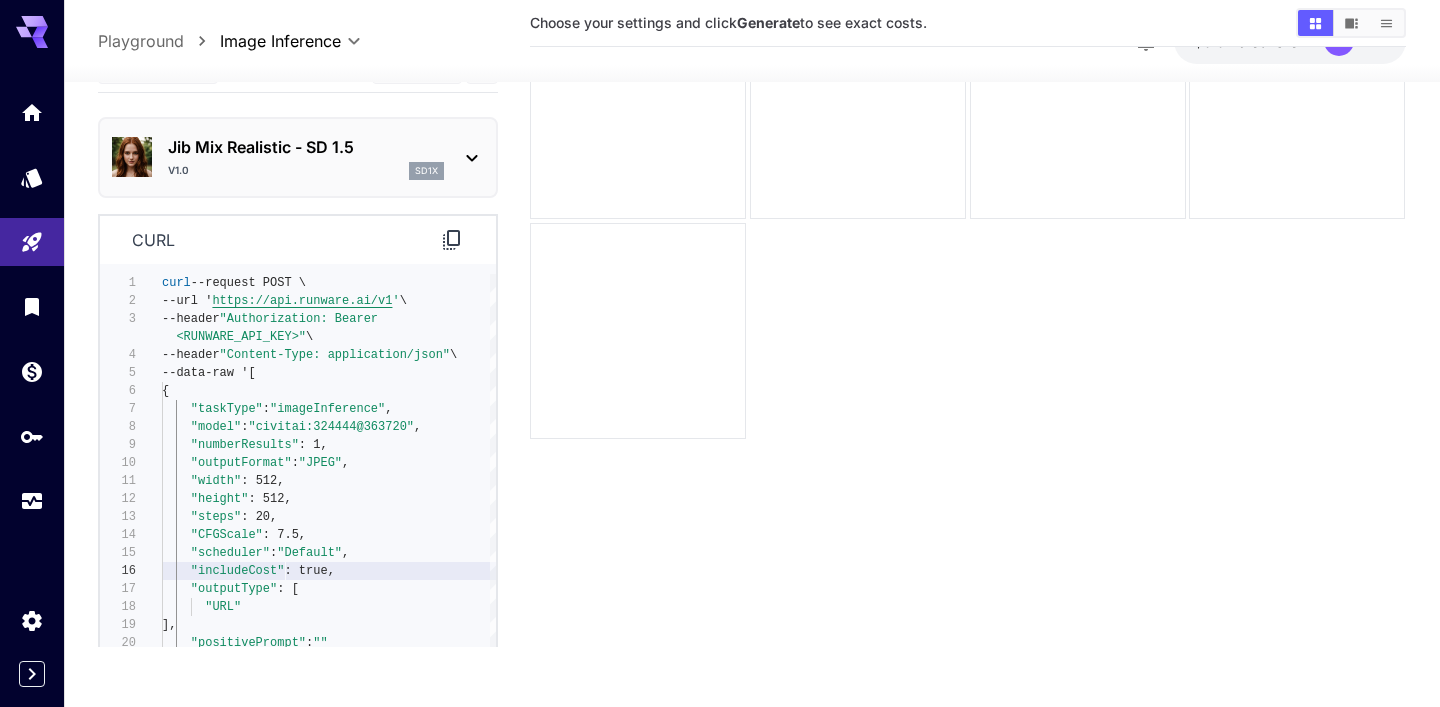 scroll, scrollTop: 144, scrollLeft: 0, axis: vertical 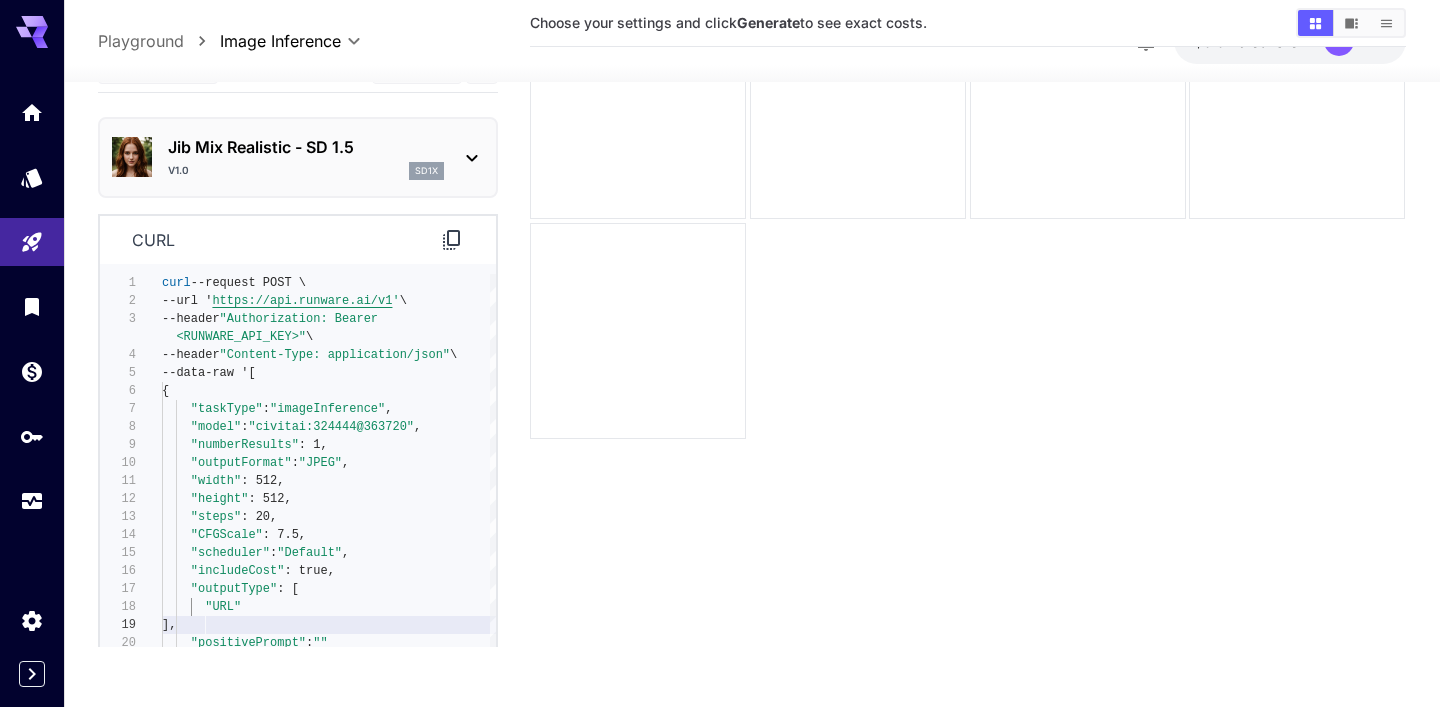 type on "**********" 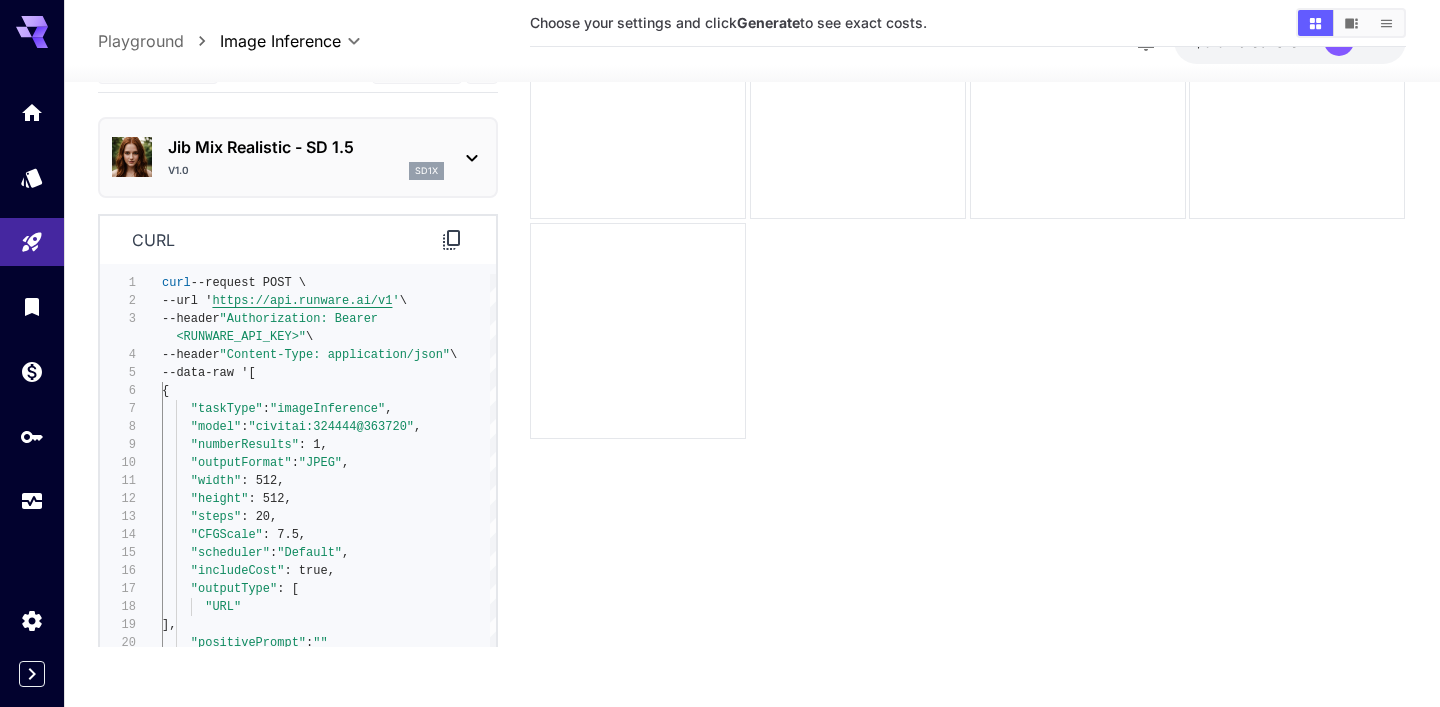 scroll, scrollTop: 36, scrollLeft: 0, axis: vertical 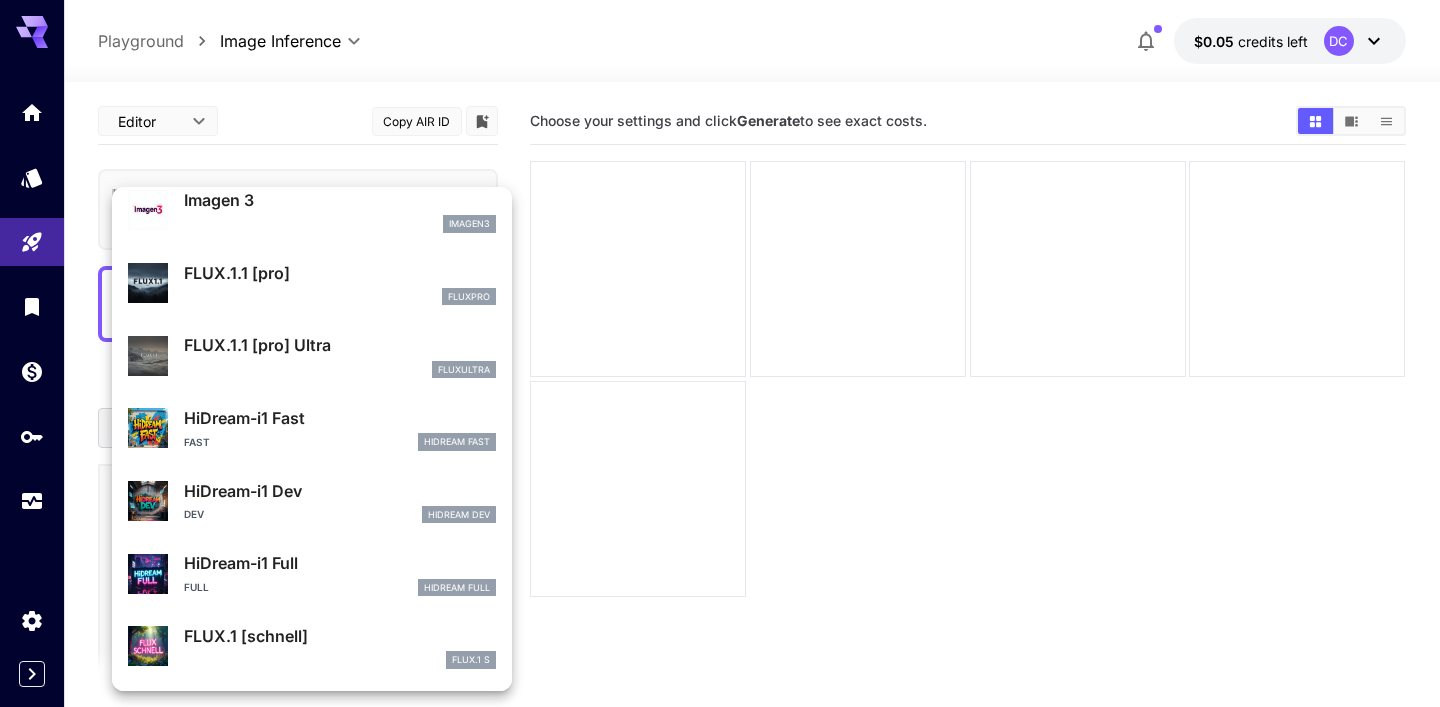 click at bounding box center (720, 353) 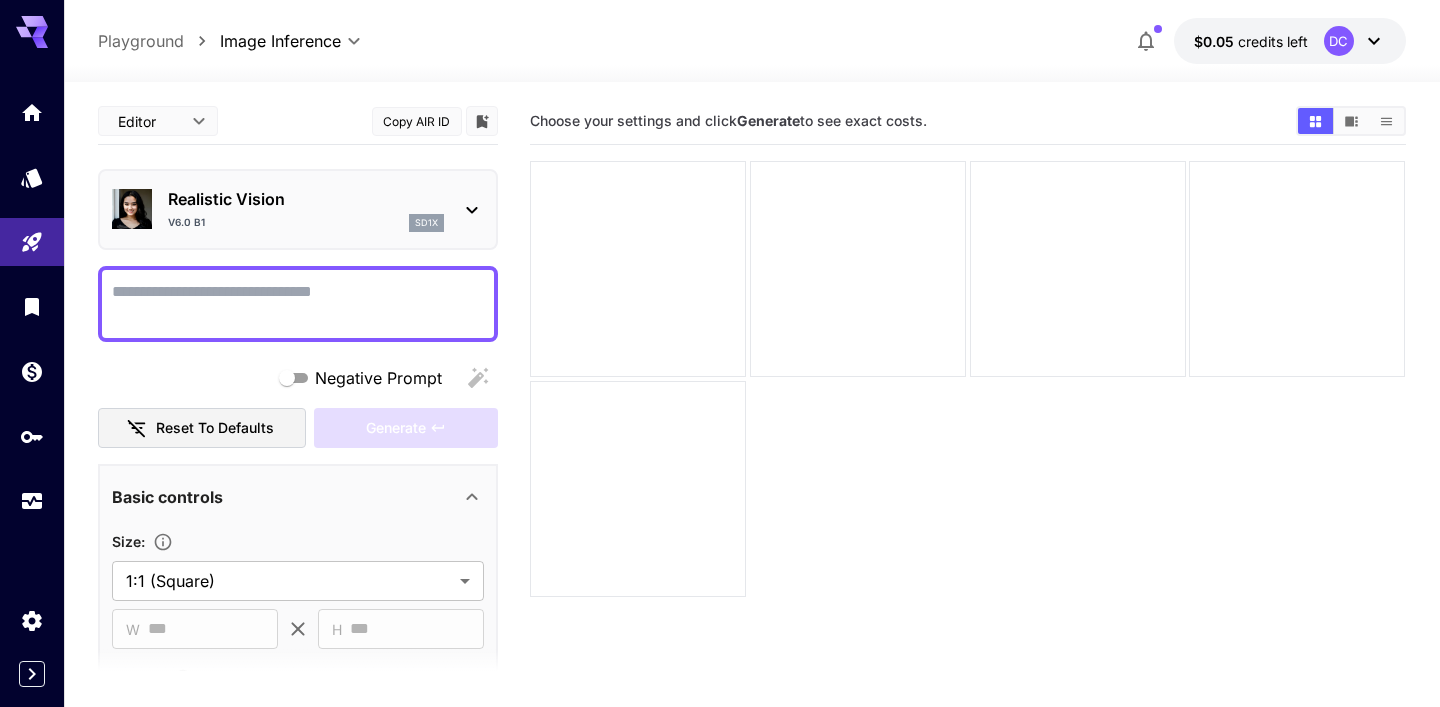 click on "Realistic Vision" at bounding box center (306, 199) 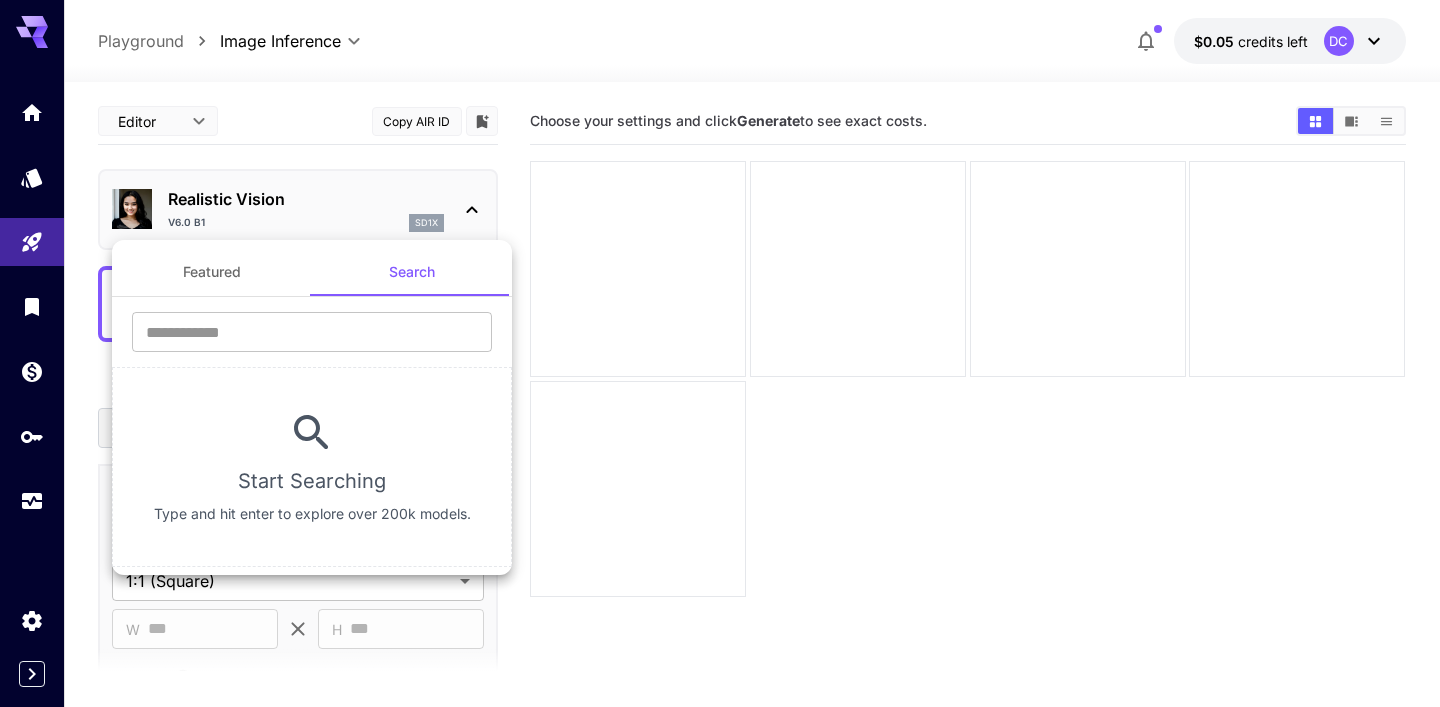 click at bounding box center [720, 353] 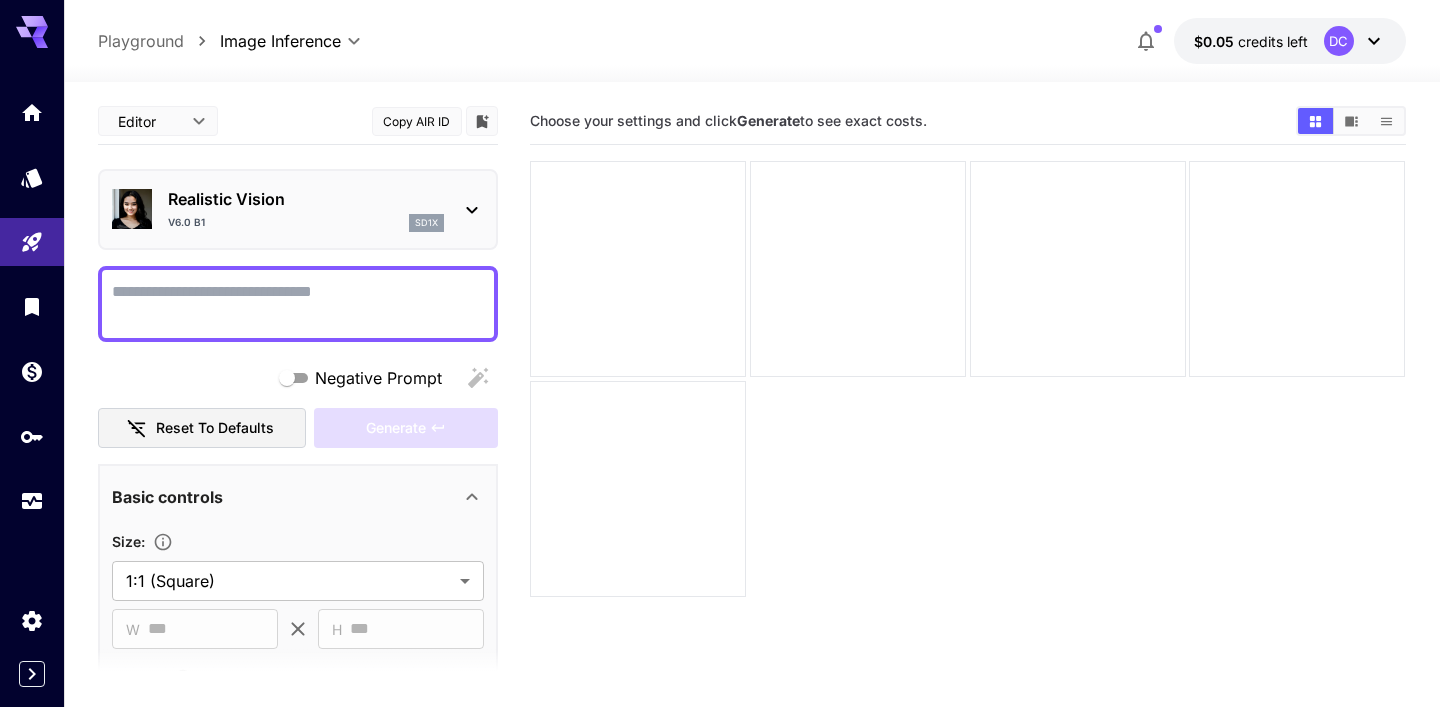 click 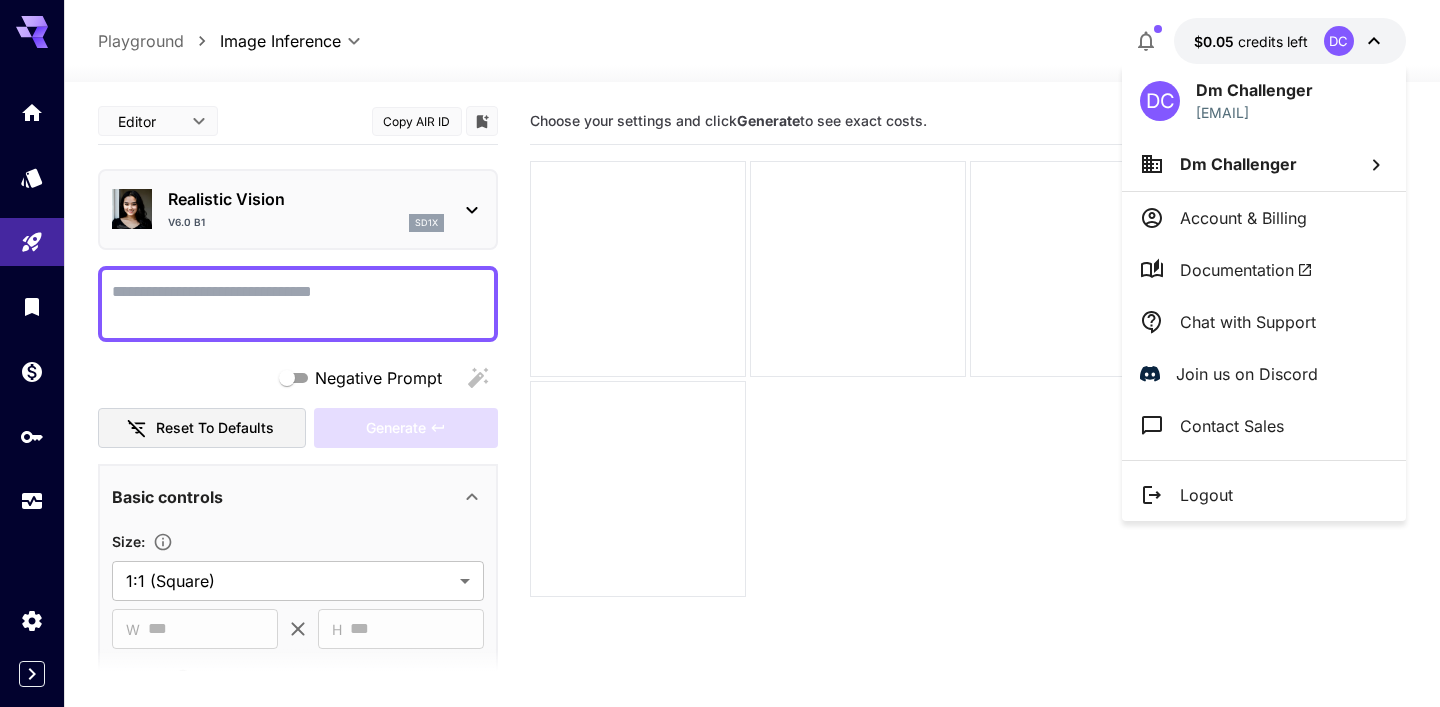 click at bounding box center (720, 353) 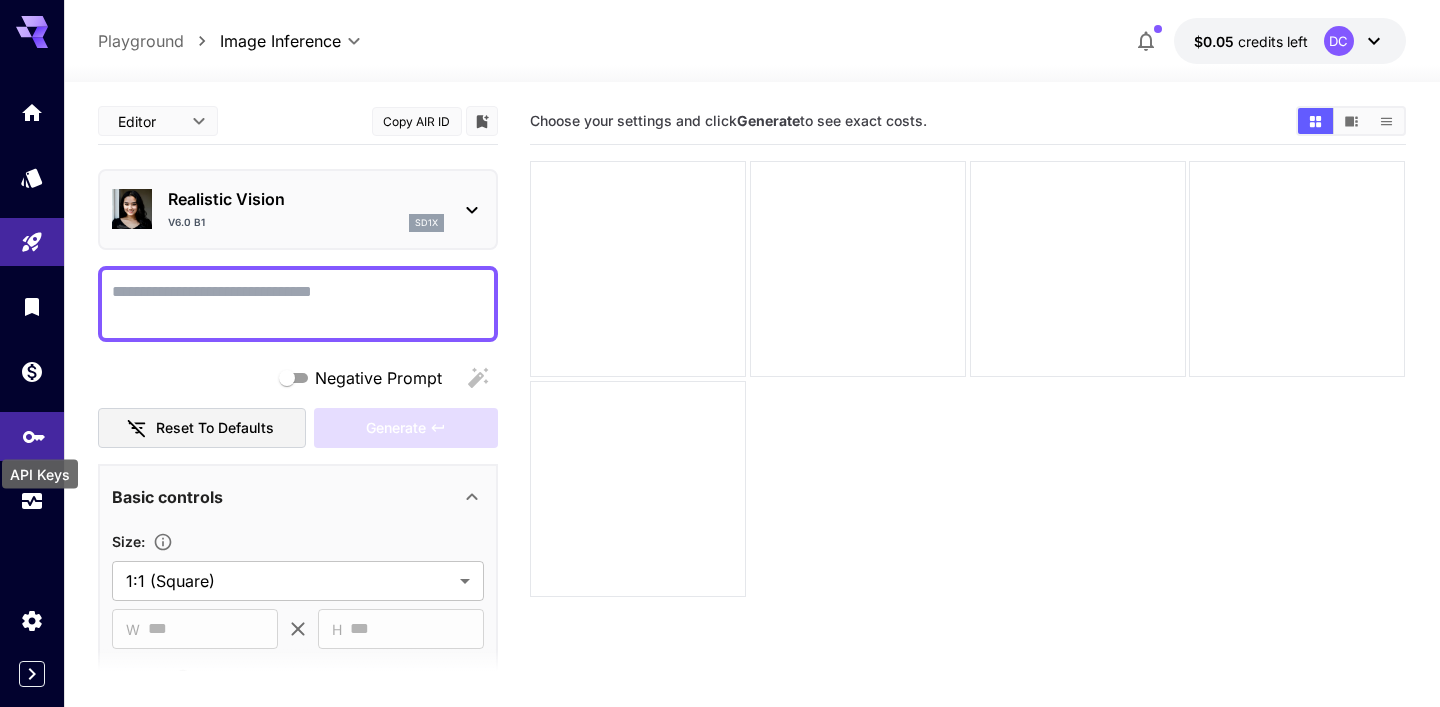 click 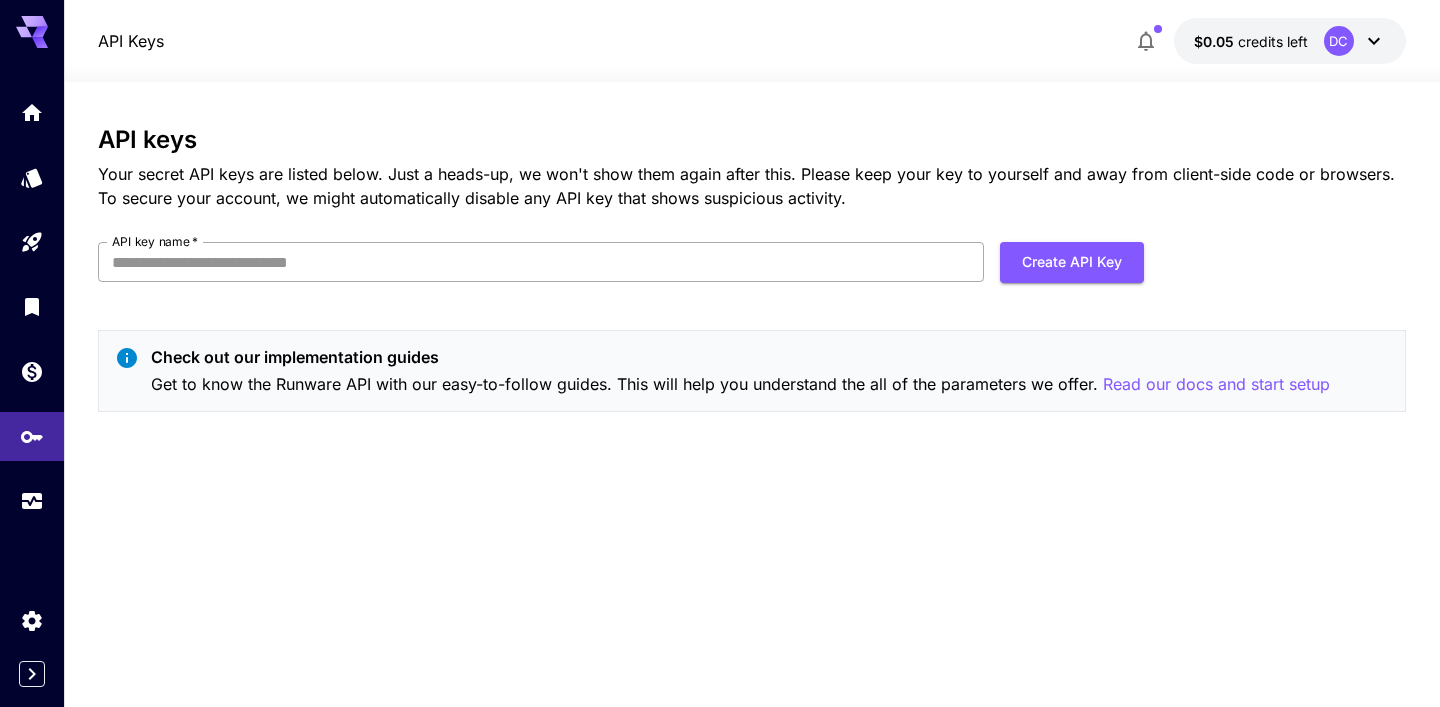click on "API key name   *" at bounding box center [541, 262] 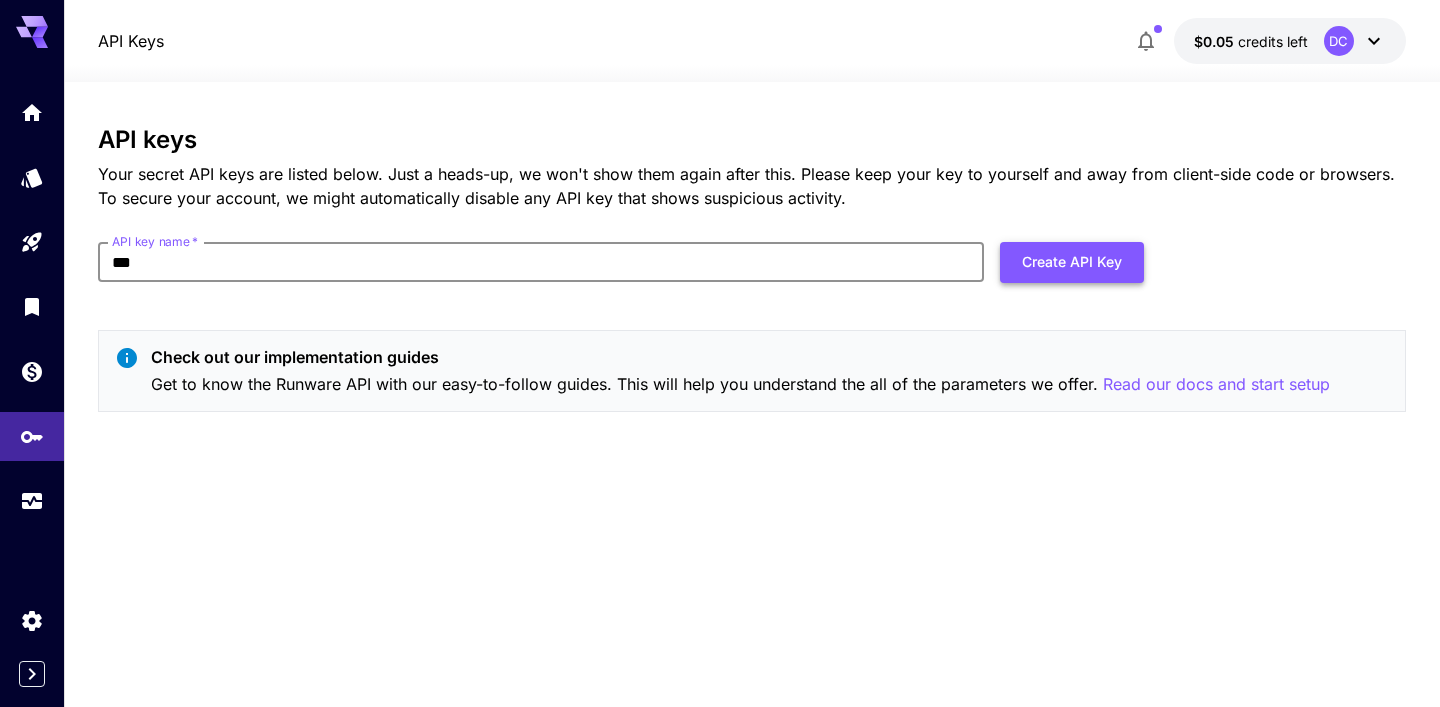 type on "***" 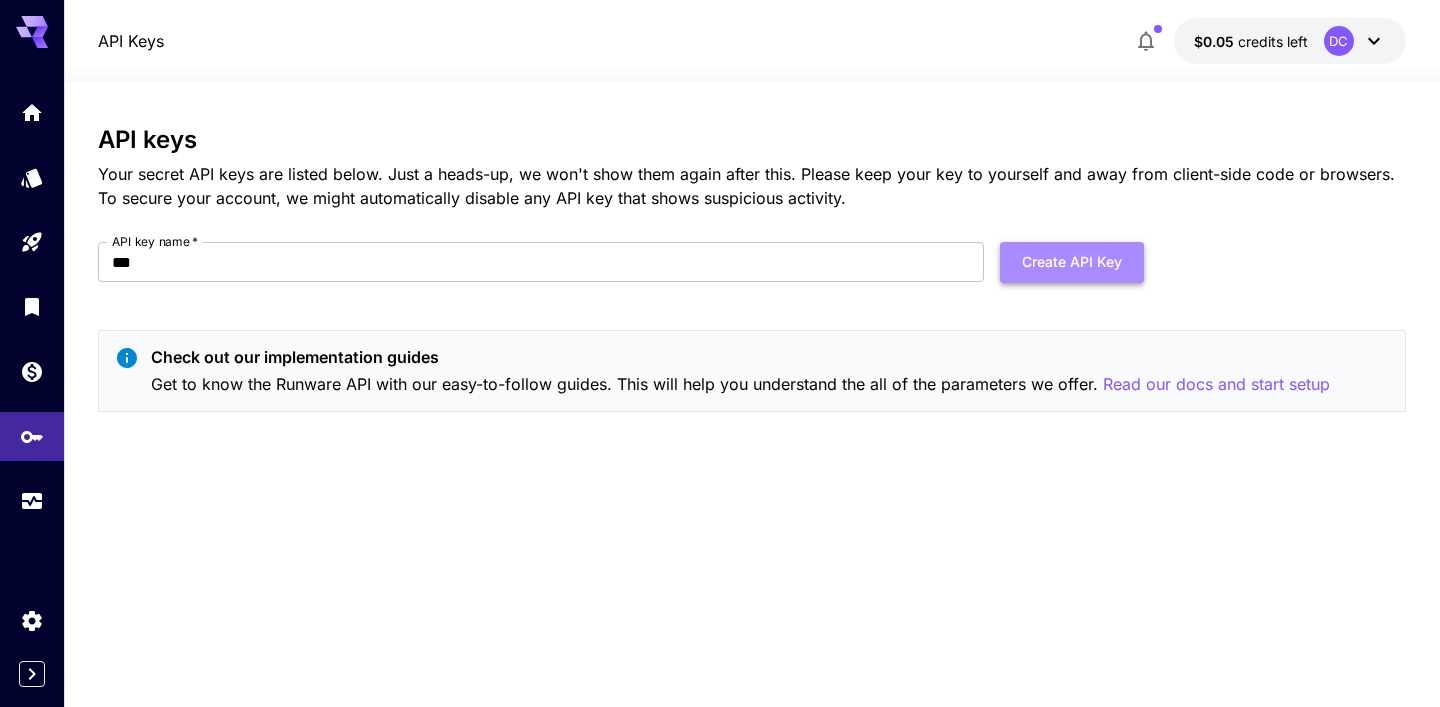 click on "Create API Key" at bounding box center [1072, 262] 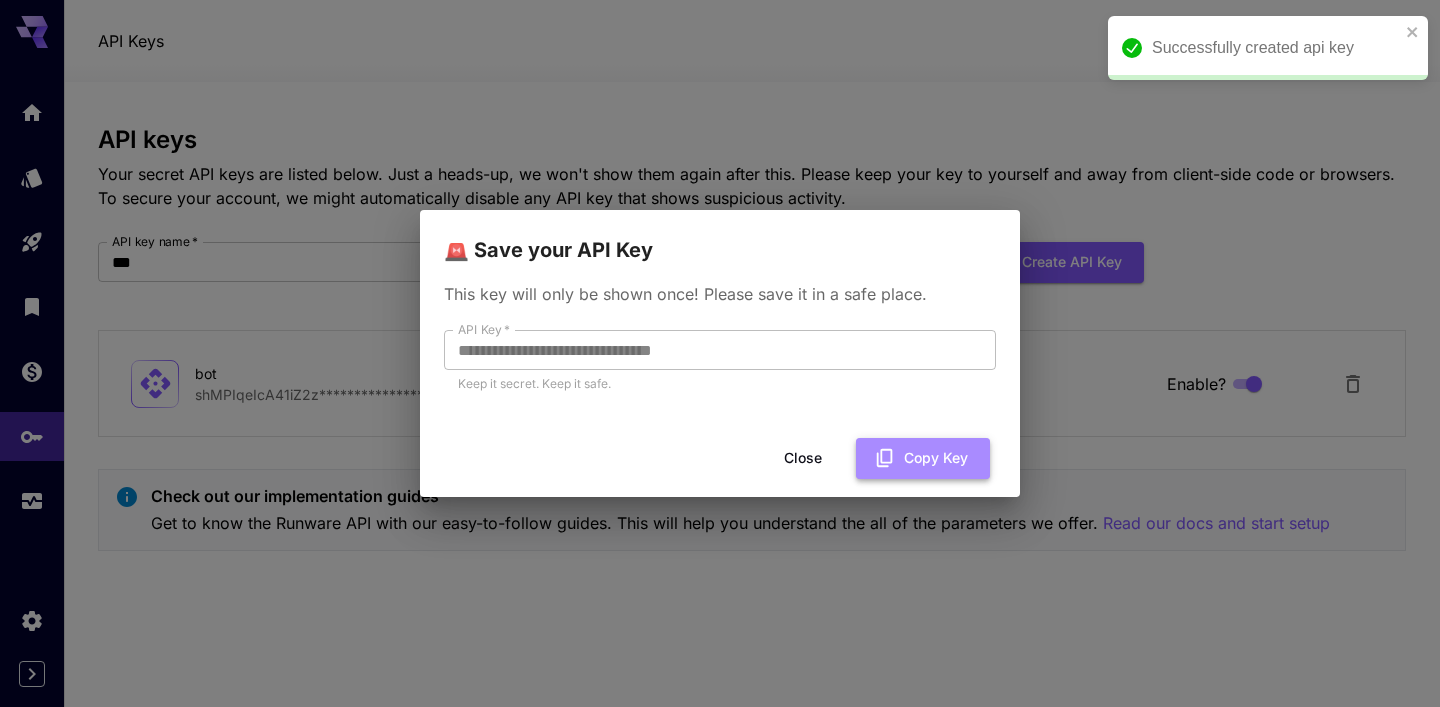 click 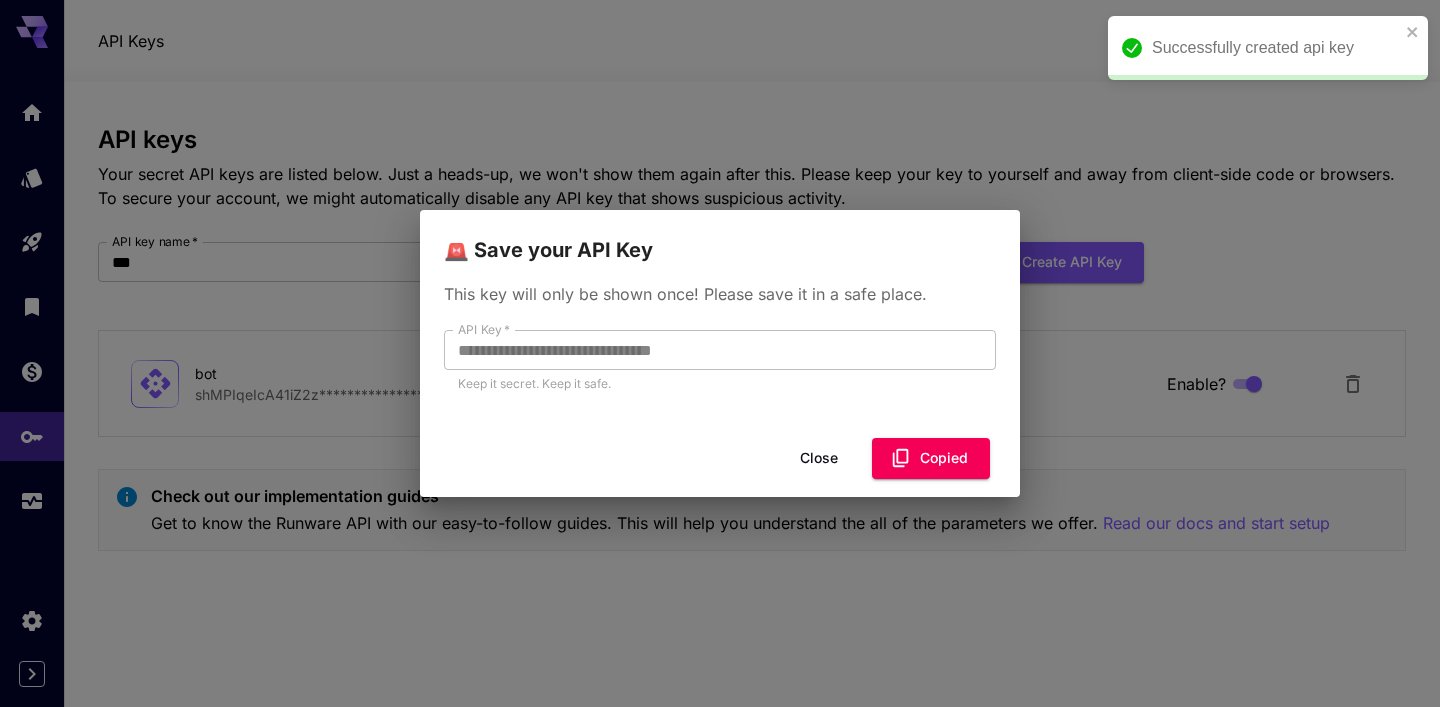 click on "Close" at bounding box center (819, 458) 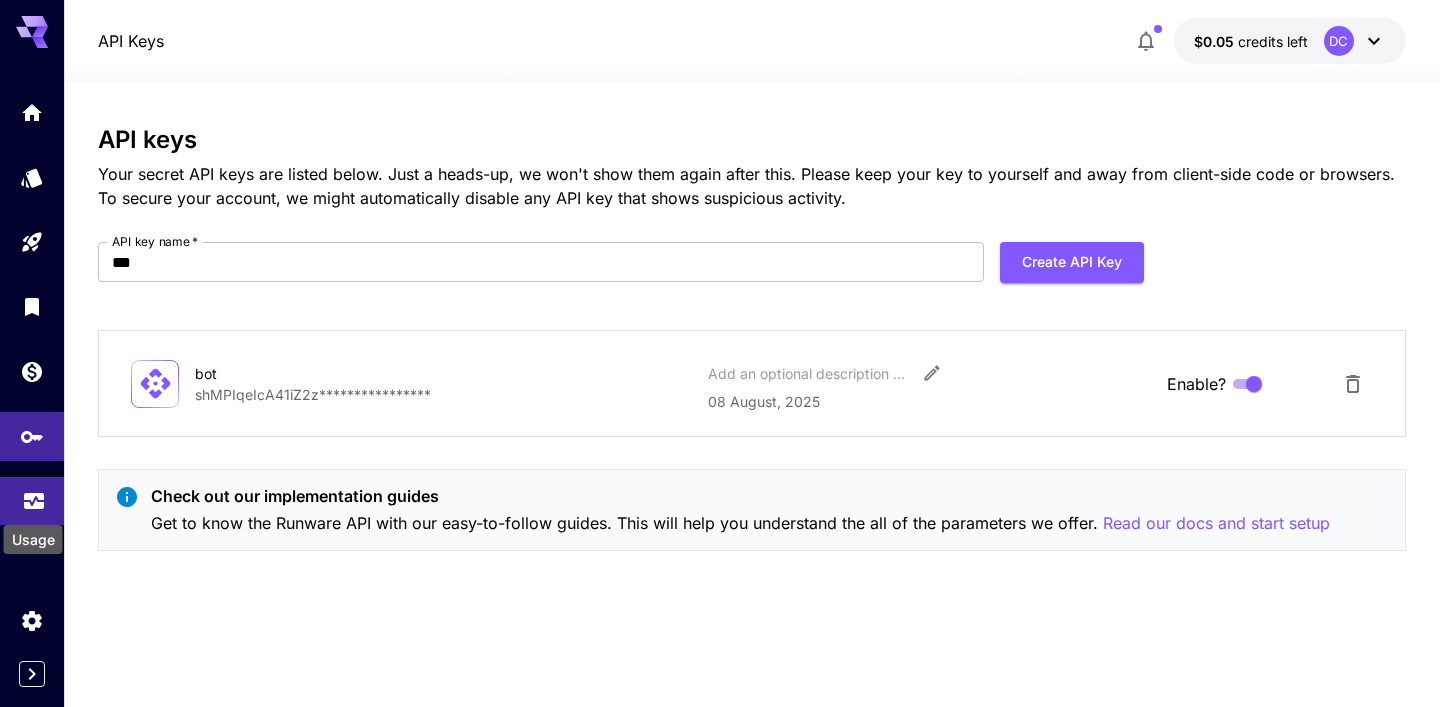 click 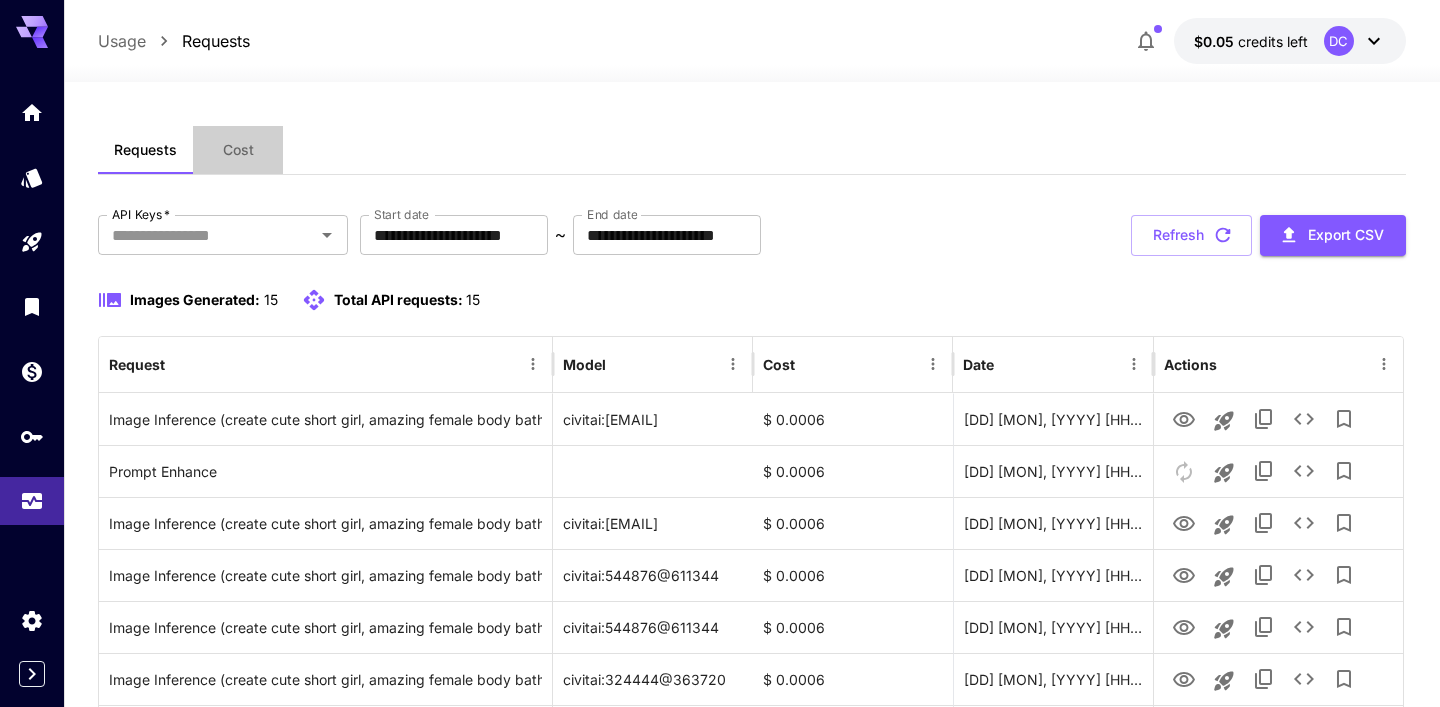 click on "Cost" at bounding box center (238, 150) 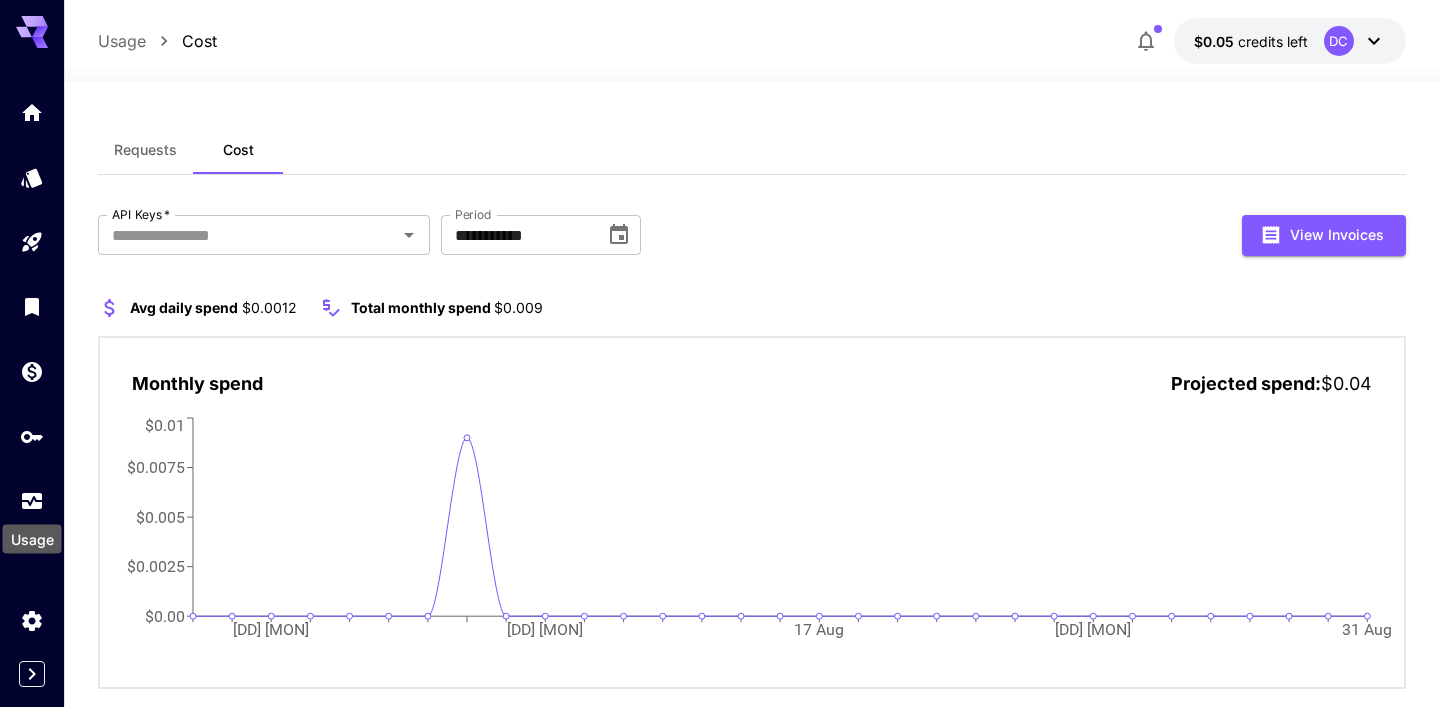 click on "Usage" at bounding box center [32, 533] 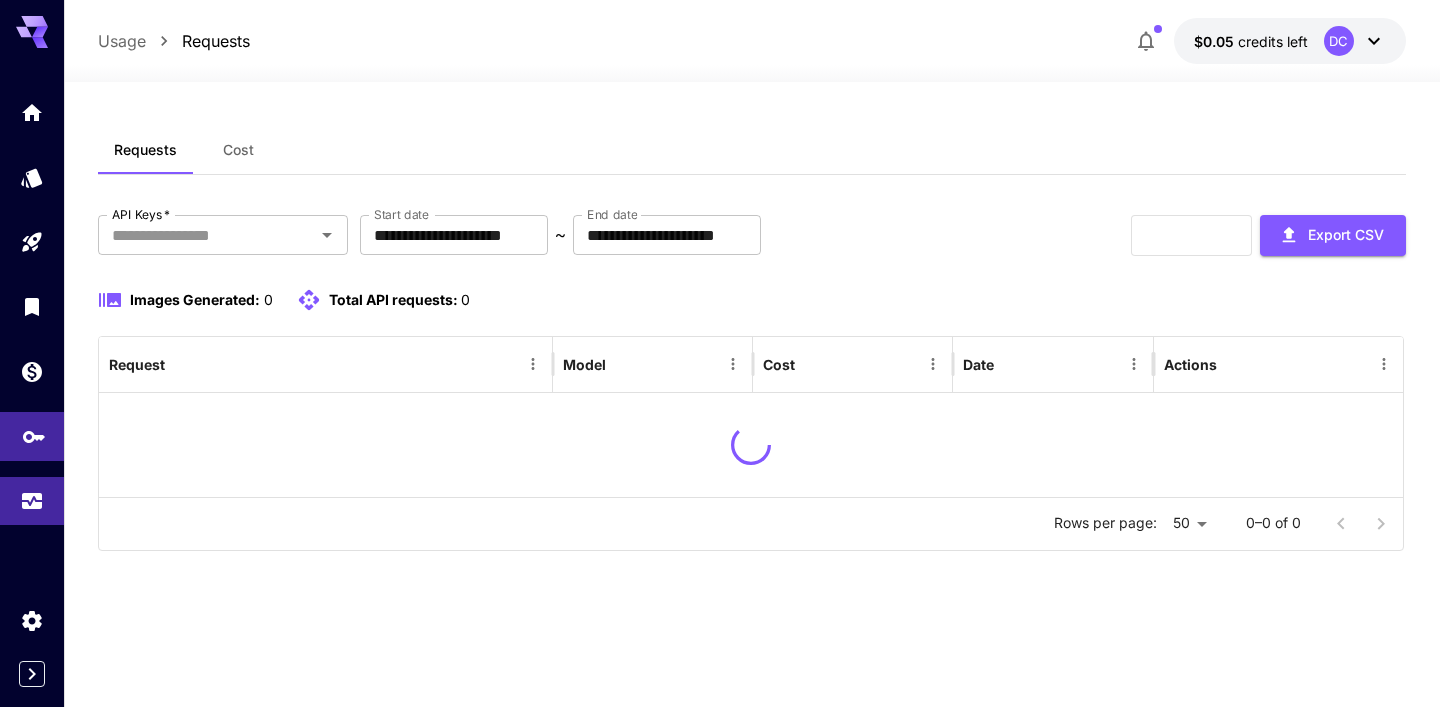 click at bounding box center (32, 436) 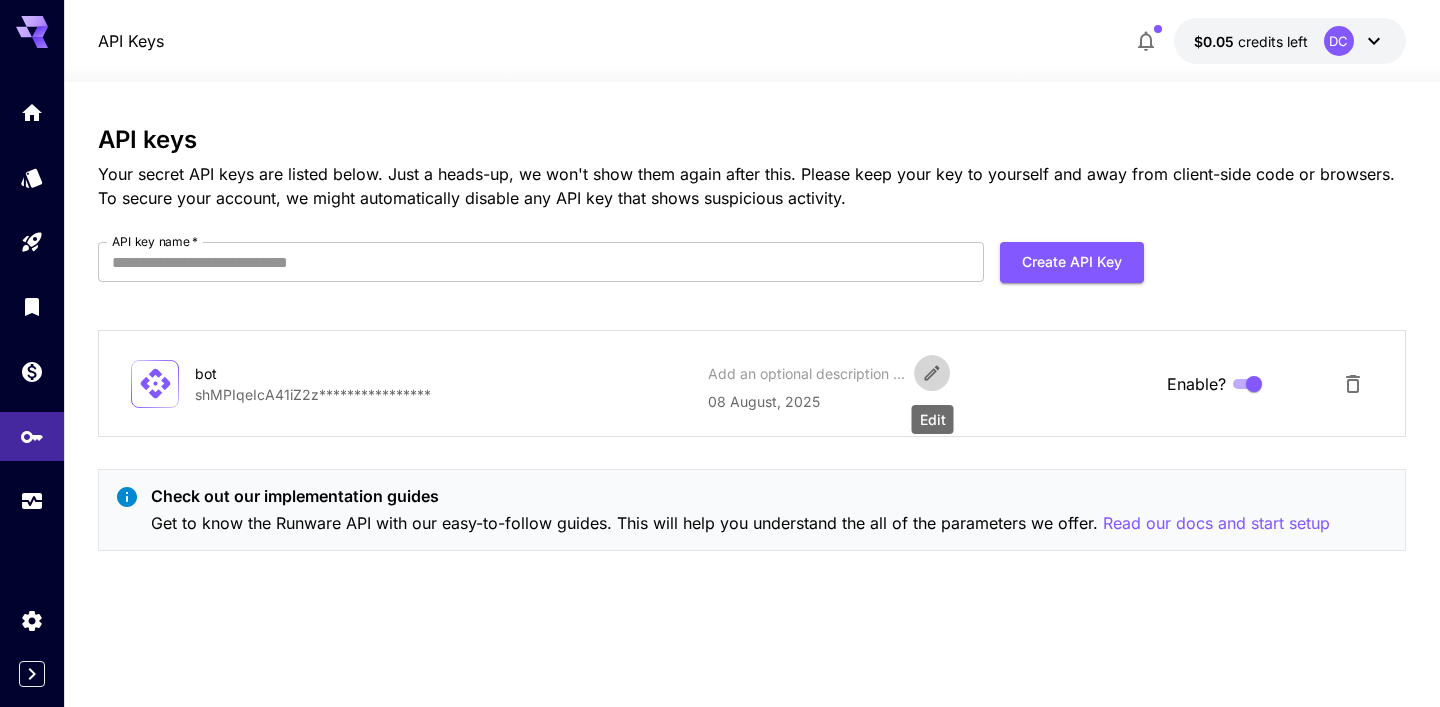 click at bounding box center [932, 373] 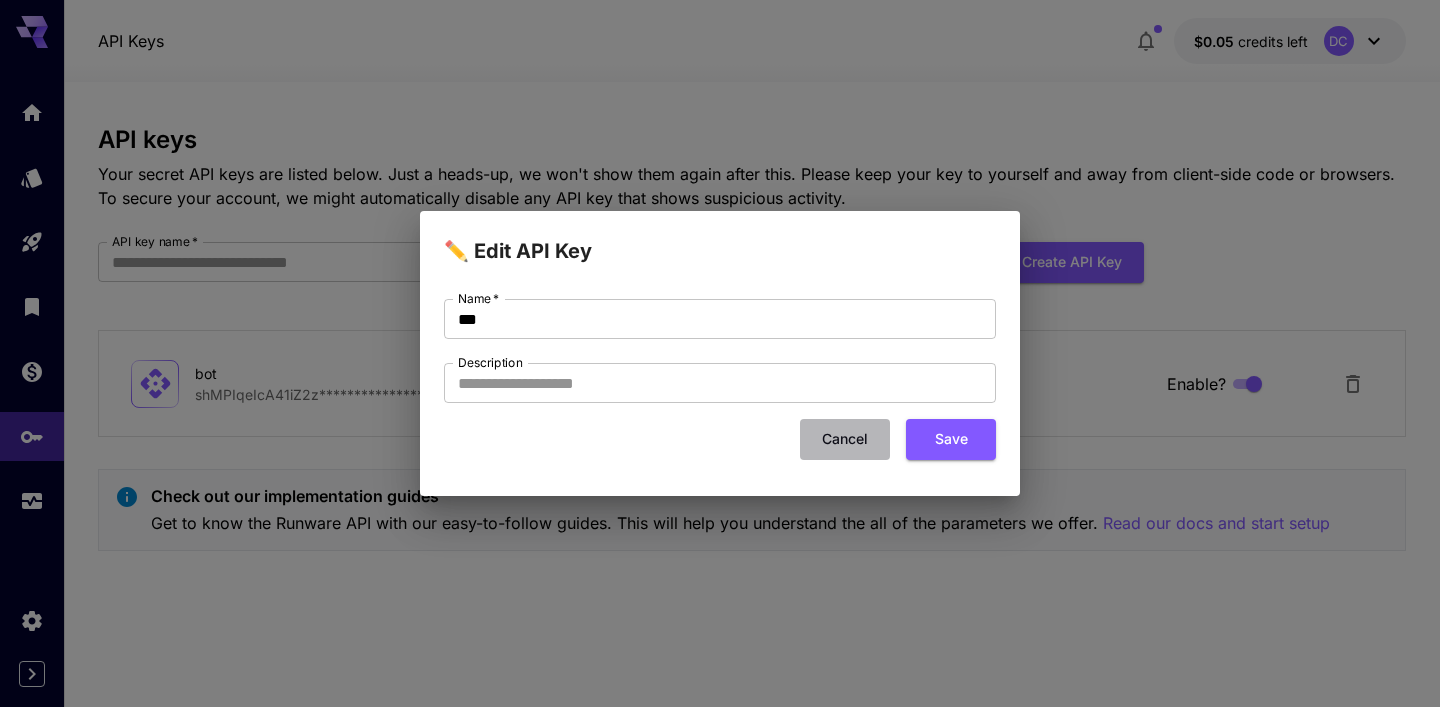 click on "Cancel" at bounding box center [845, 439] 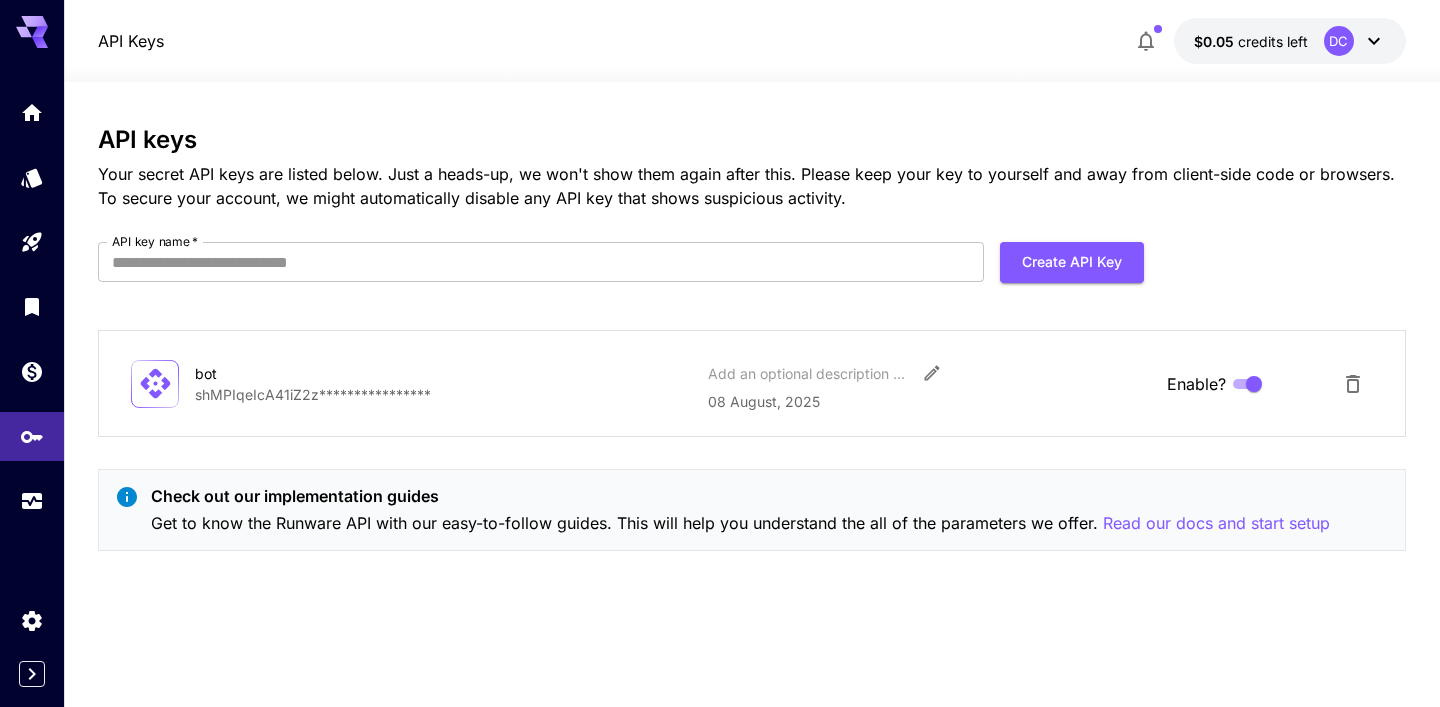 click at bounding box center [155, 384] 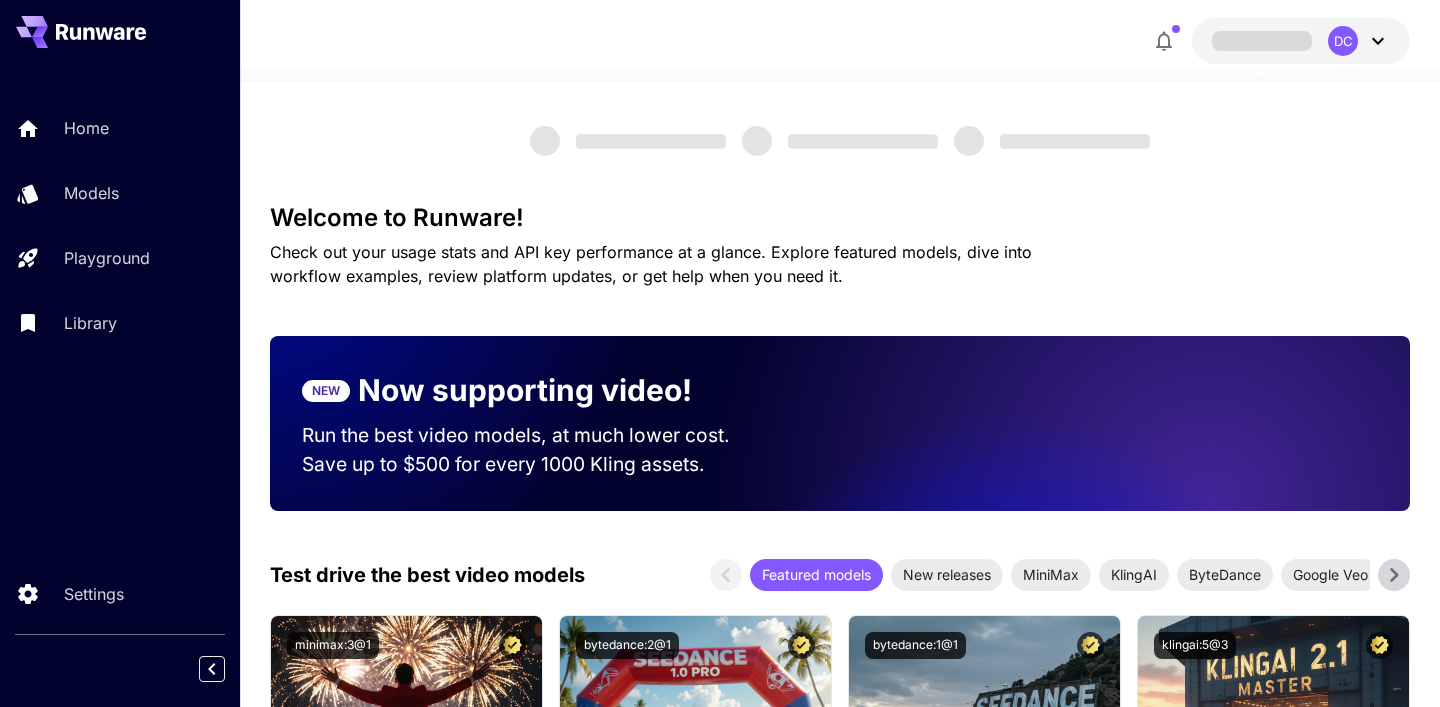scroll, scrollTop: 0, scrollLeft: 0, axis: both 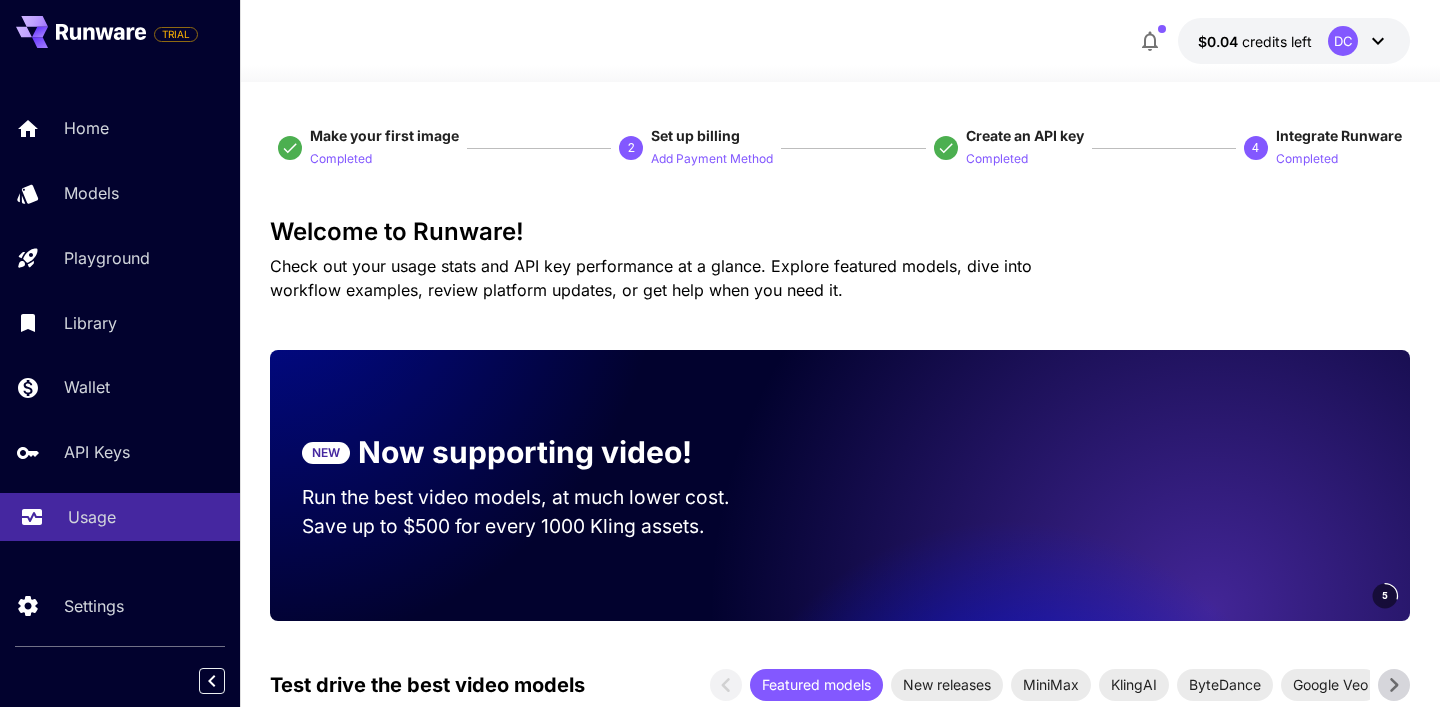 click on "Usage" at bounding box center [120, 517] 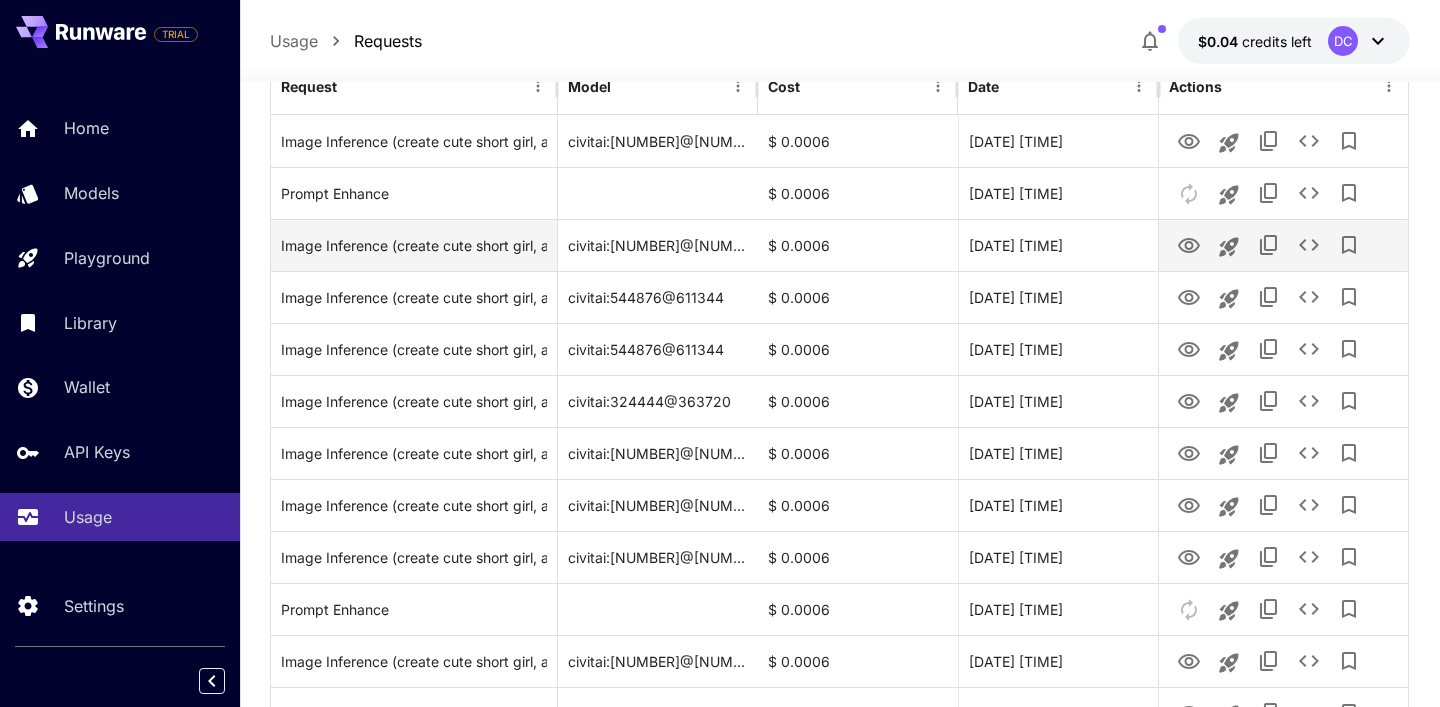scroll, scrollTop: 0, scrollLeft: 0, axis: both 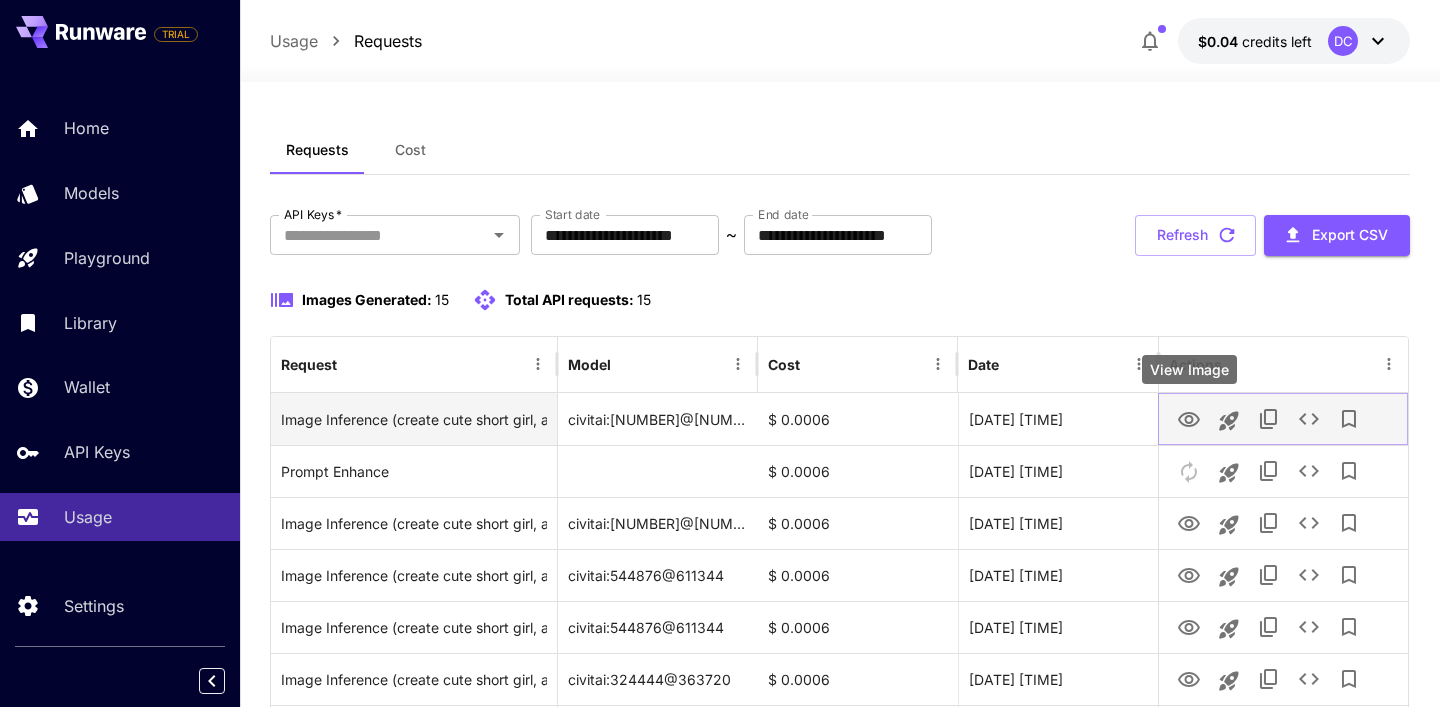 click 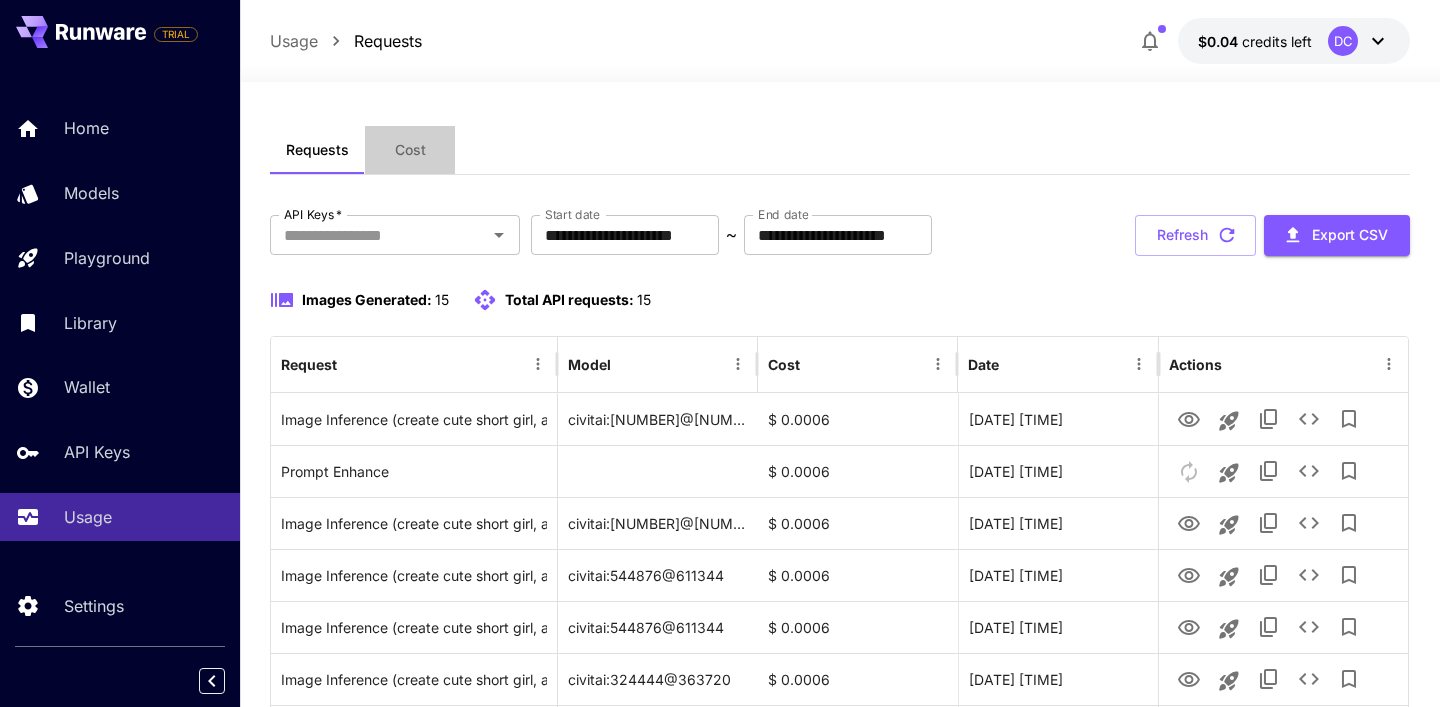 click on "Cost" at bounding box center [410, 150] 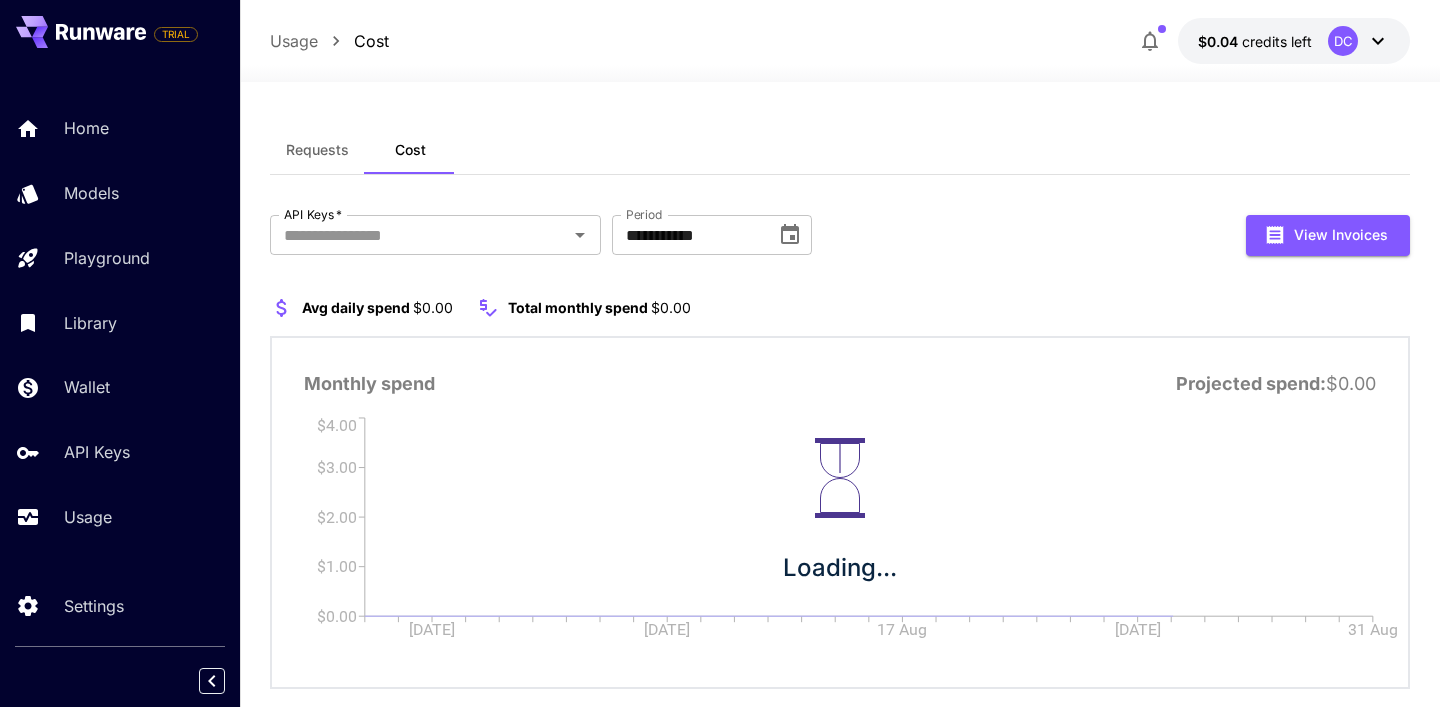 scroll, scrollTop: 42, scrollLeft: 0, axis: vertical 